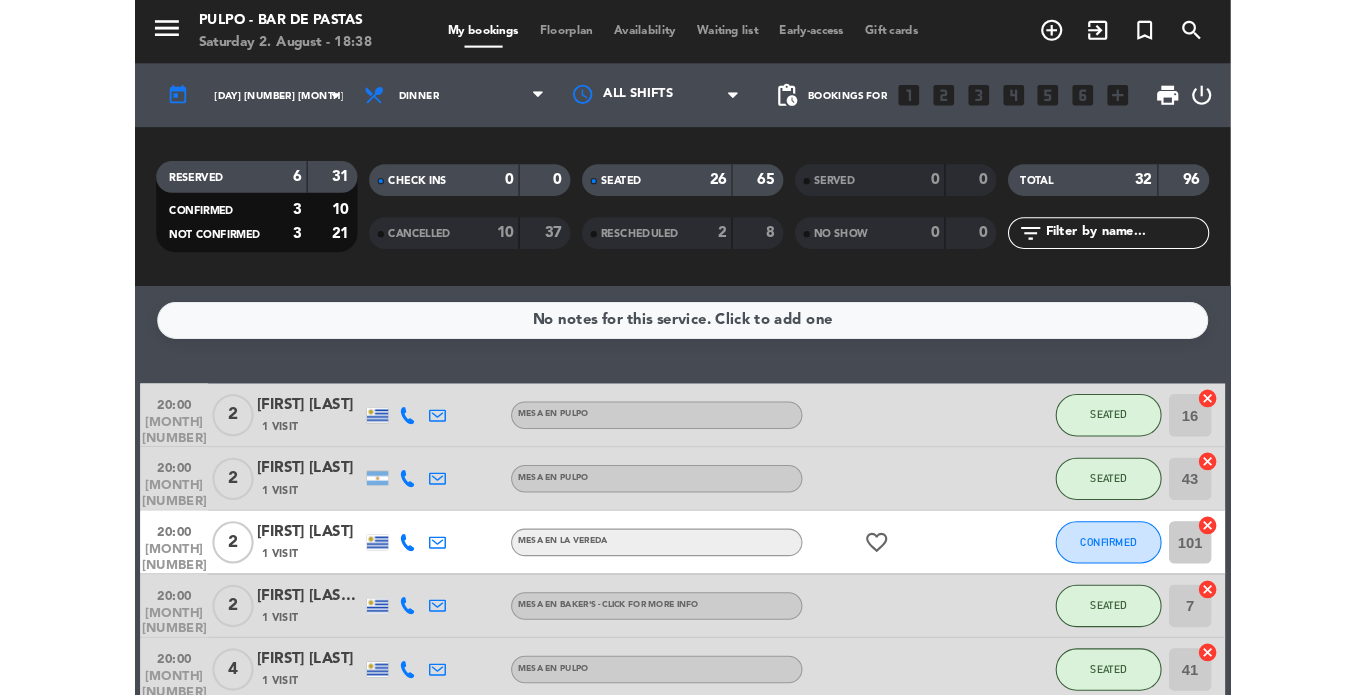 scroll, scrollTop: 0, scrollLeft: 0, axis: both 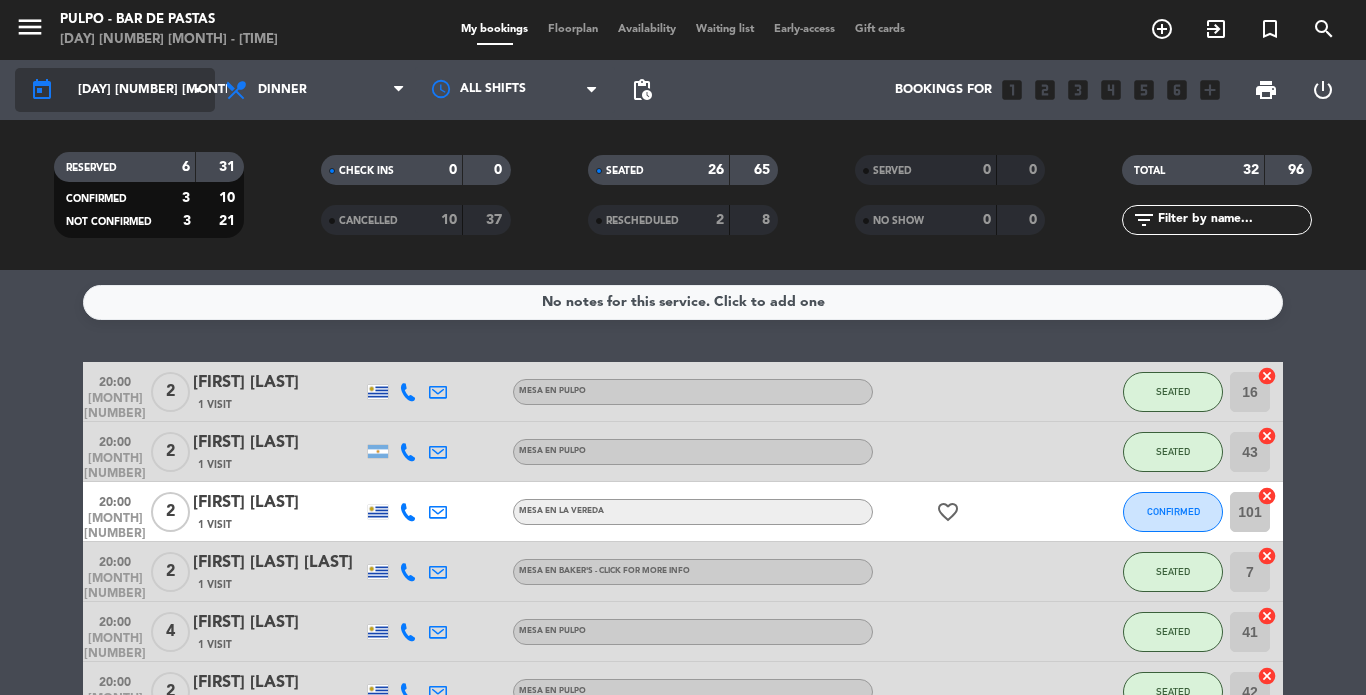click on "[DAY] [NUMBER] [MONTH]" 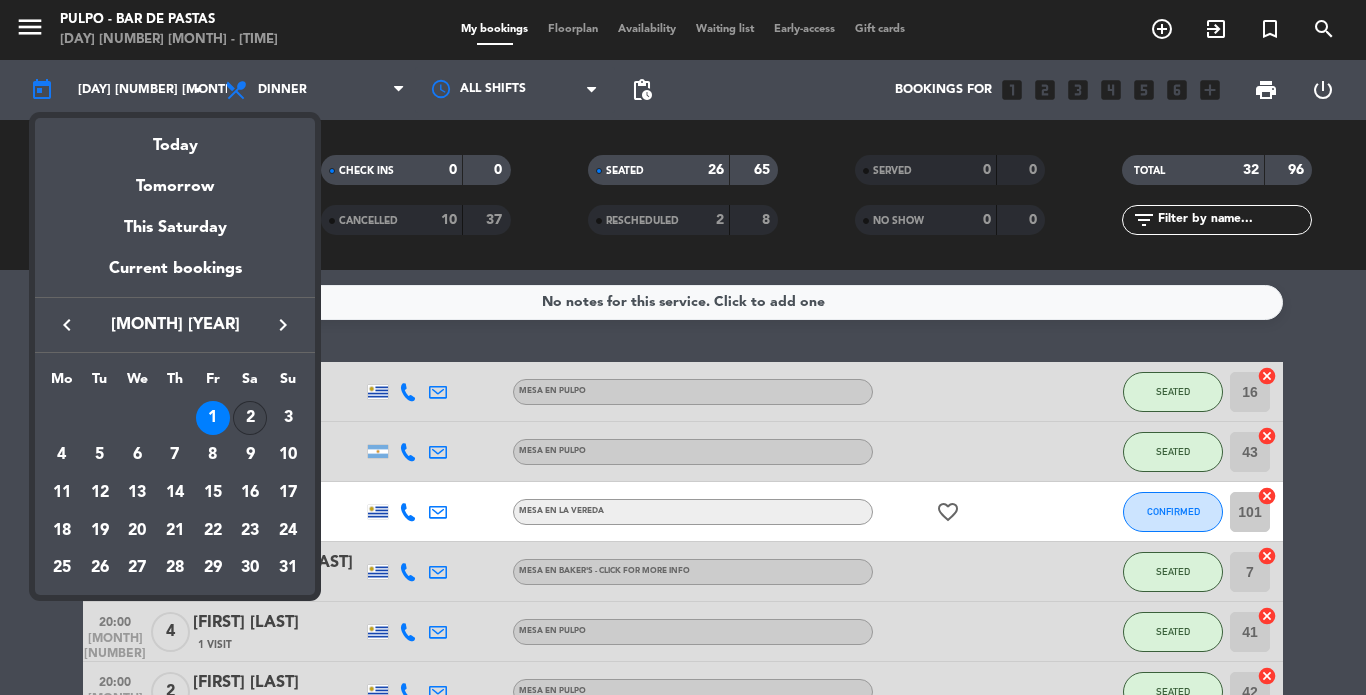 click on "2" at bounding box center [250, 418] 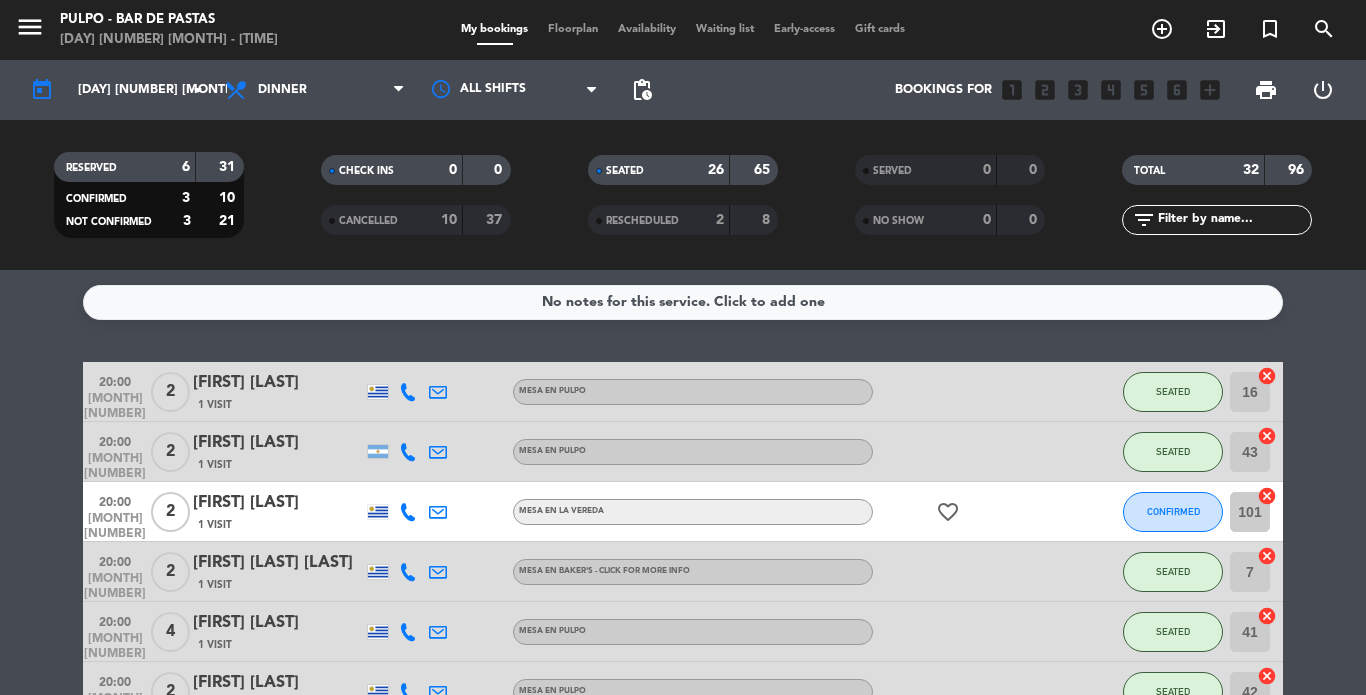 type on "[DAY] [NUMBER] [MONTH]" 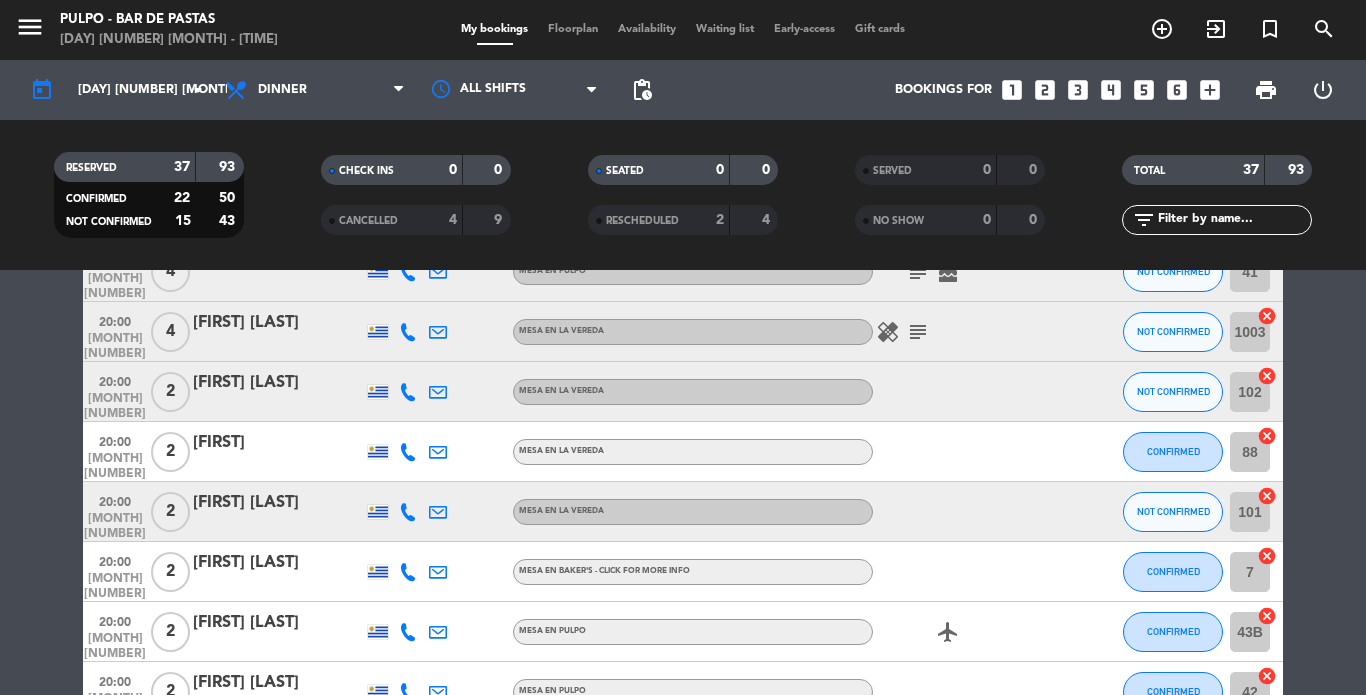 scroll, scrollTop: 1200, scrollLeft: 0, axis: vertical 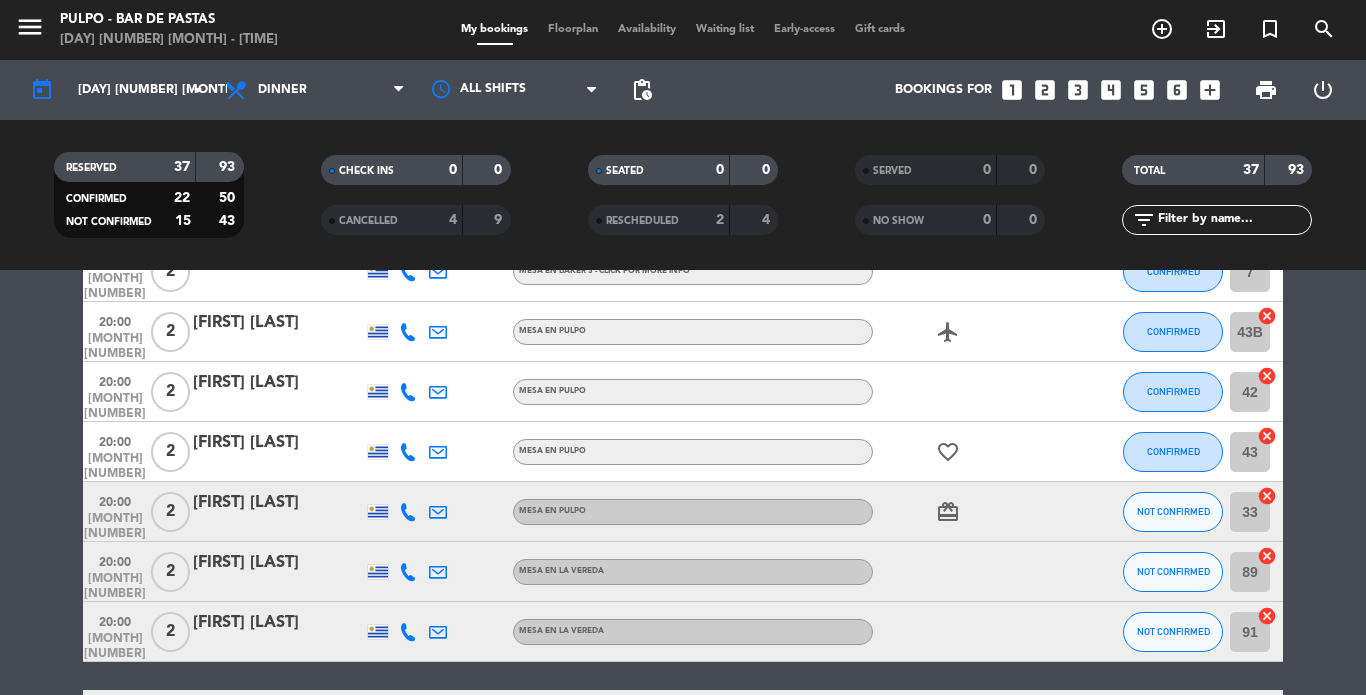 click on "print" at bounding box center (1266, 90) 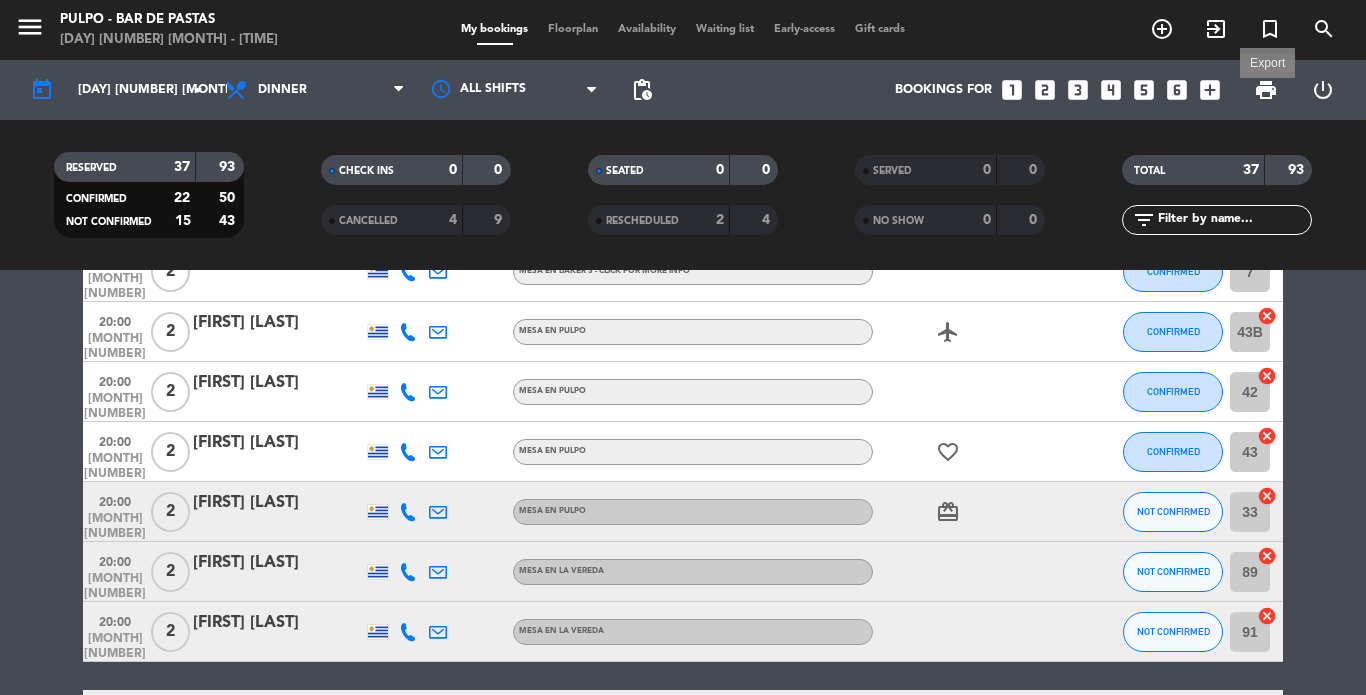 click on "print" at bounding box center (1266, 90) 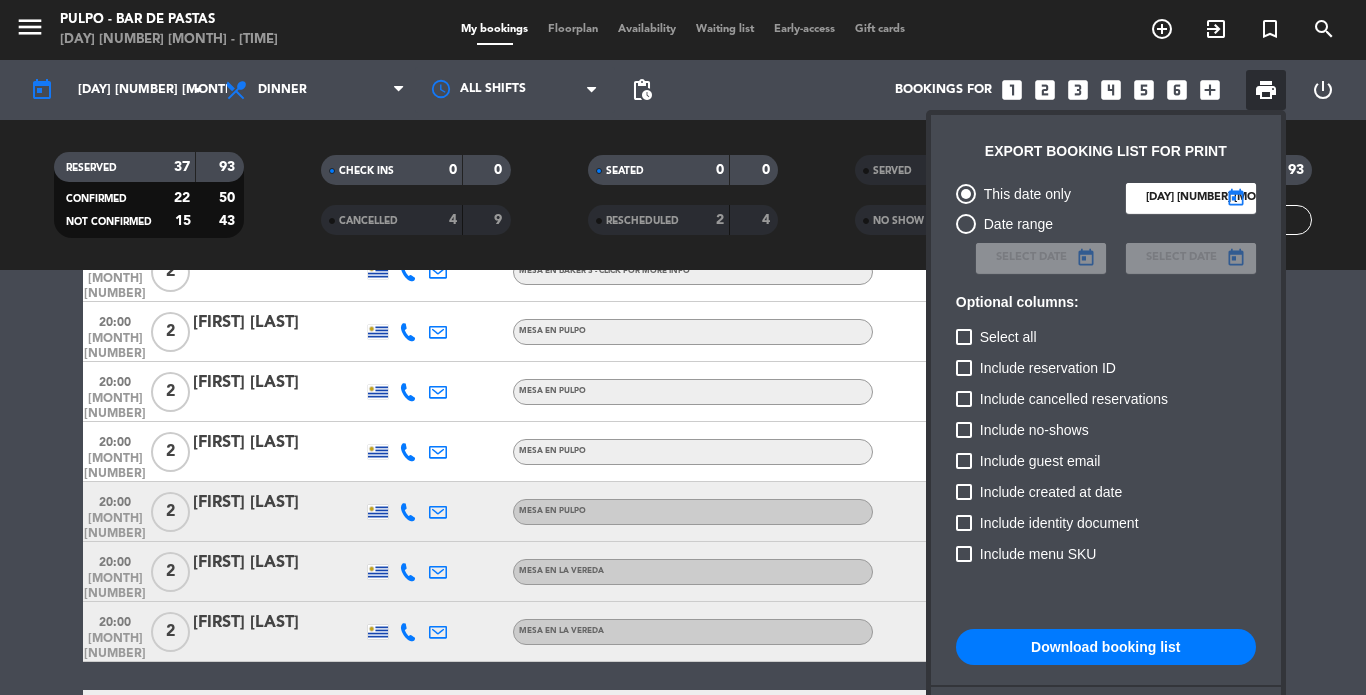 click on "Download booking list" at bounding box center (1106, 647) 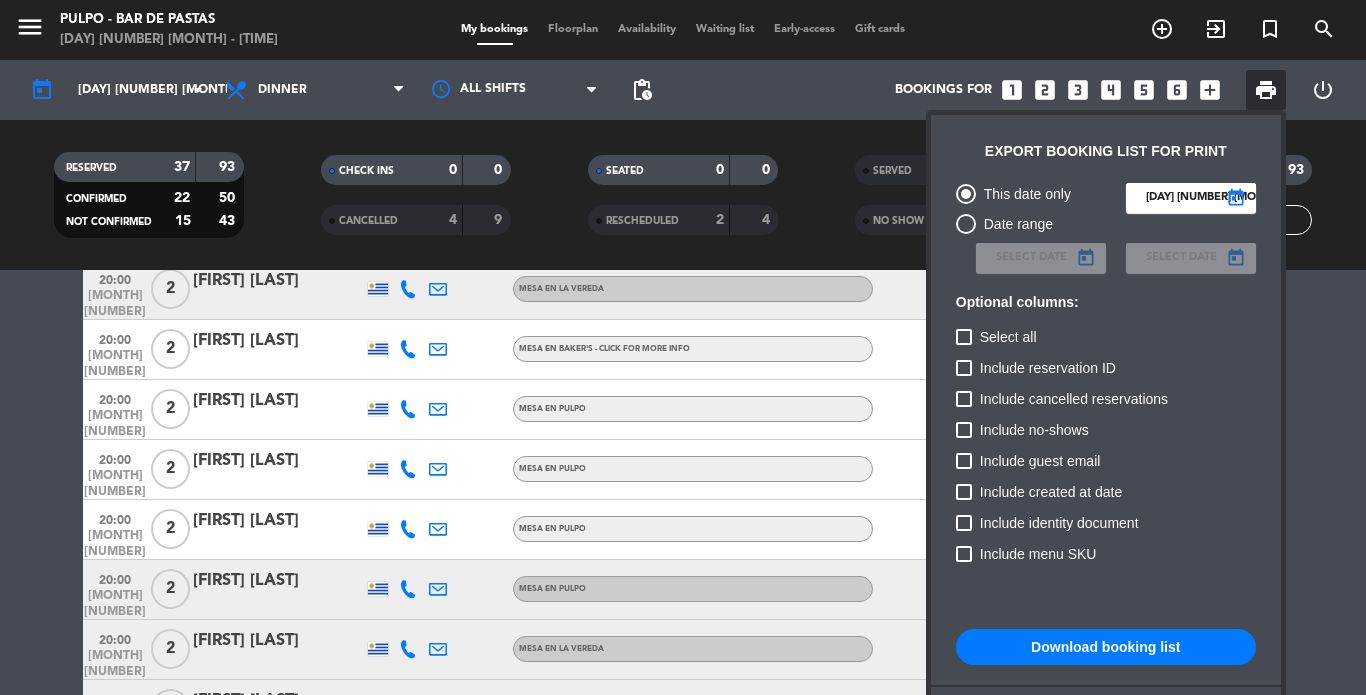 scroll, scrollTop: 1278, scrollLeft: 0, axis: vertical 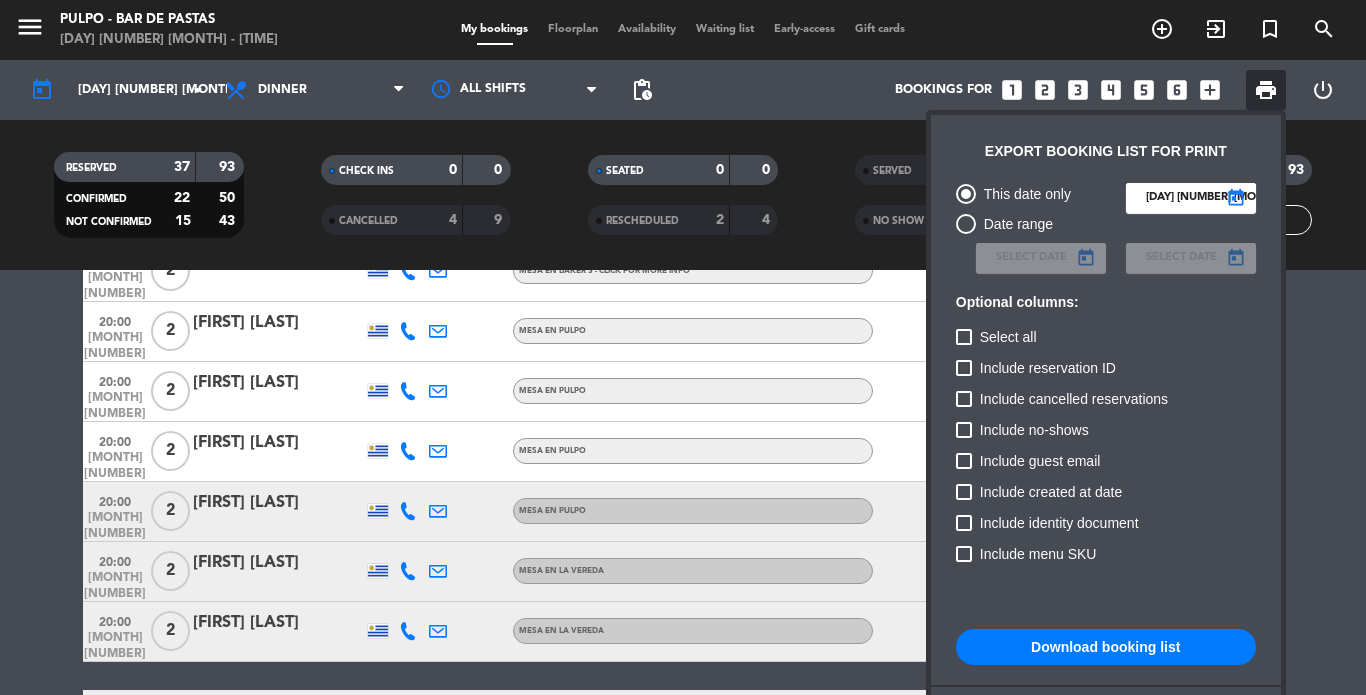 click at bounding box center (683, 347) 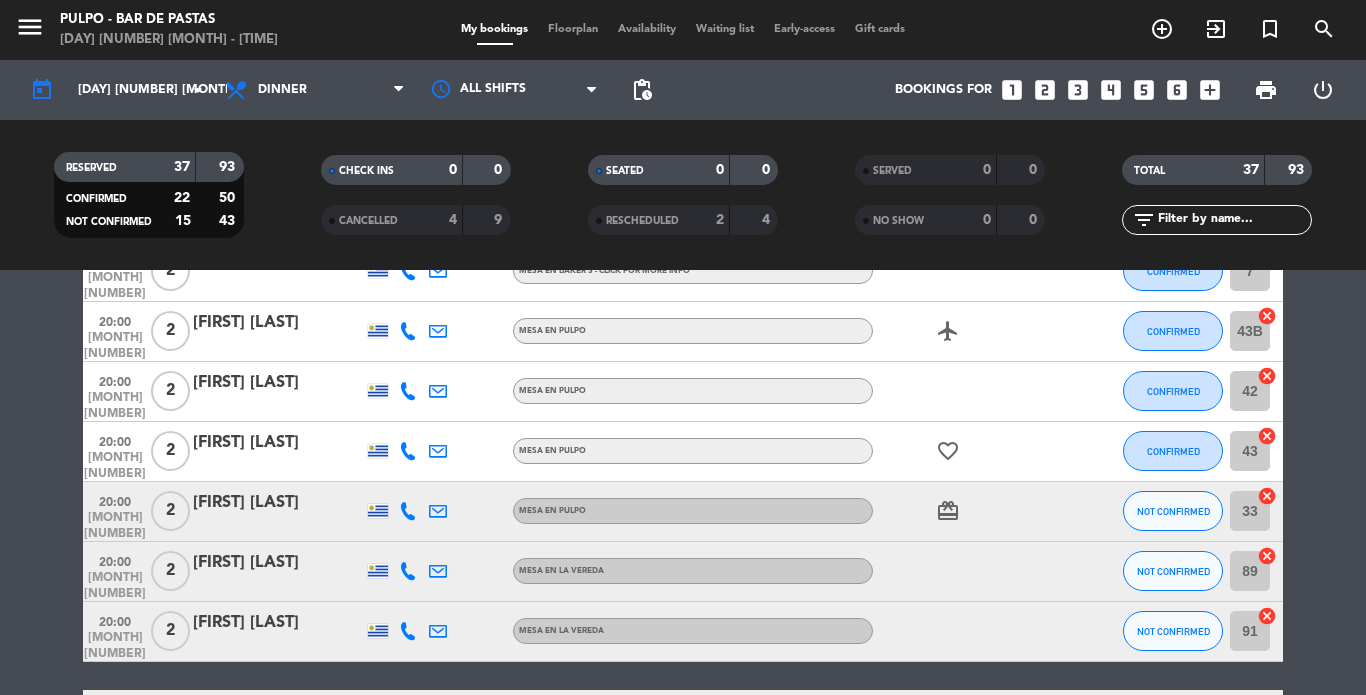 click on "Floorplan" at bounding box center (573, 29) 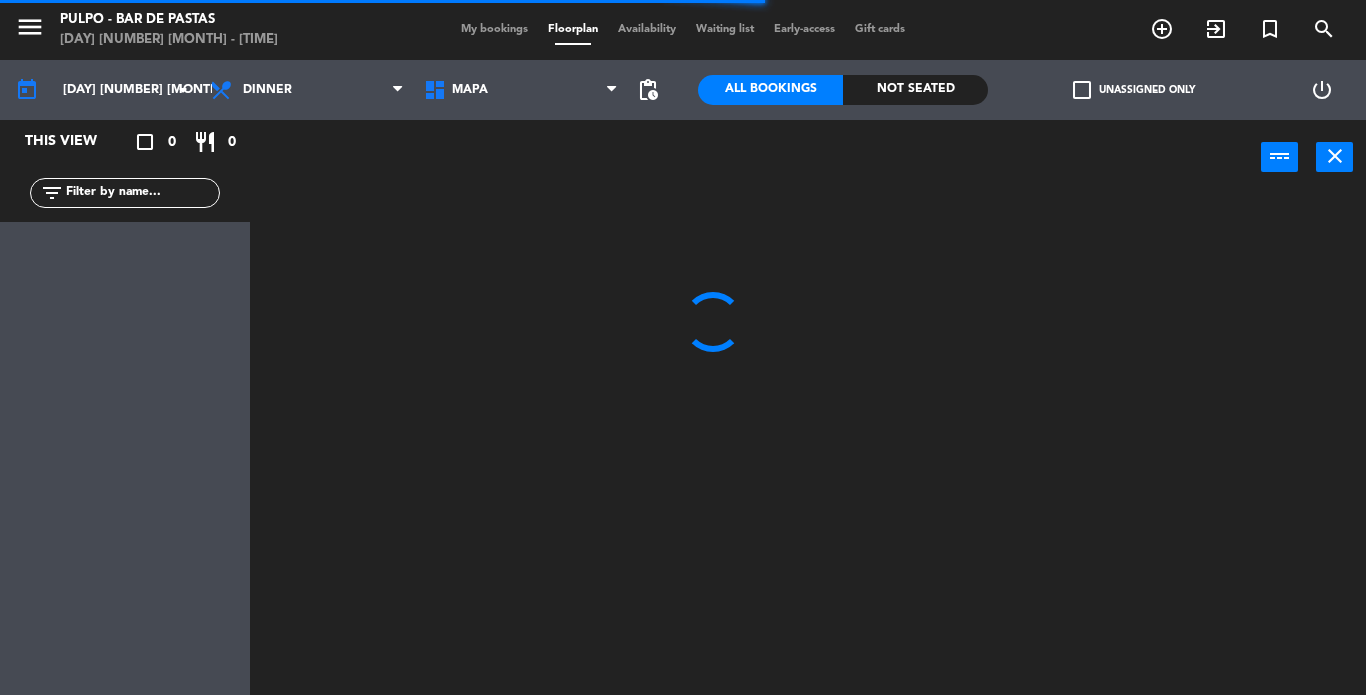 click on "My bookings" at bounding box center (494, 29) 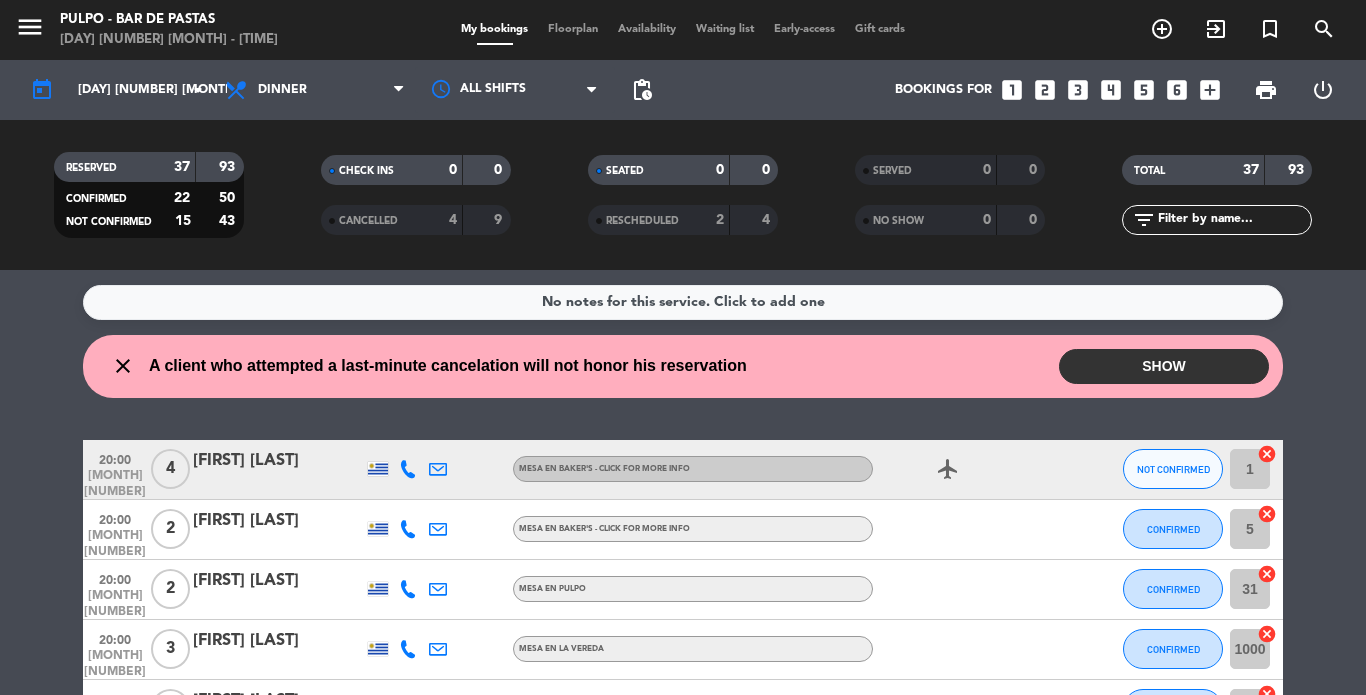 click on "SHOW" at bounding box center (1164, 366) 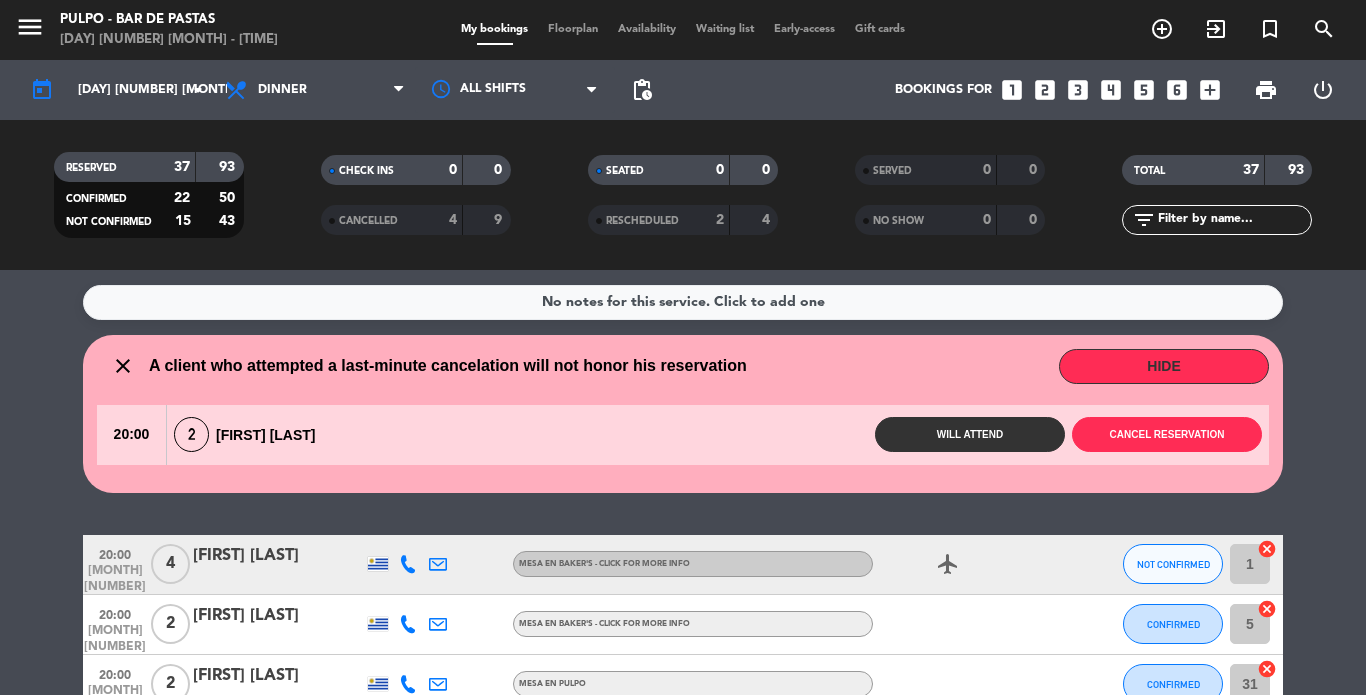 click on "[NUMBER]   [FIRST] [LAST]" at bounding box center [259, 434] 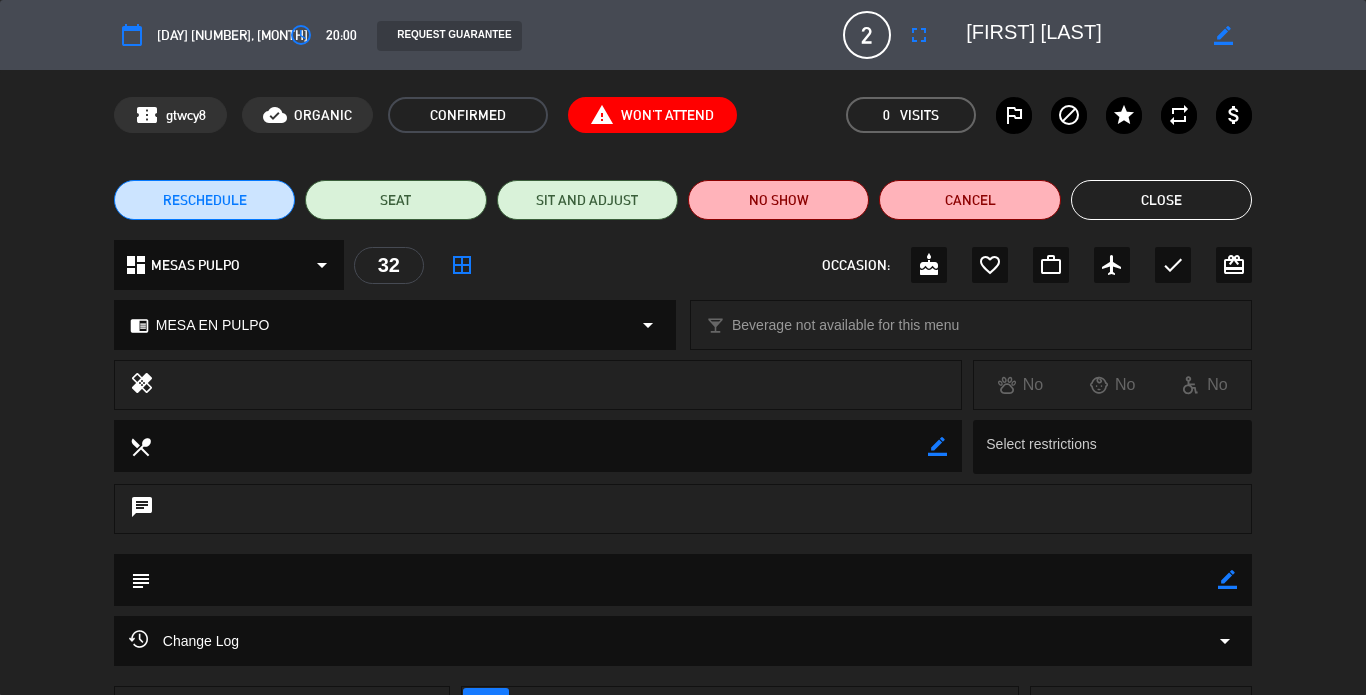 click on "Close" 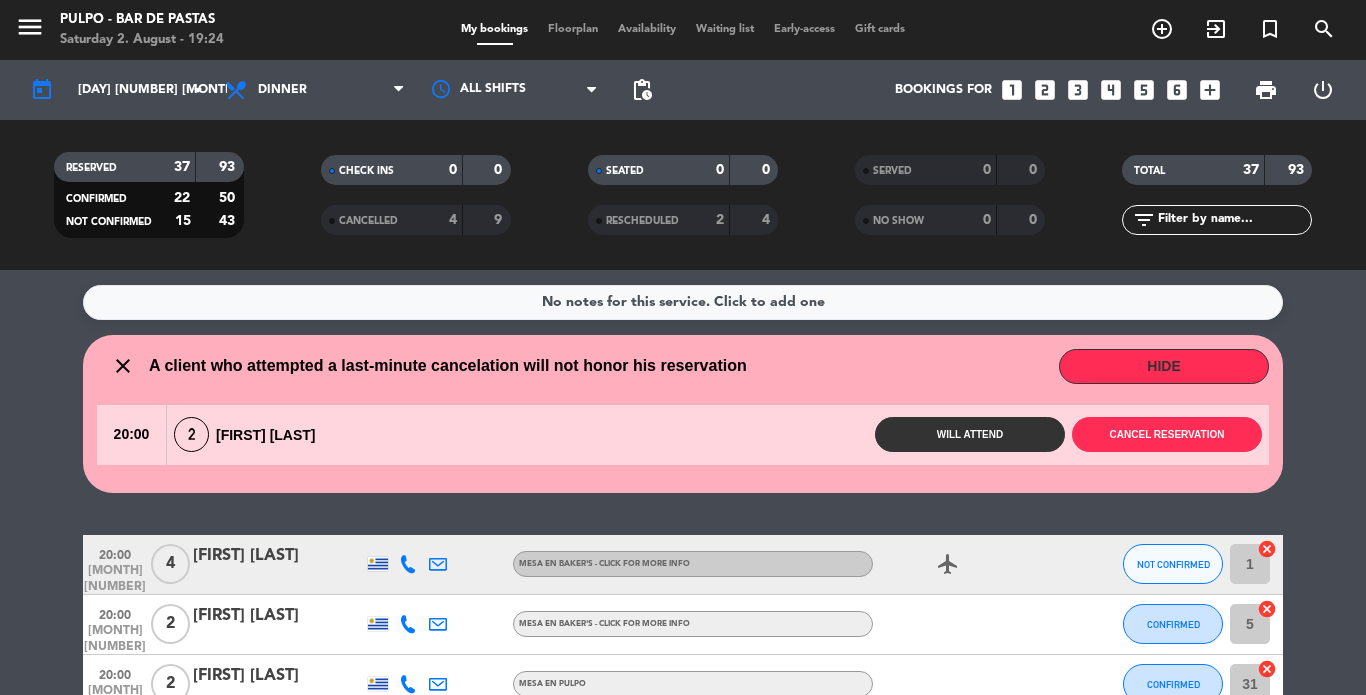 scroll, scrollTop: 200, scrollLeft: 0, axis: vertical 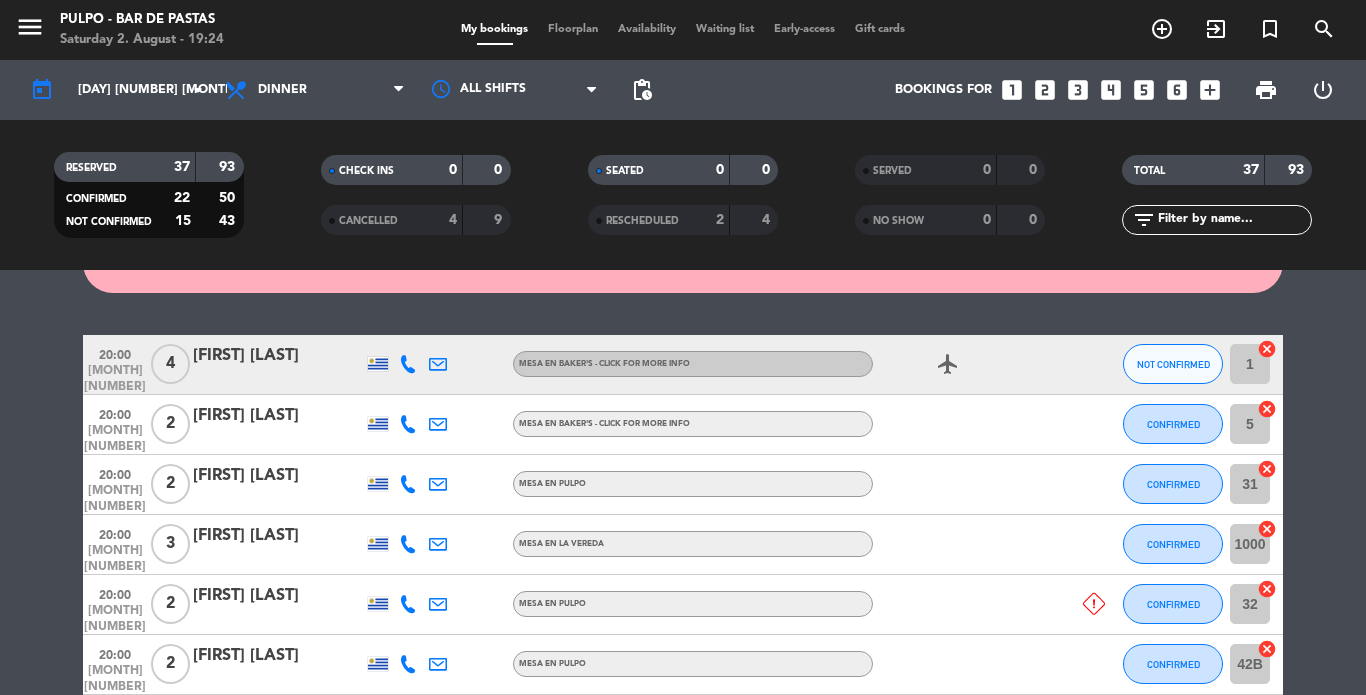 click 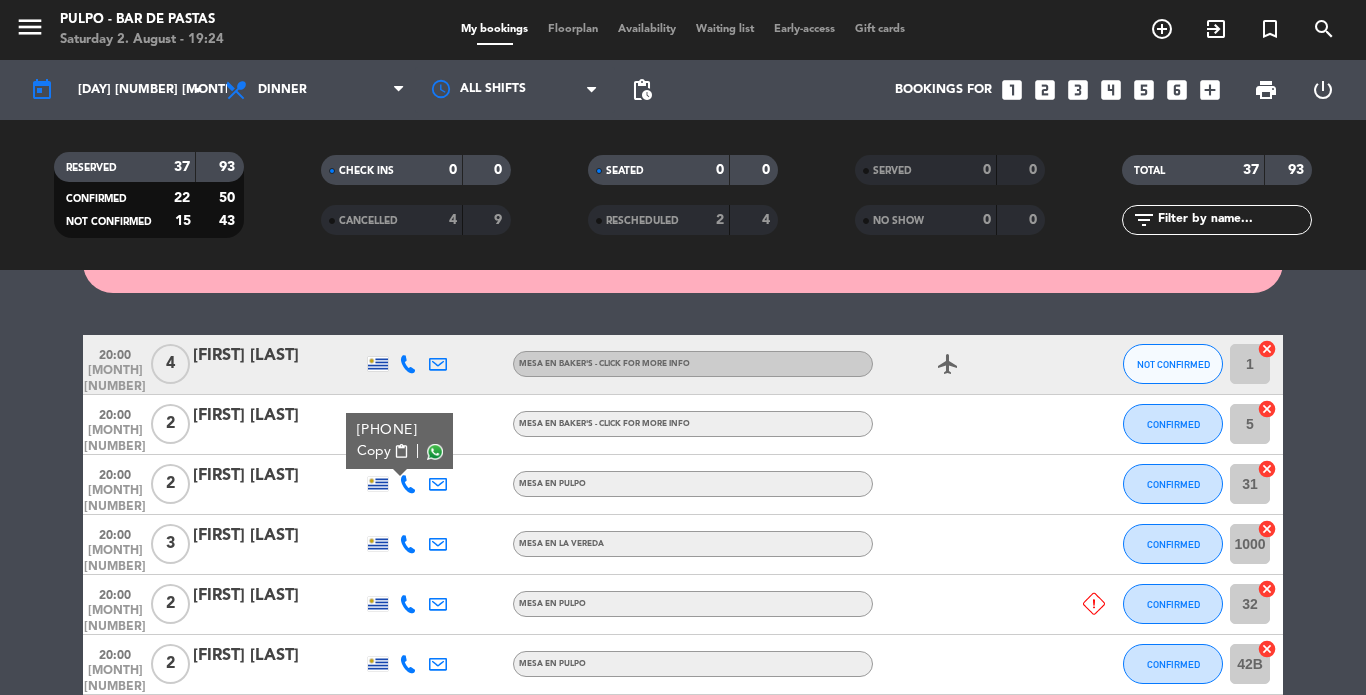 click at bounding box center [435, 451] 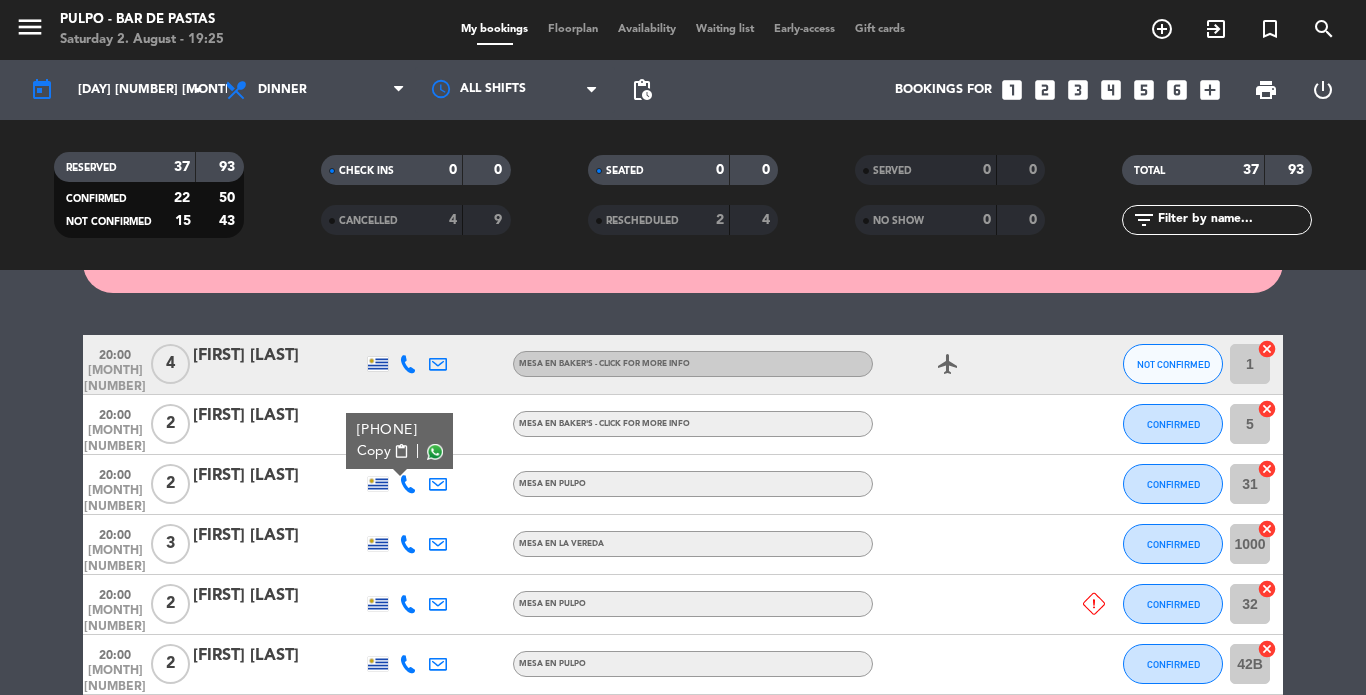 click 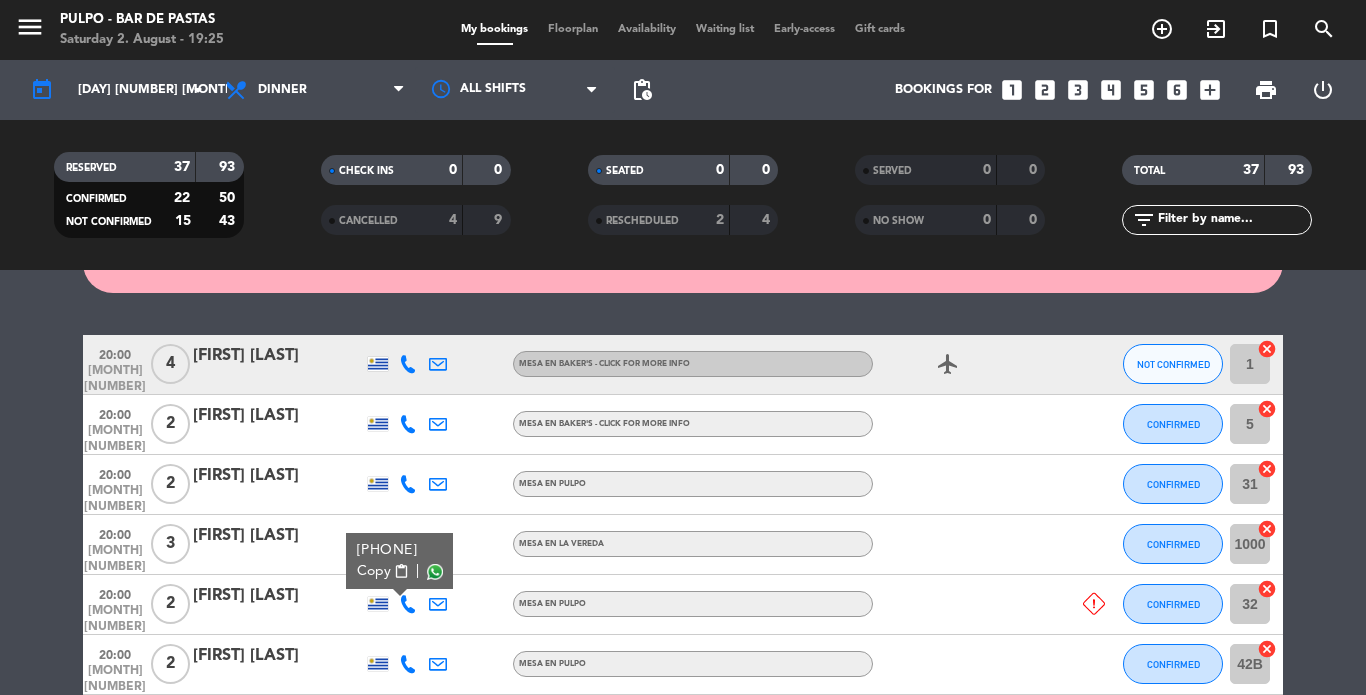 click at bounding box center [435, 571] 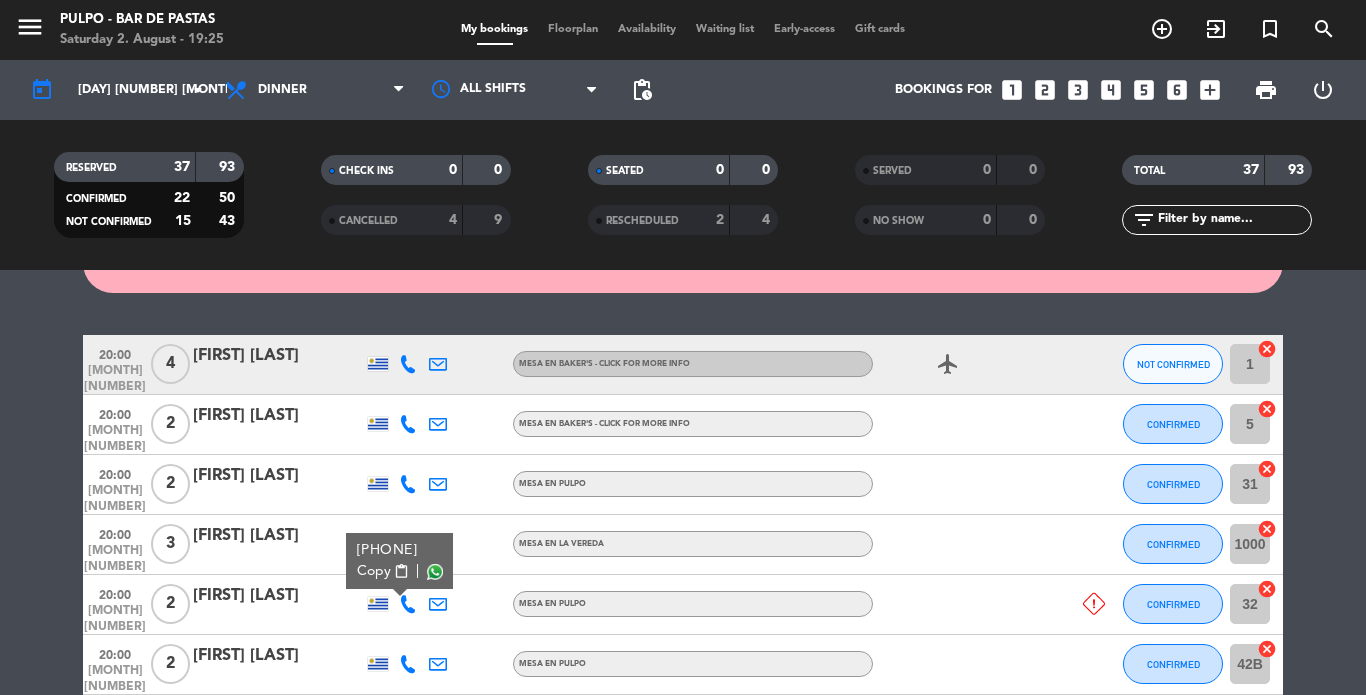 scroll, scrollTop: 300, scrollLeft: 0, axis: vertical 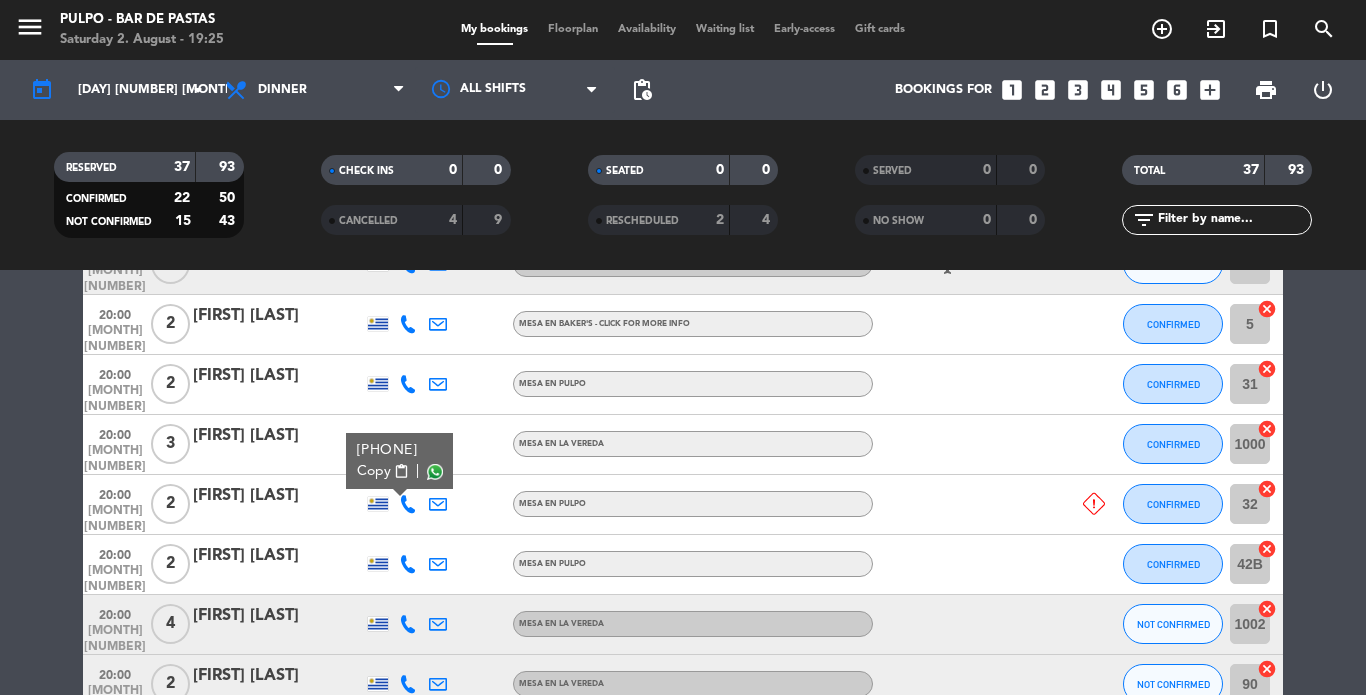 click 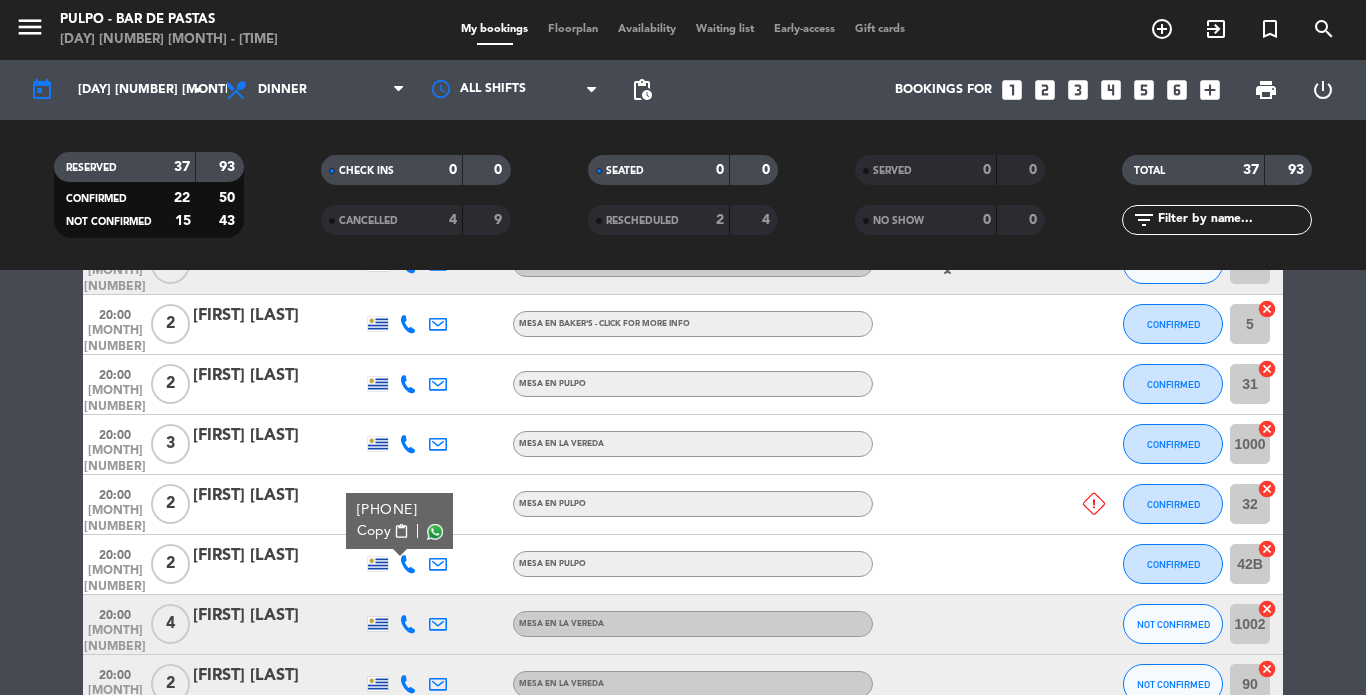 click at bounding box center [435, 531] 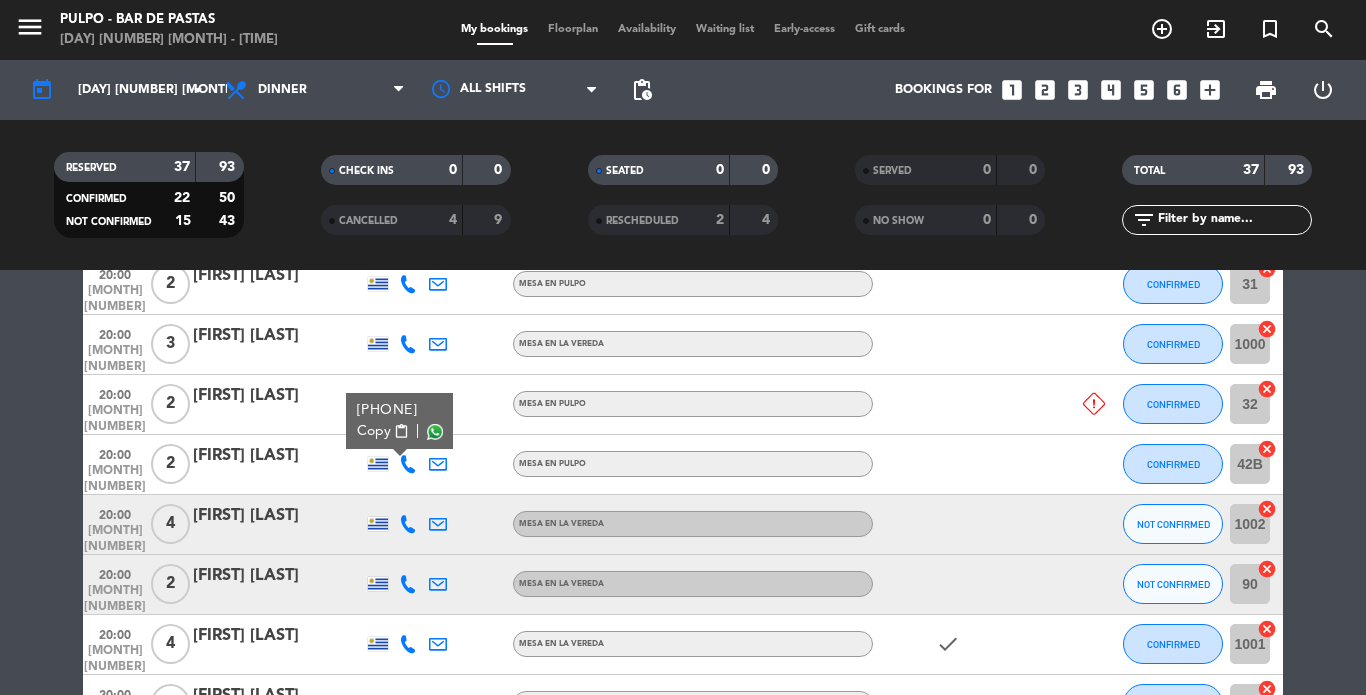 scroll, scrollTop: 500, scrollLeft: 0, axis: vertical 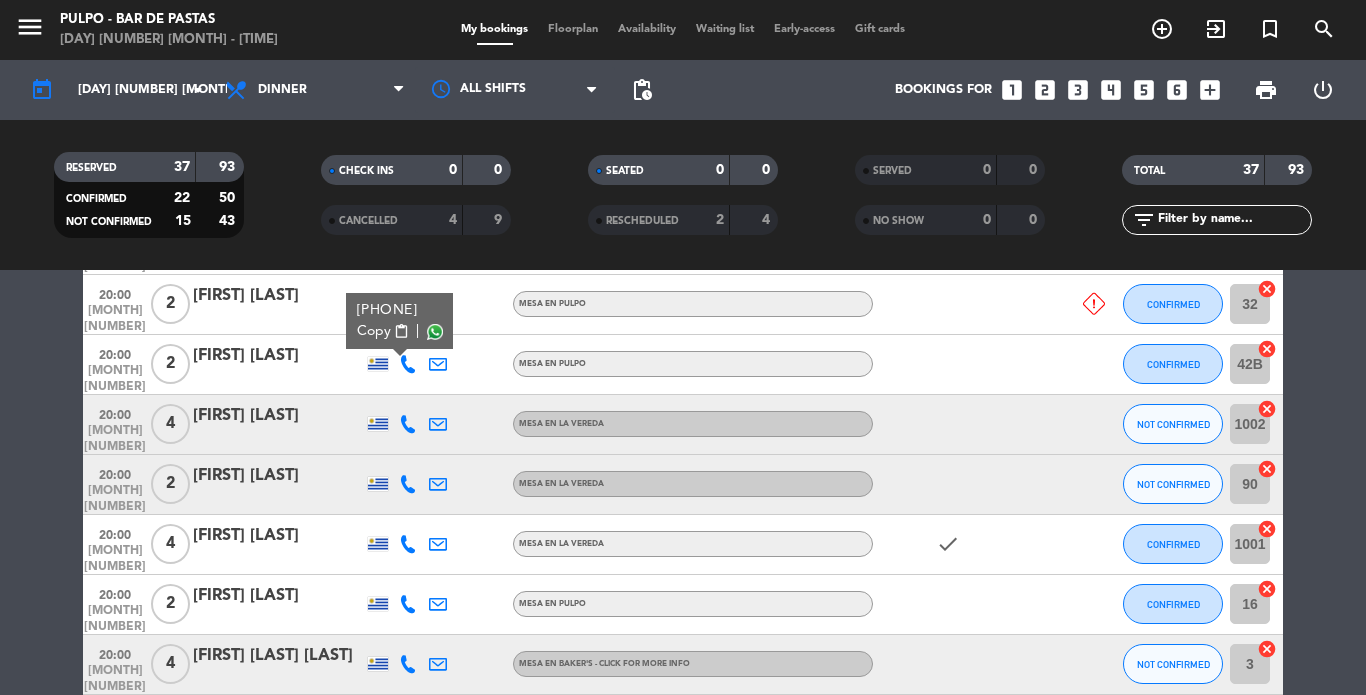 click 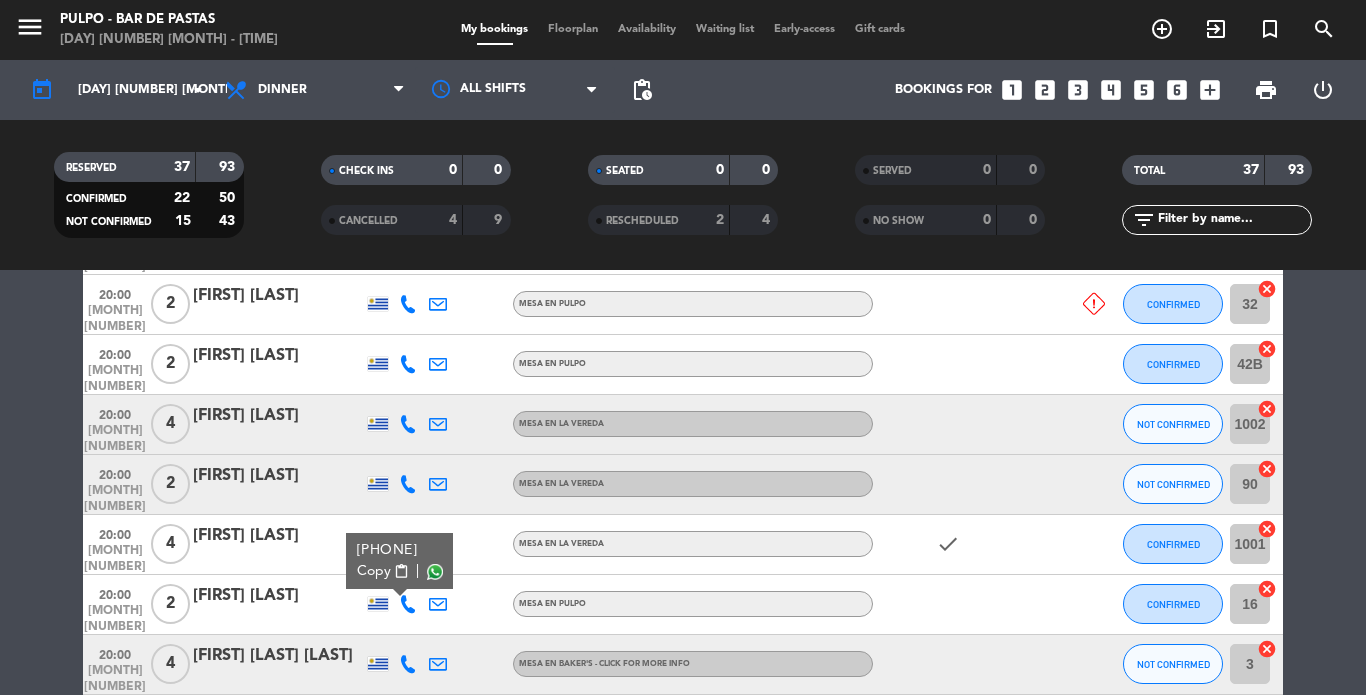 click at bounding box center [435, 571] 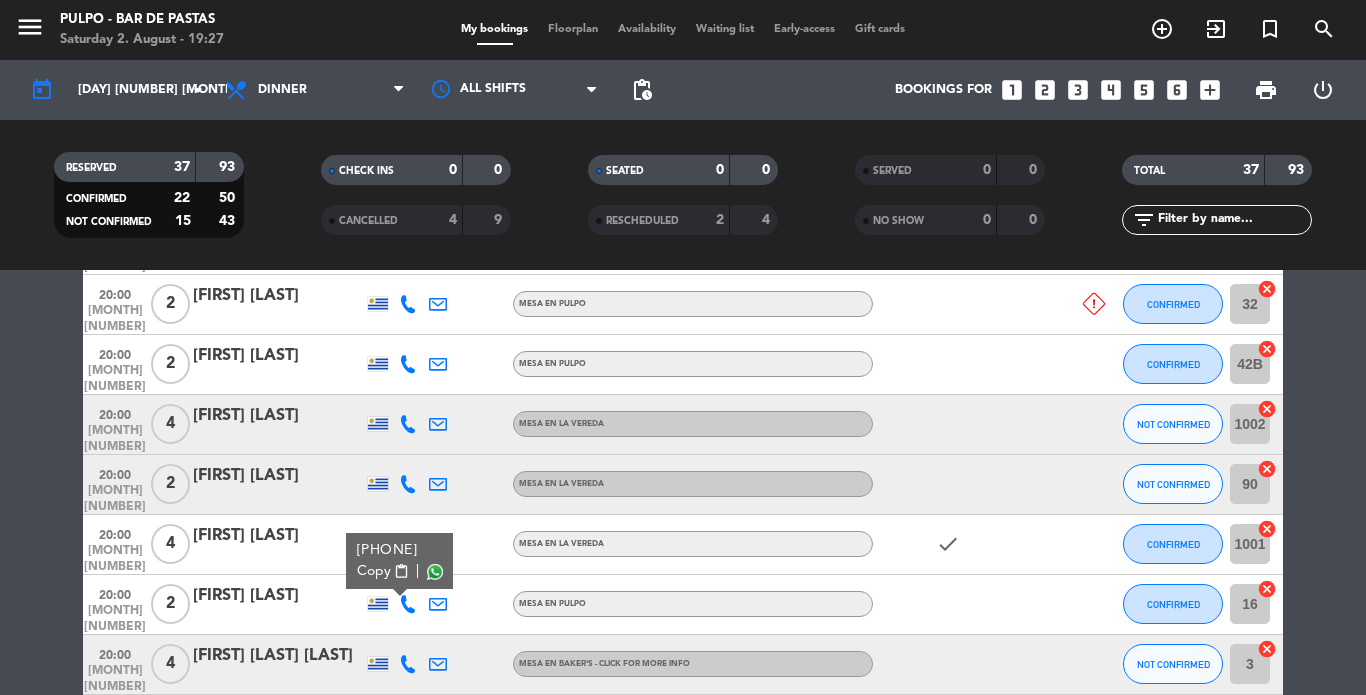 click at bounding box center [435, 571] 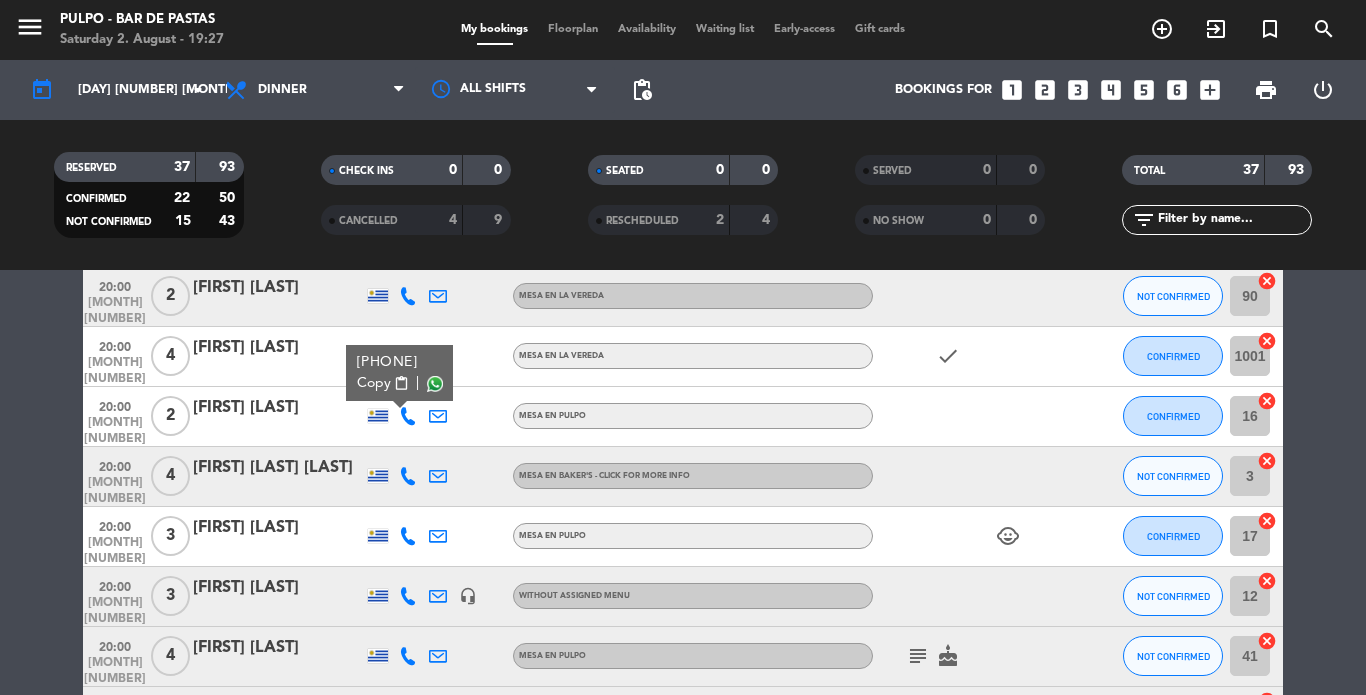 scroll, scrollTop: 632, scrollLeft: 0, axis: vertical 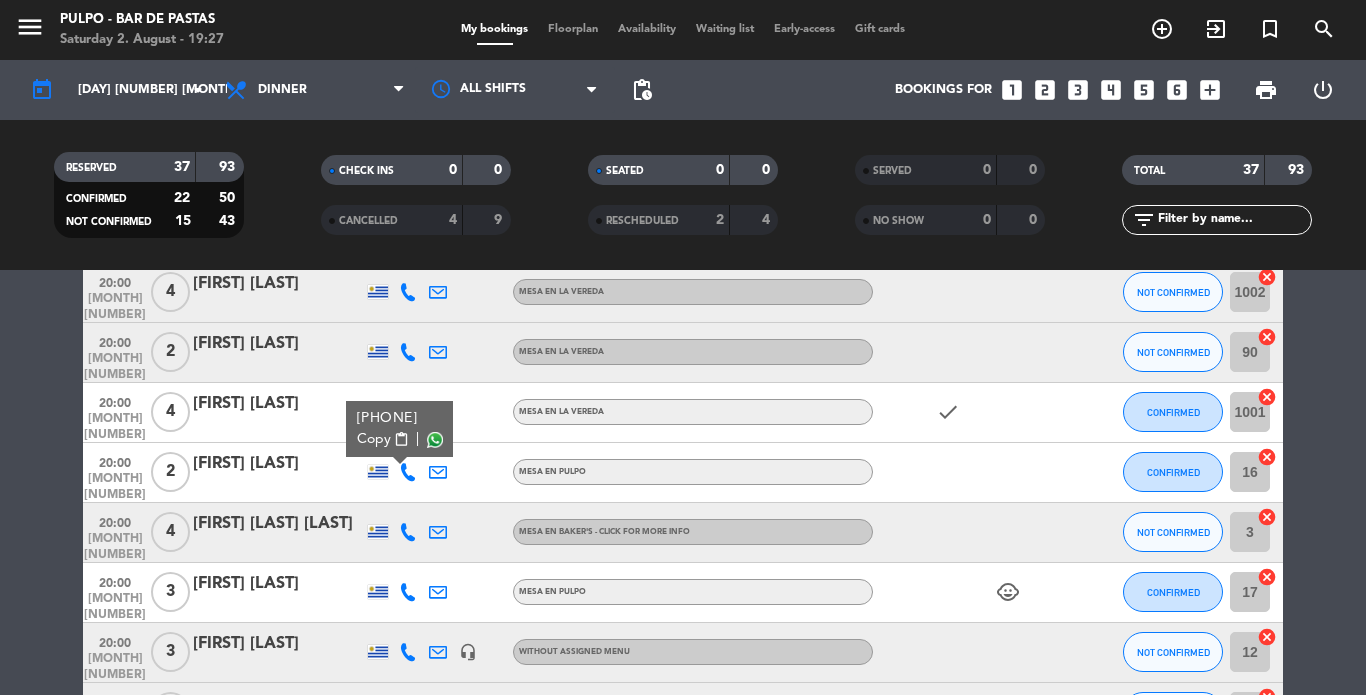 click on "[TIME]   [MONTH] [NUMBER]   [NUMBER]   [FIRST] [LAST]   MESA EN LA VEREDA NOT CONFIRMED [NUMBER]  cancel" 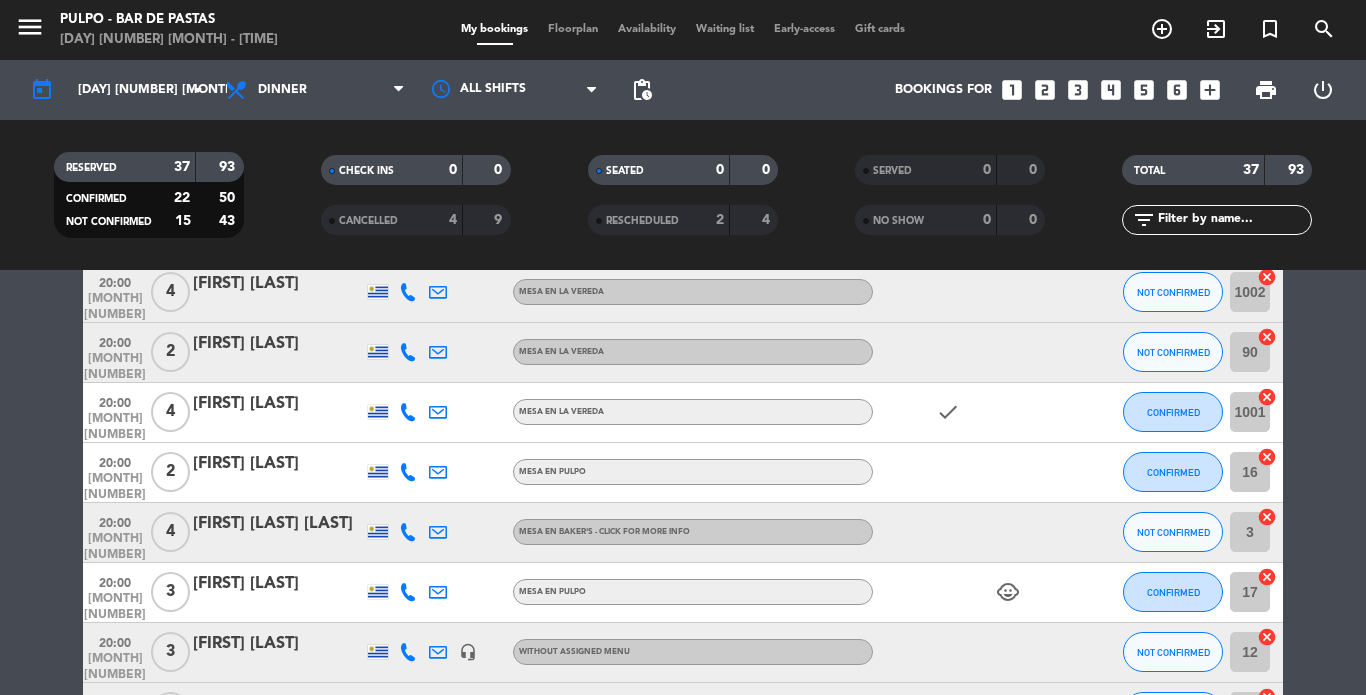 click 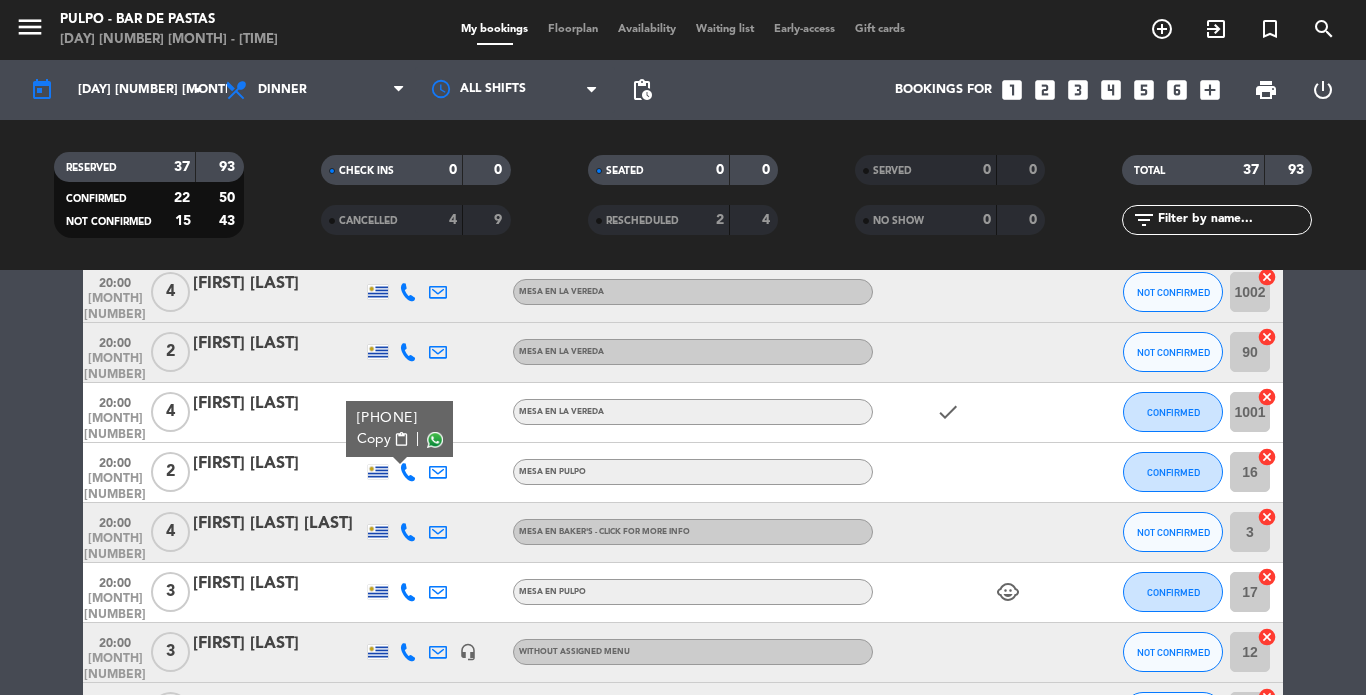 click 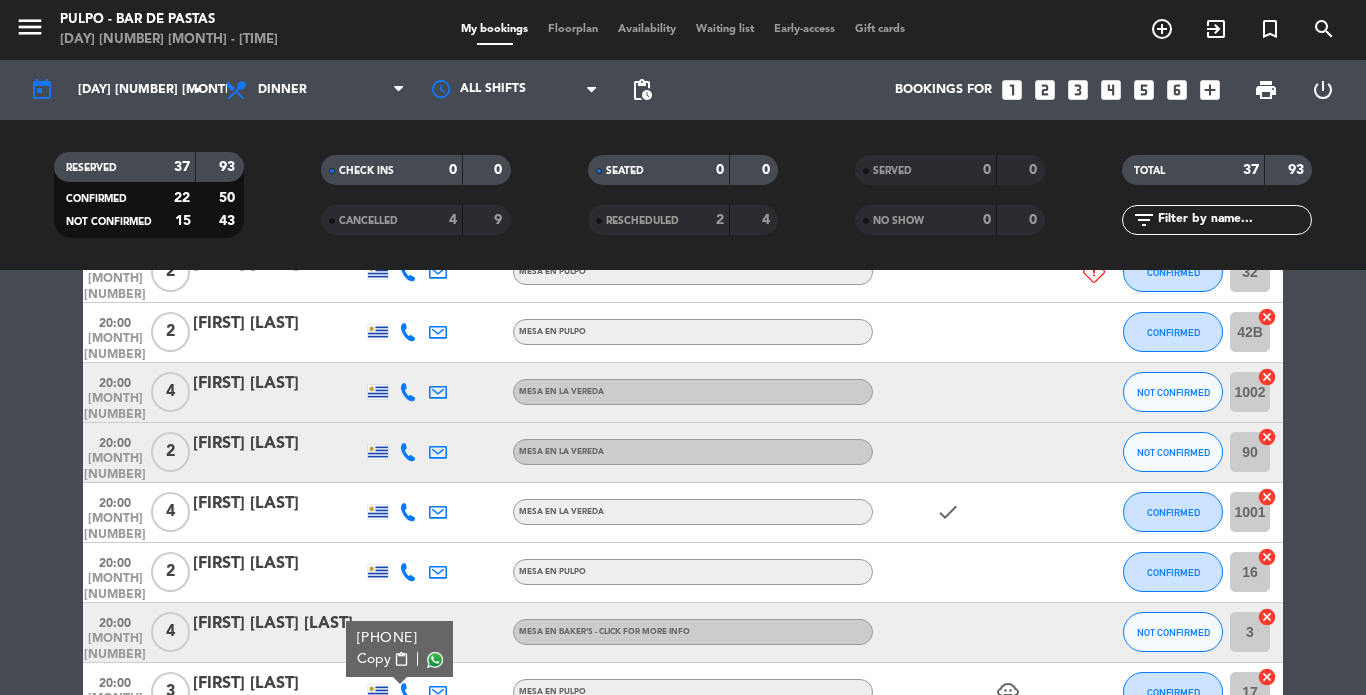 scroll, scrollTop: 432, scrollLeft: 0, axis: vertical 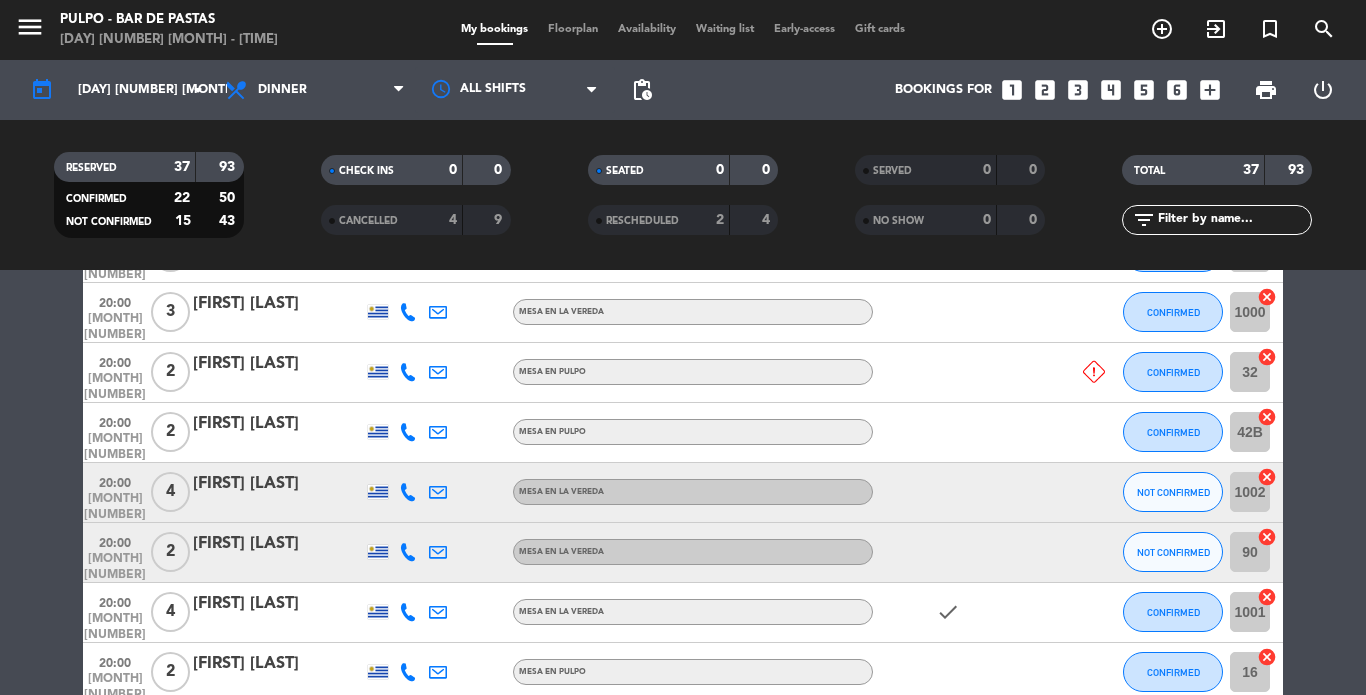 click 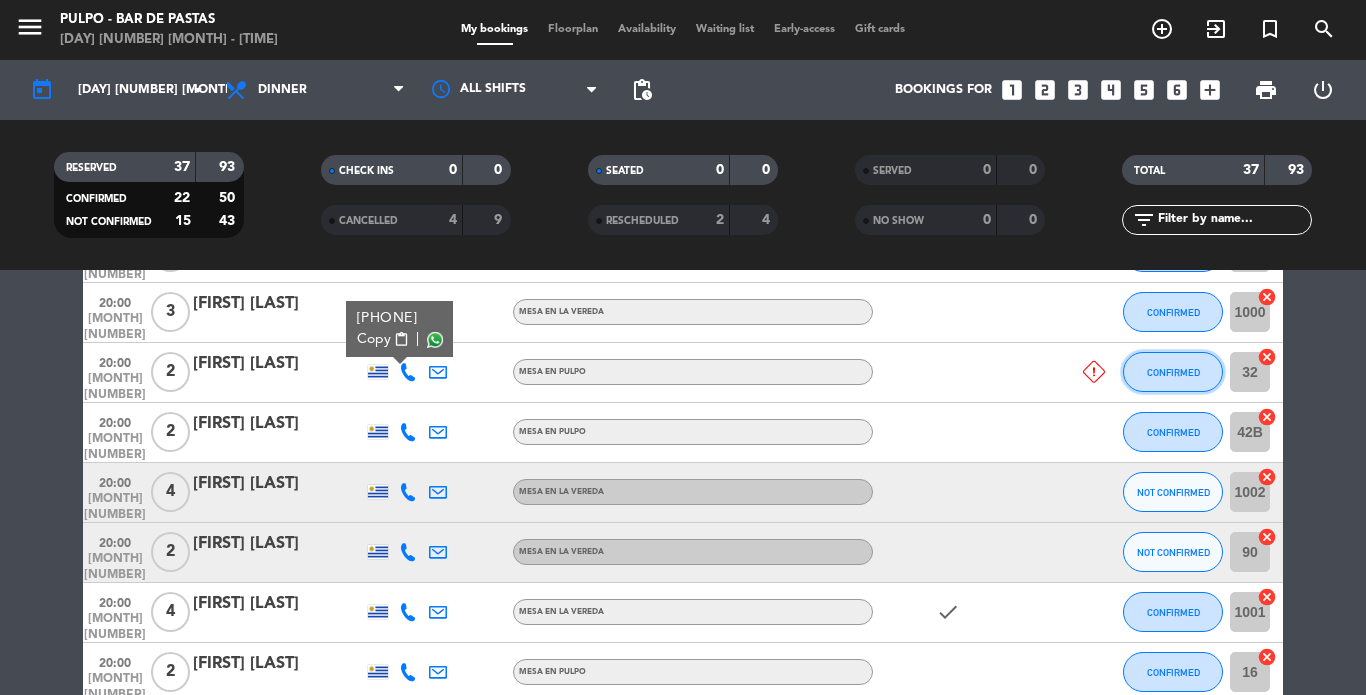 click on "CONFIRMED" 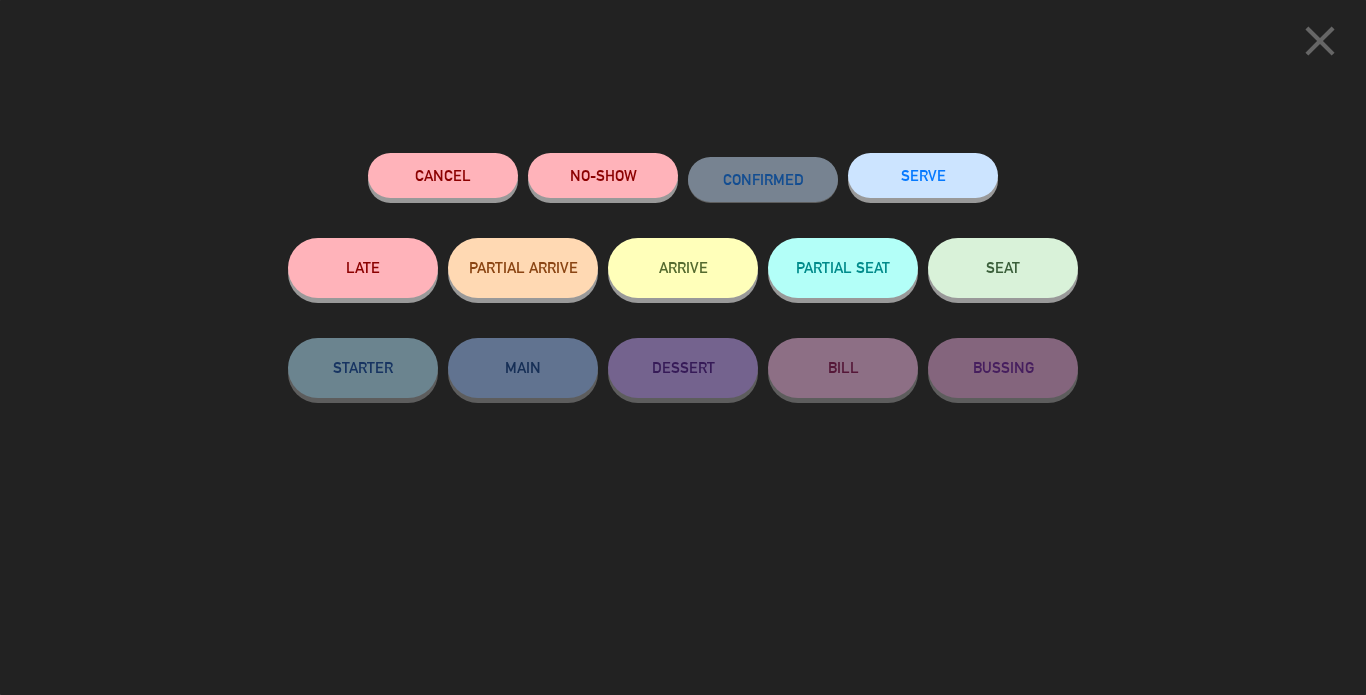 click on "Cancel" 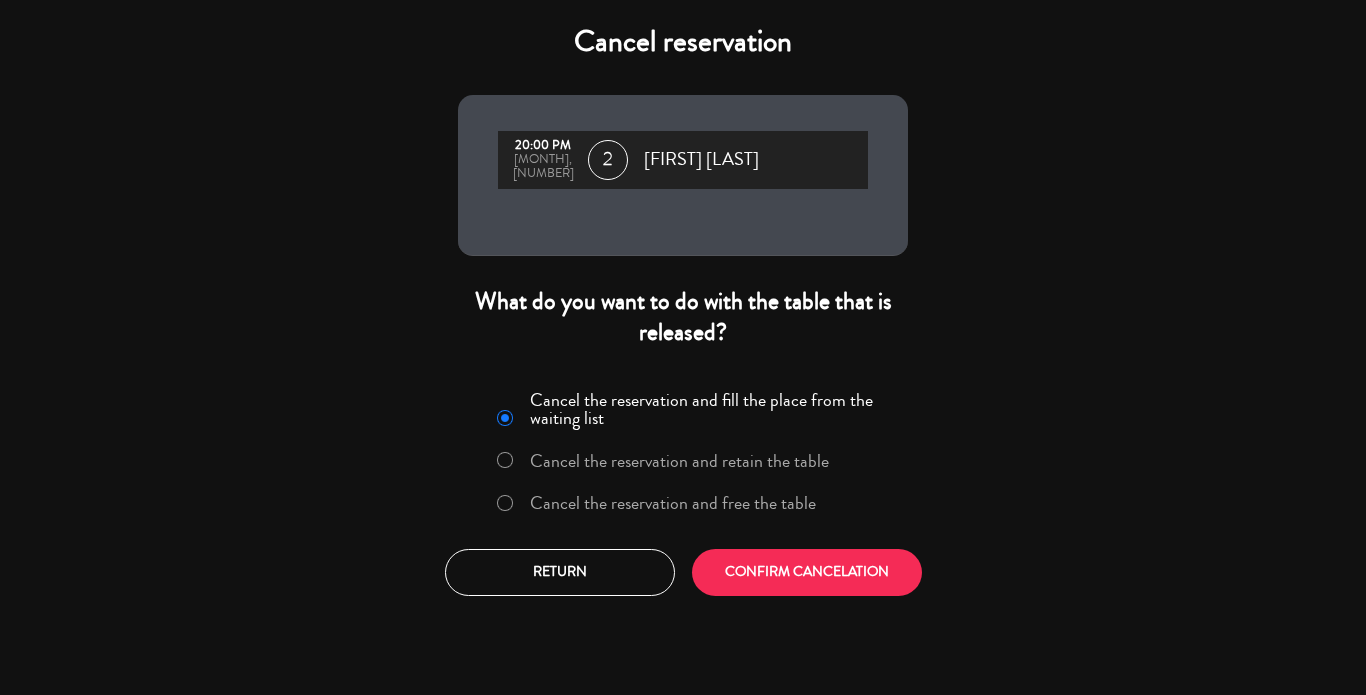 click on "Cancel the reservation and free the table" 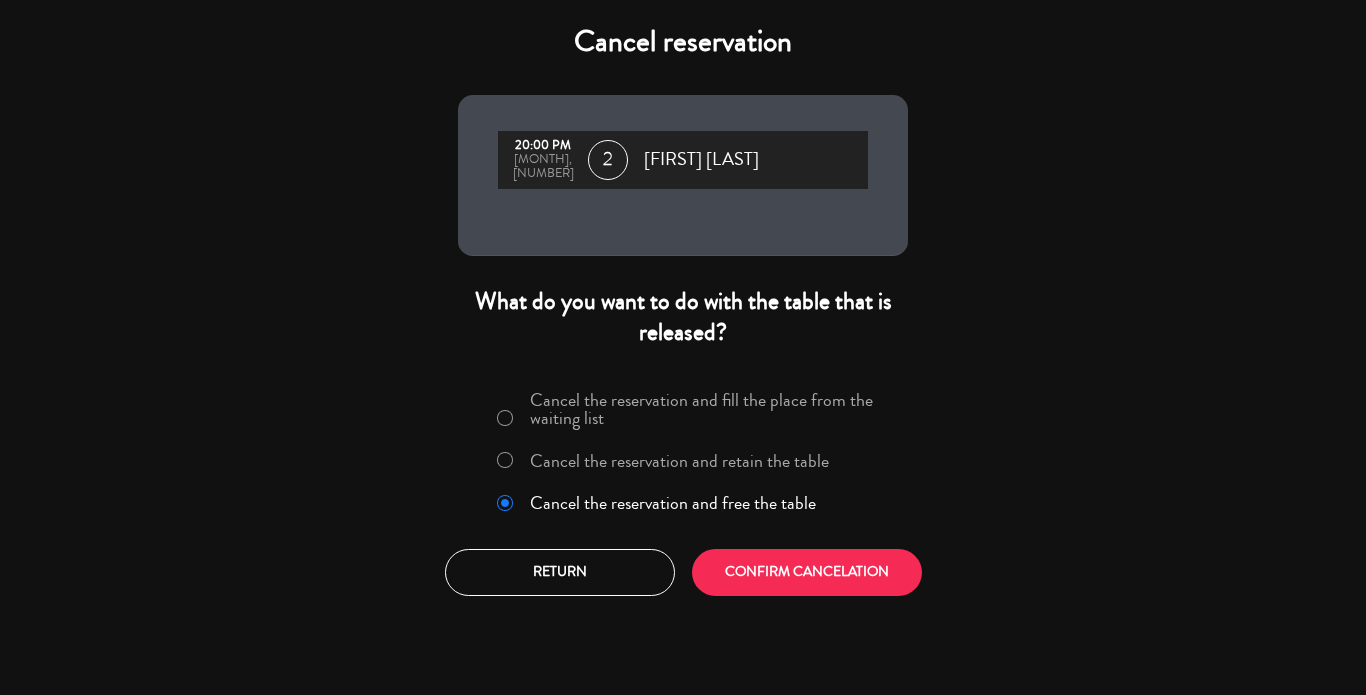 click on "Cancel the reservation and retain the table" 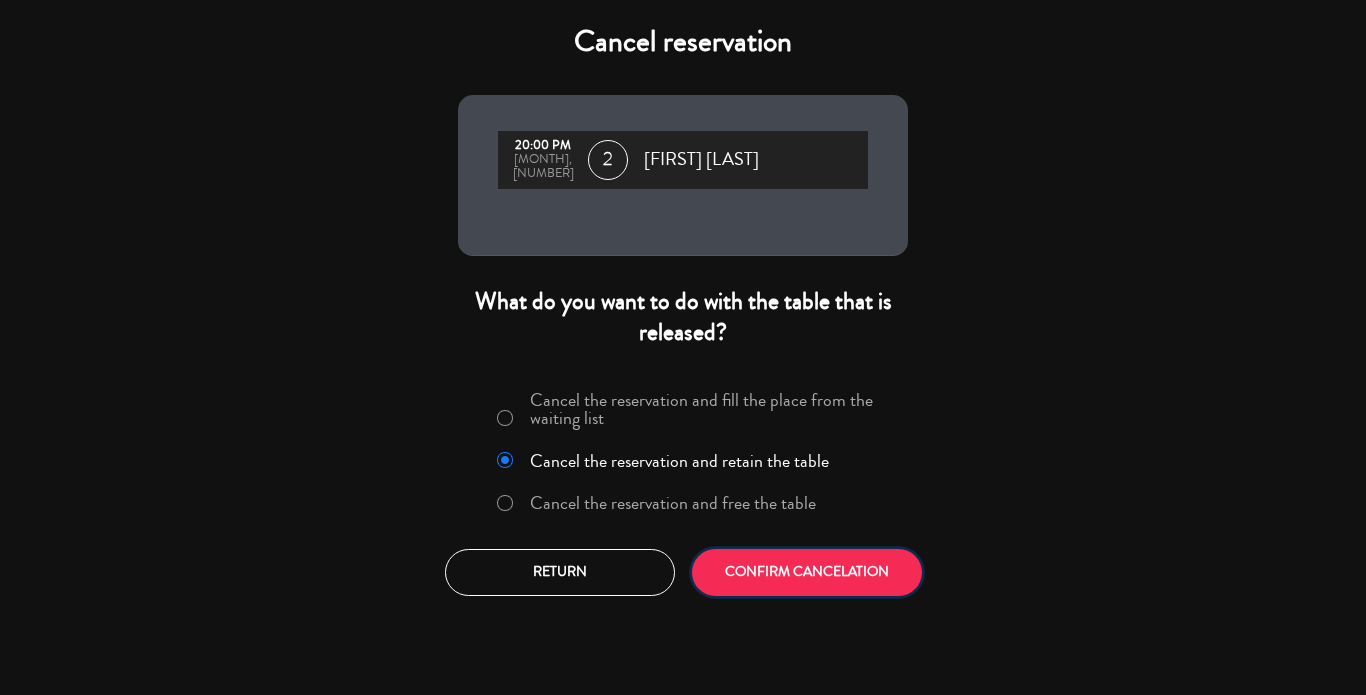 click on "CONFIRM CANCELATION" 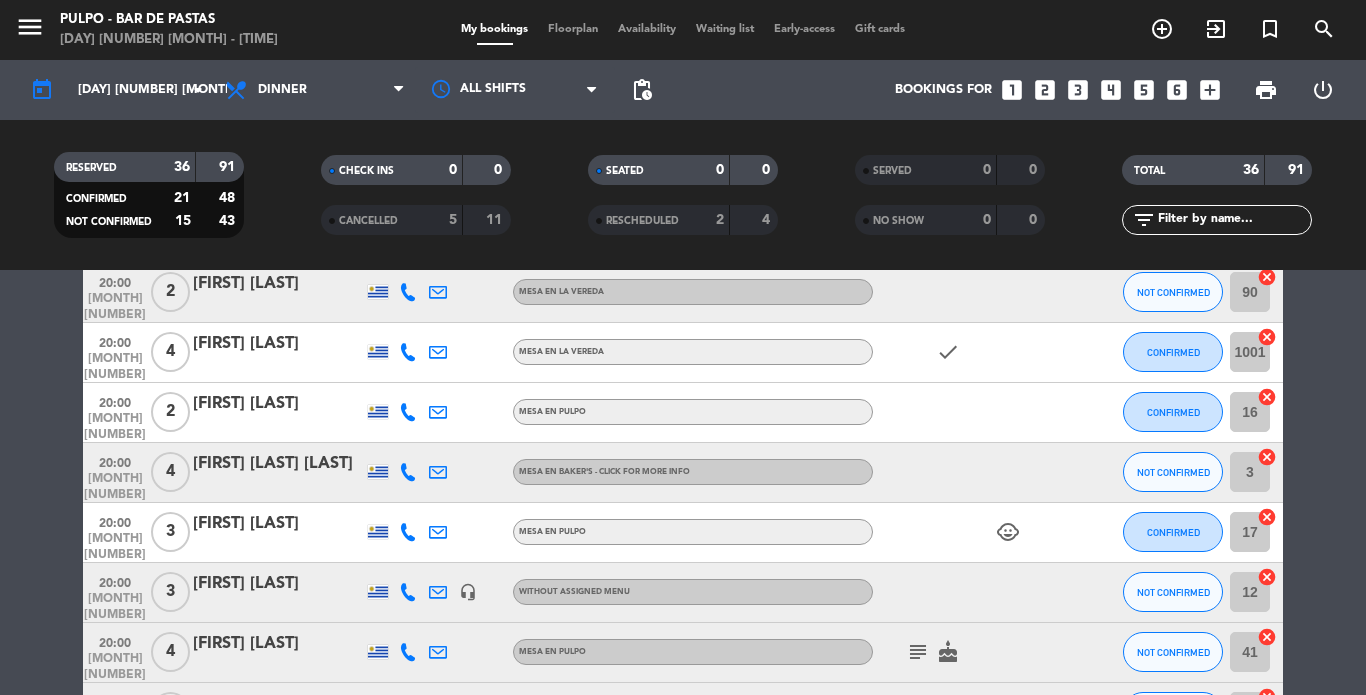 scroll, scrollTop: 637, scrollLeft: 0, axis: vertical 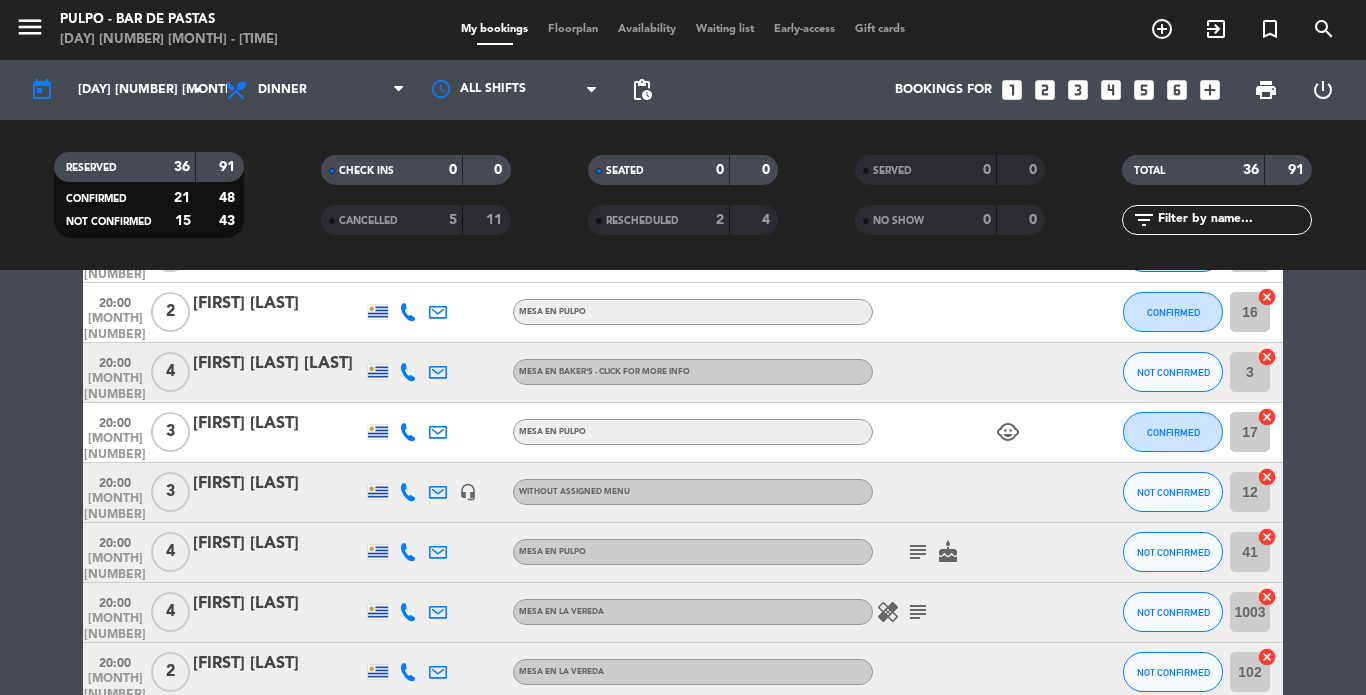 click 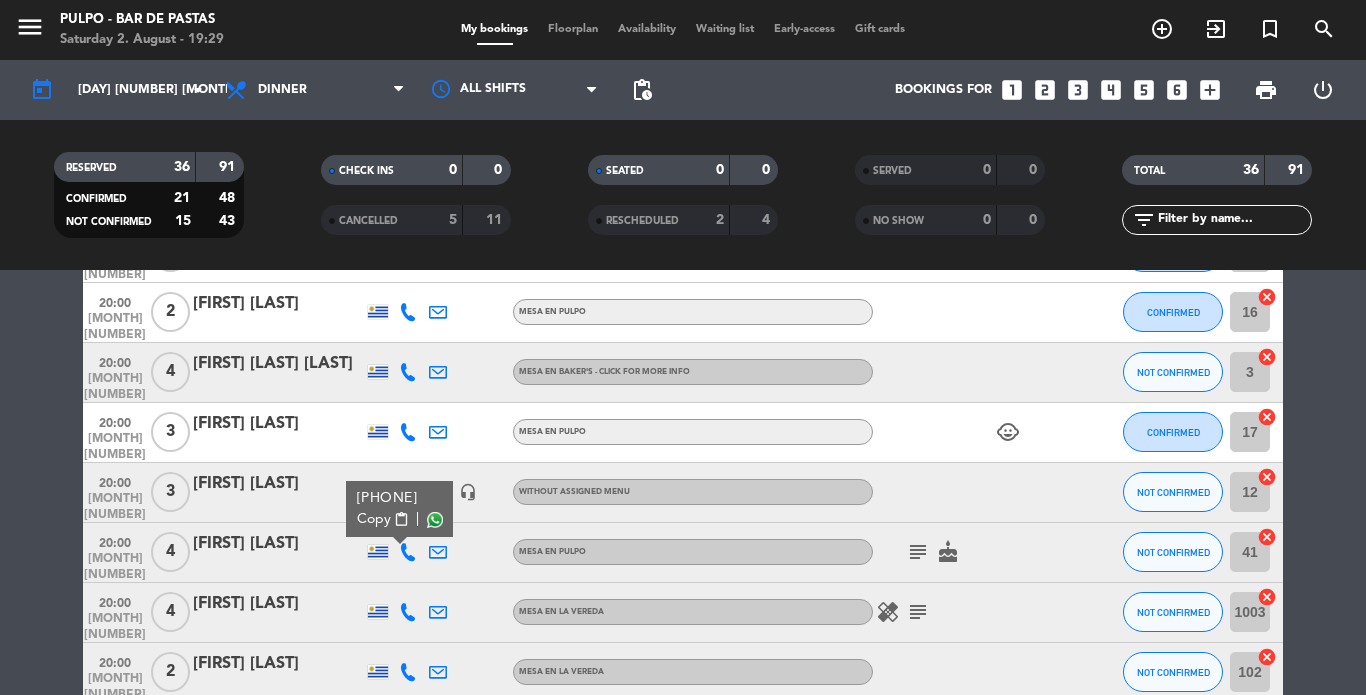 click at bounding box center (435, 519) 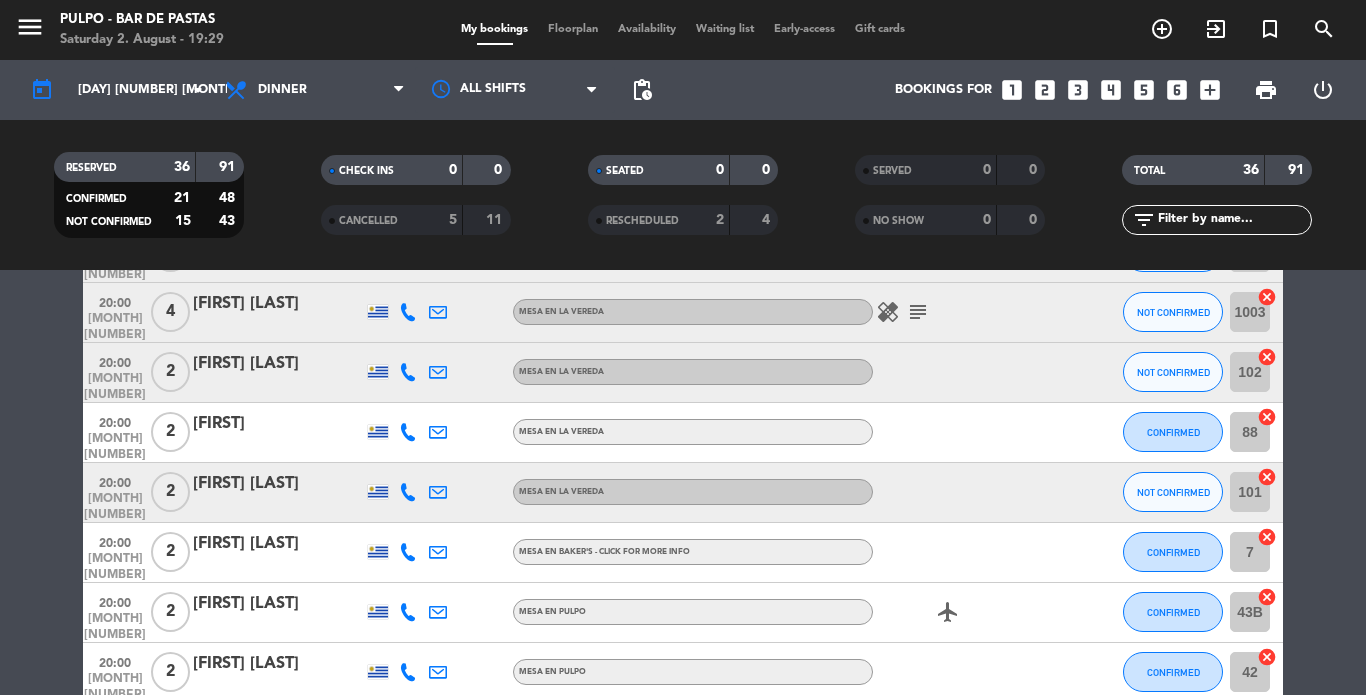 scroll, scrollTop: 1037, scrollLeft: 0, axis: vertical 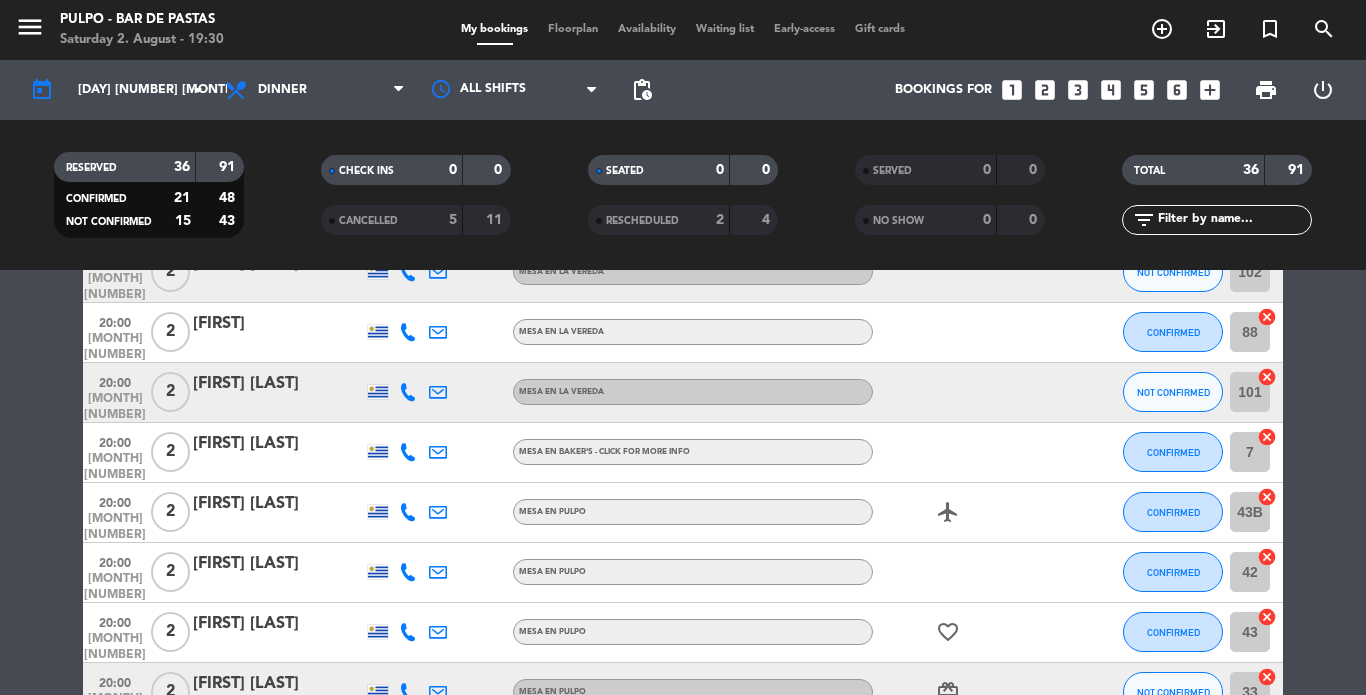 click 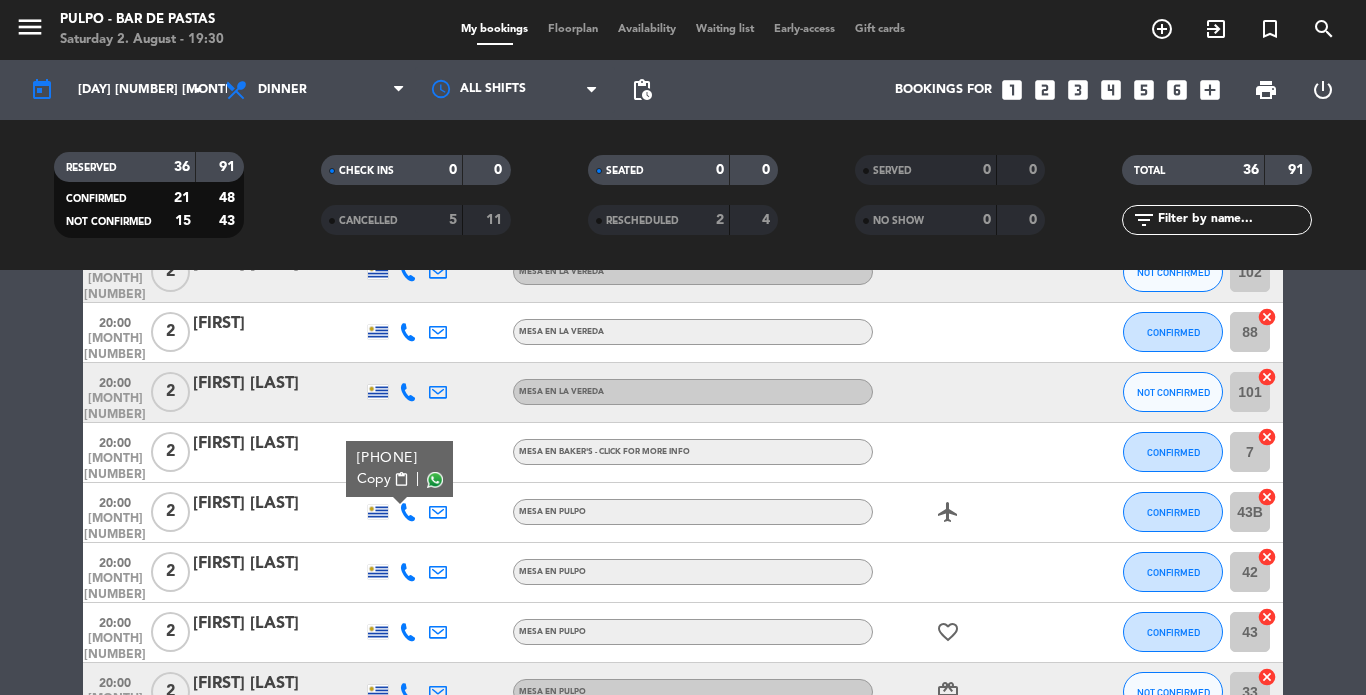 click at bounding box center [435, 479] 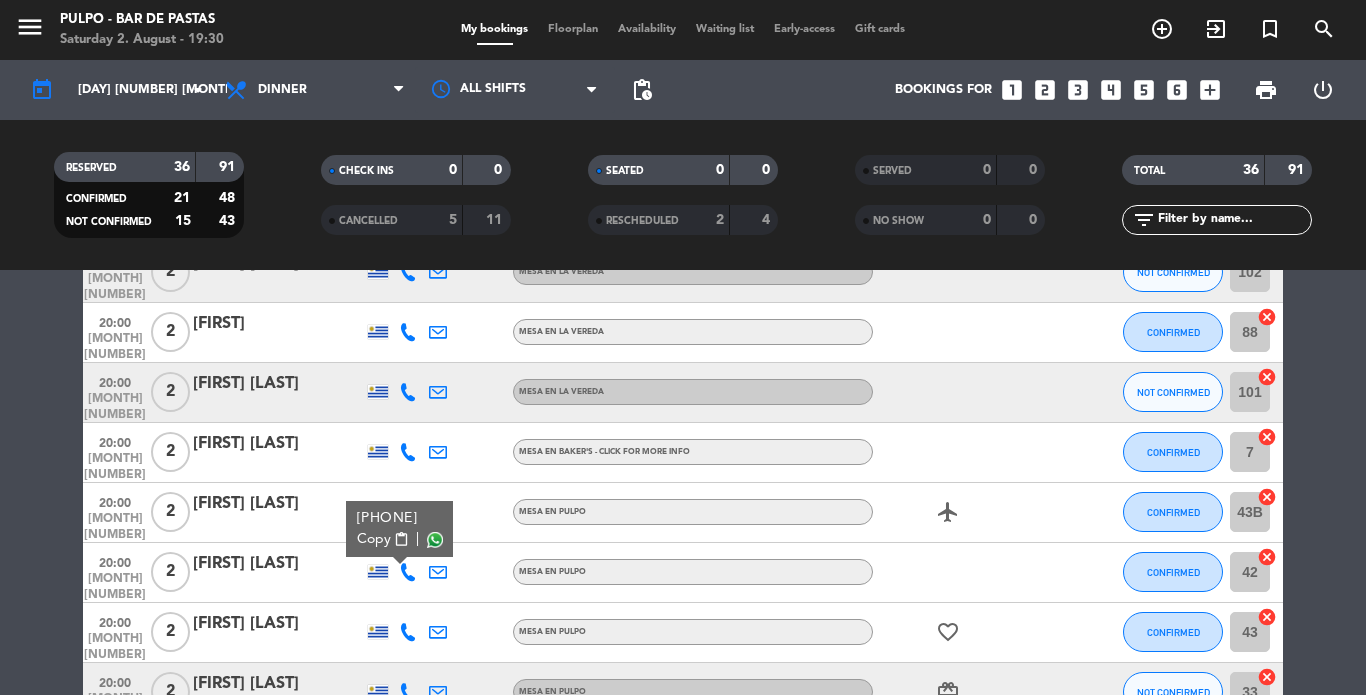 click at bounding box center (435, 539) 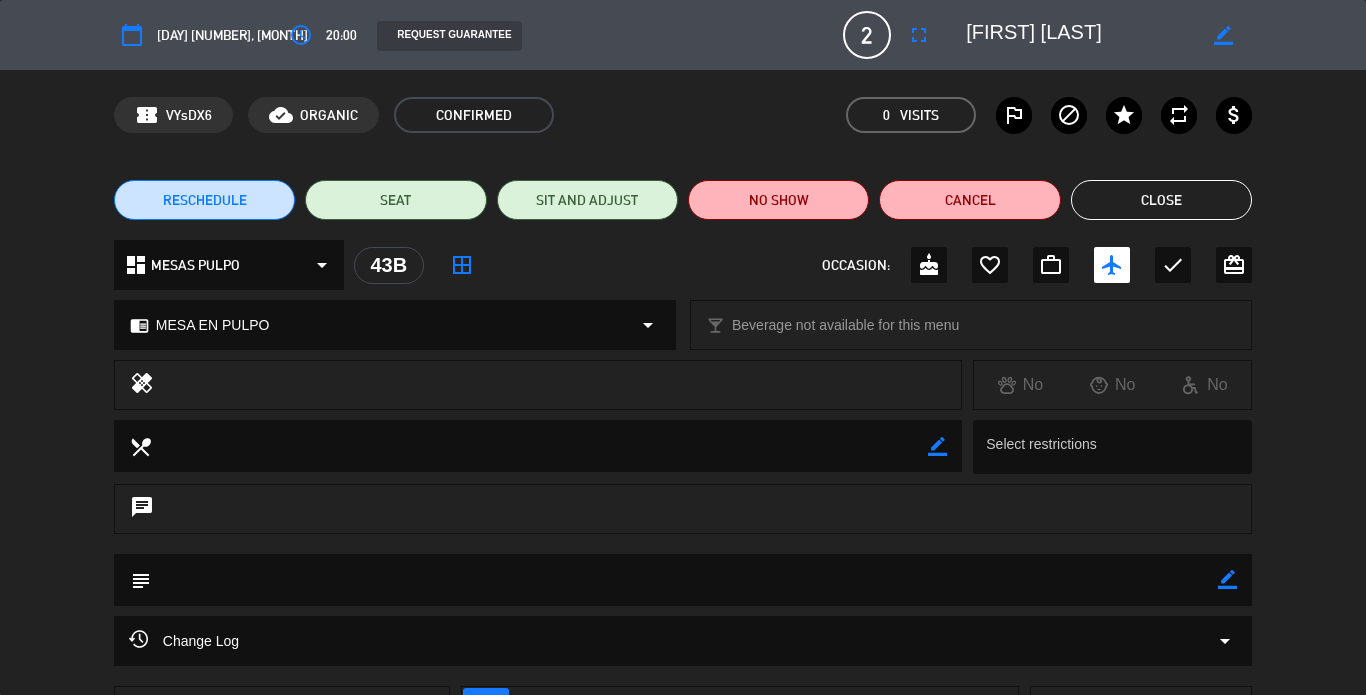 click on "Close" 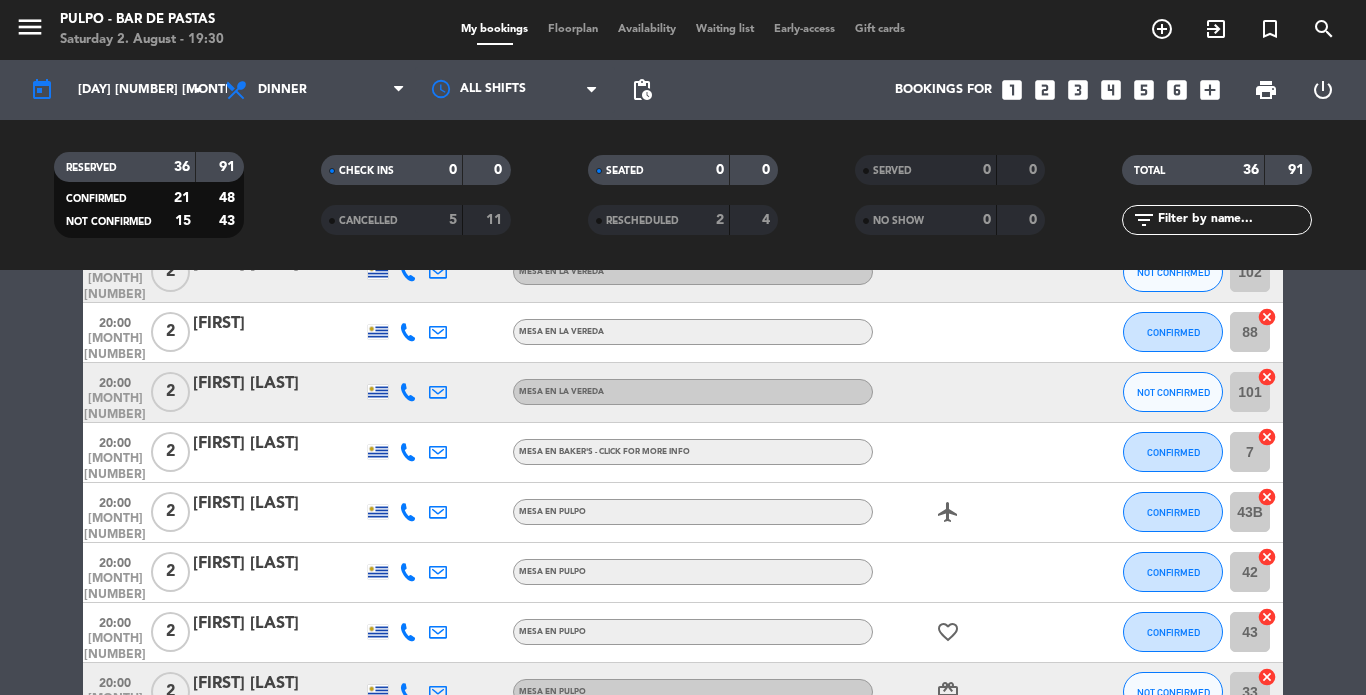 click 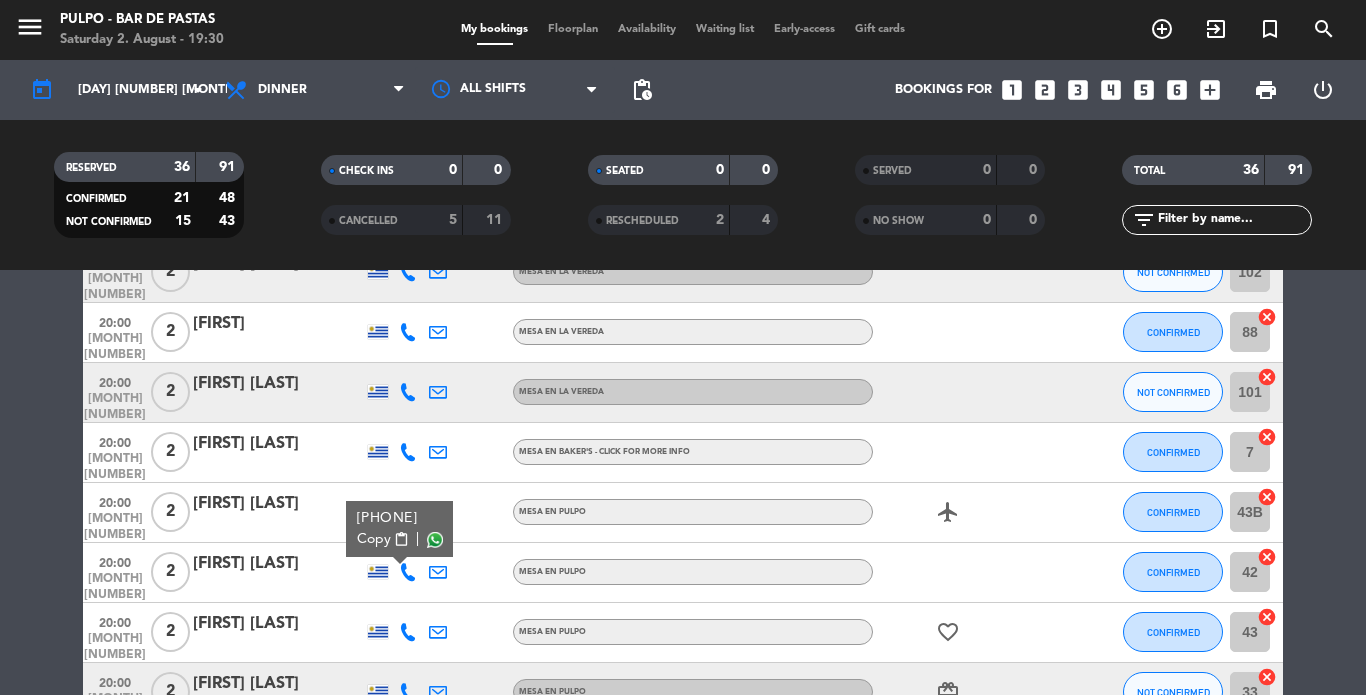 click 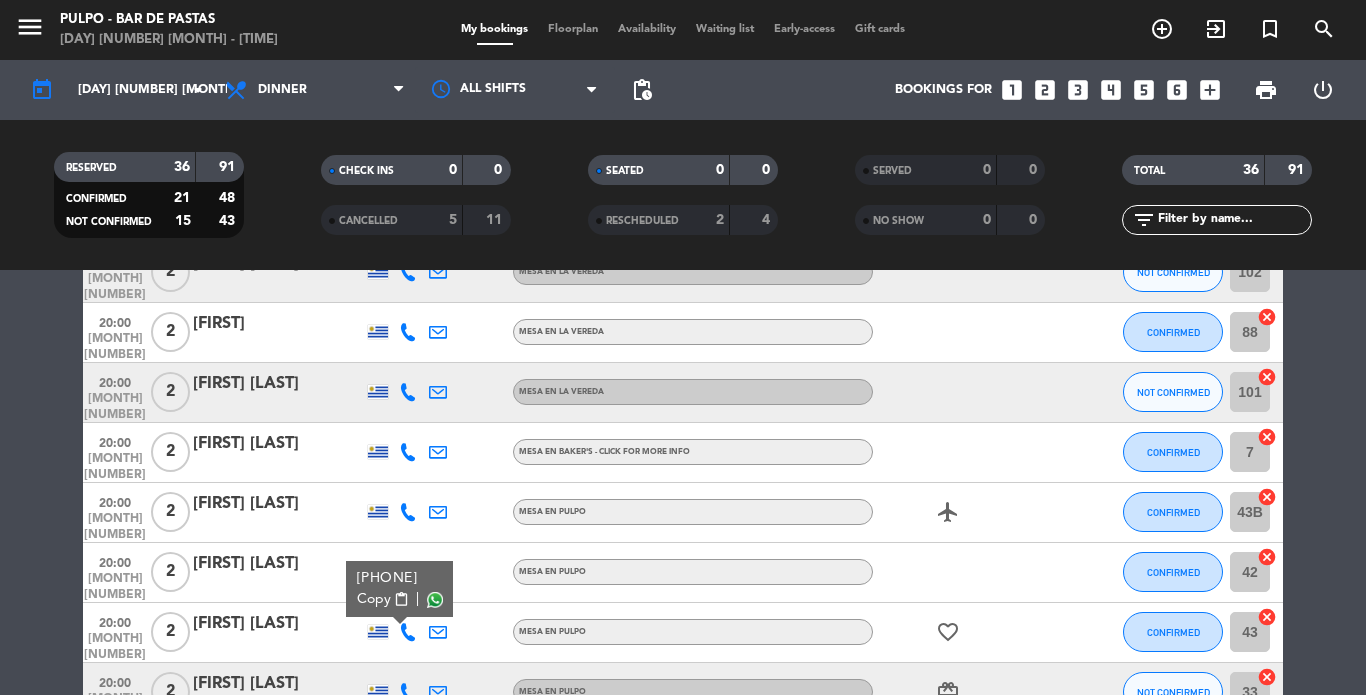 click 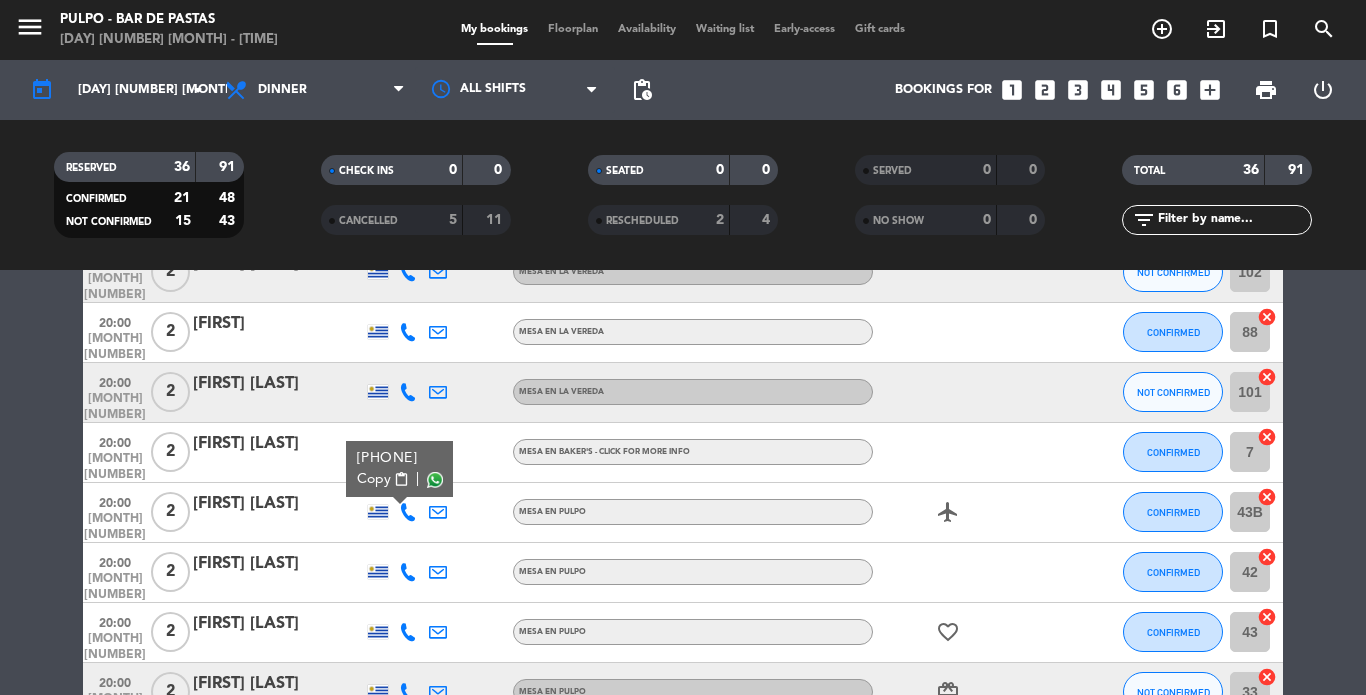 click 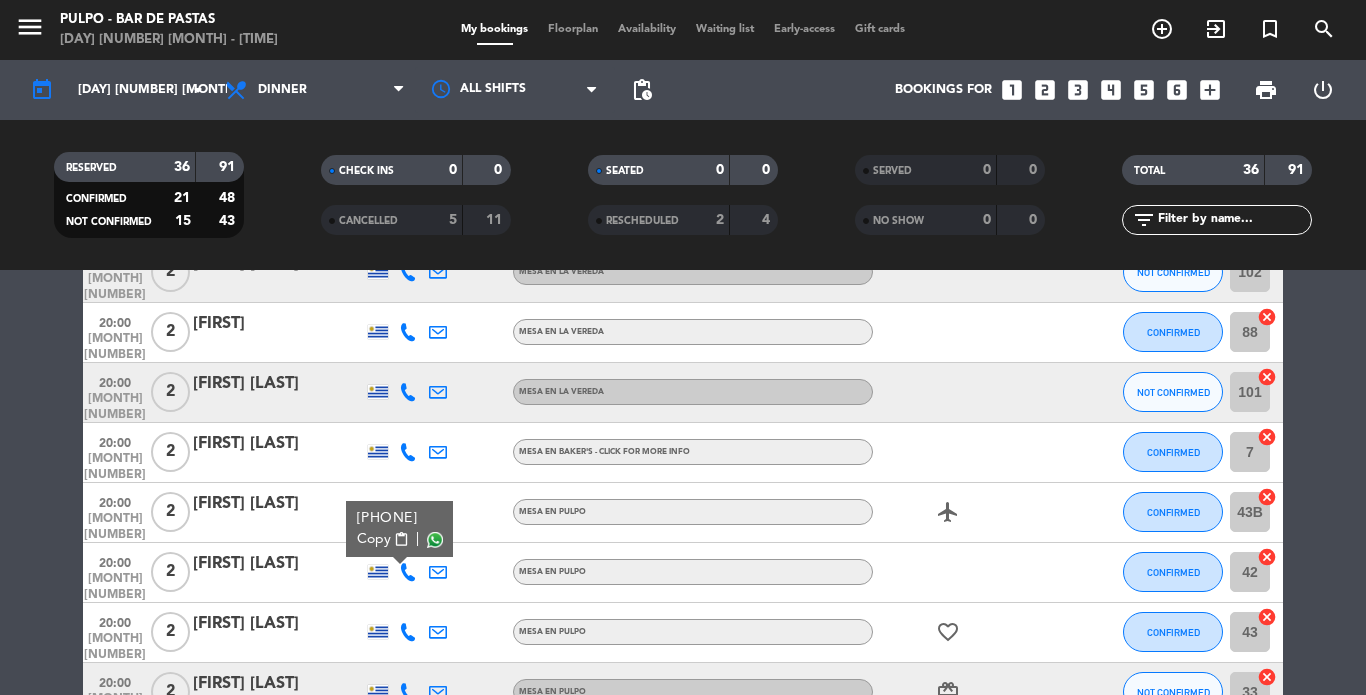 click on "[FIRST] [LAST]" 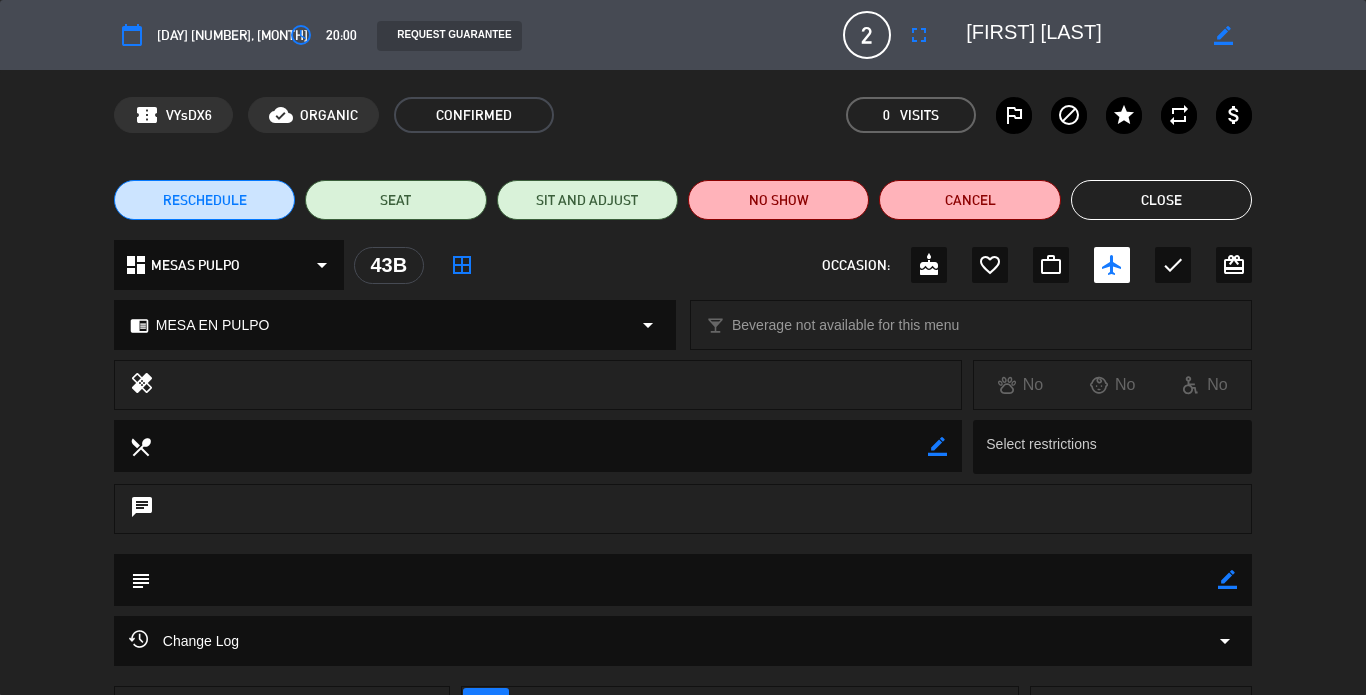 click on "Close" 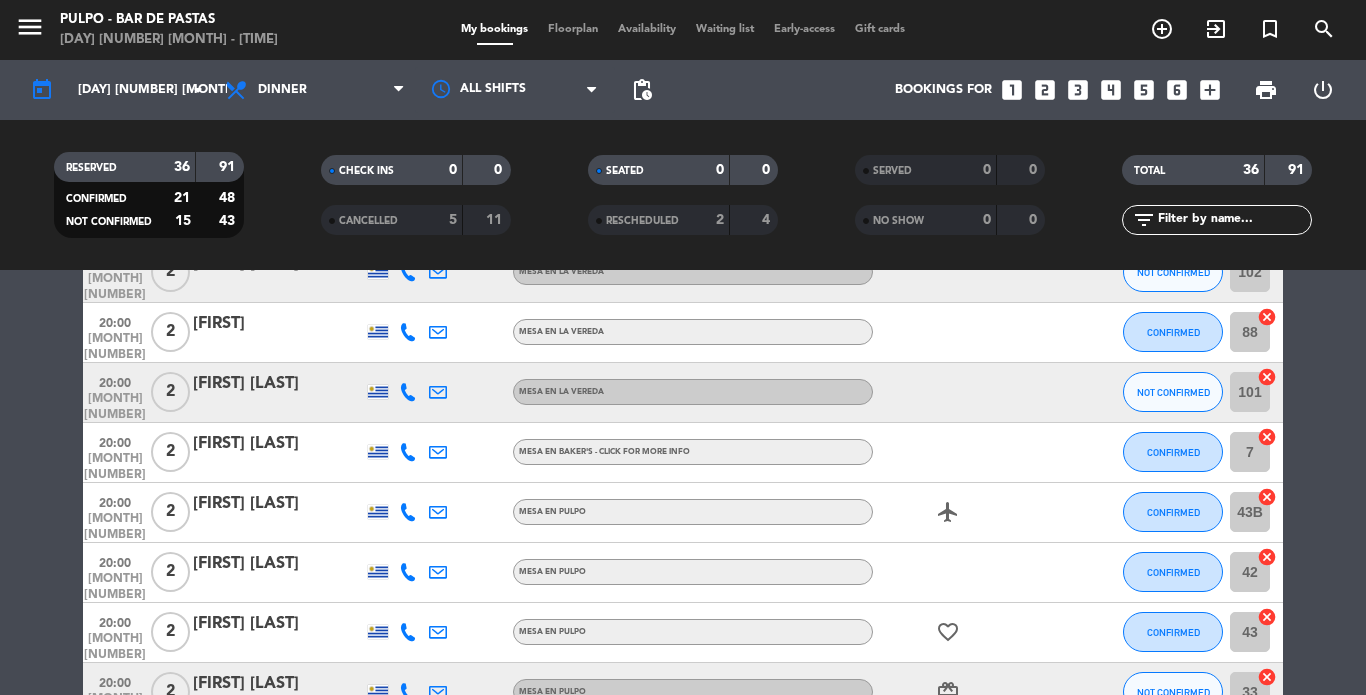 click 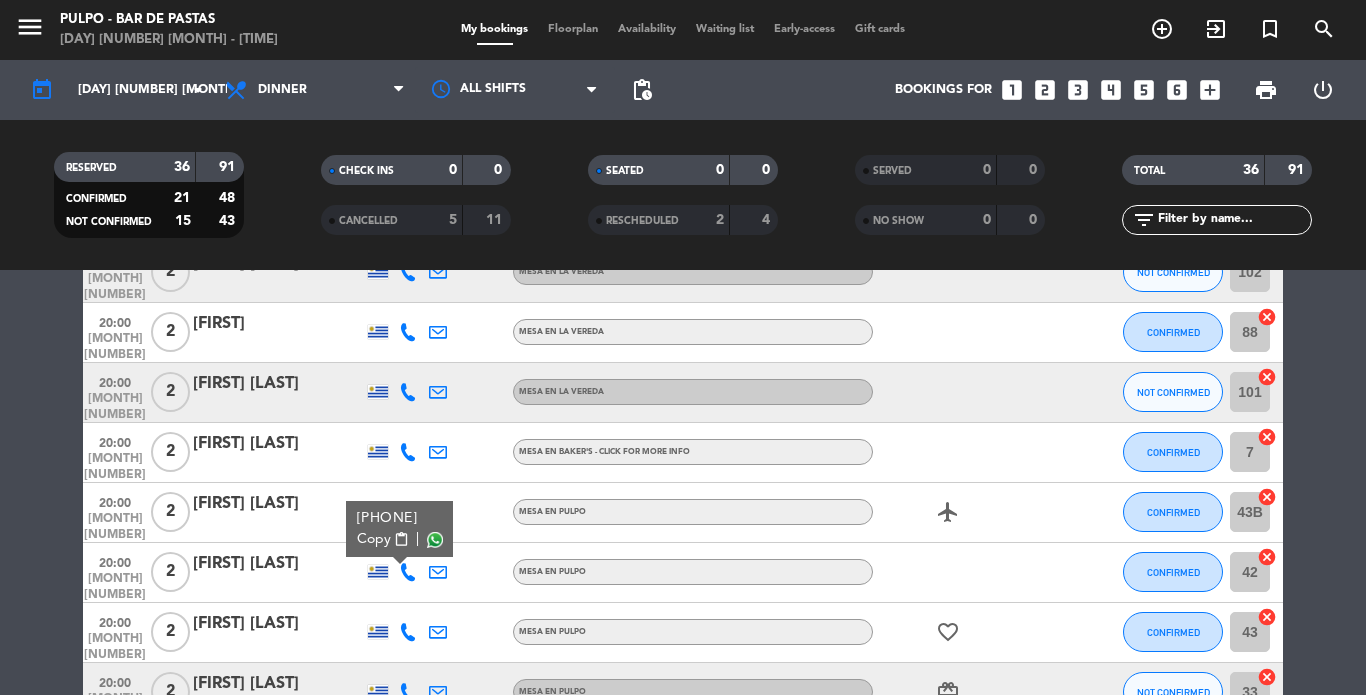 click 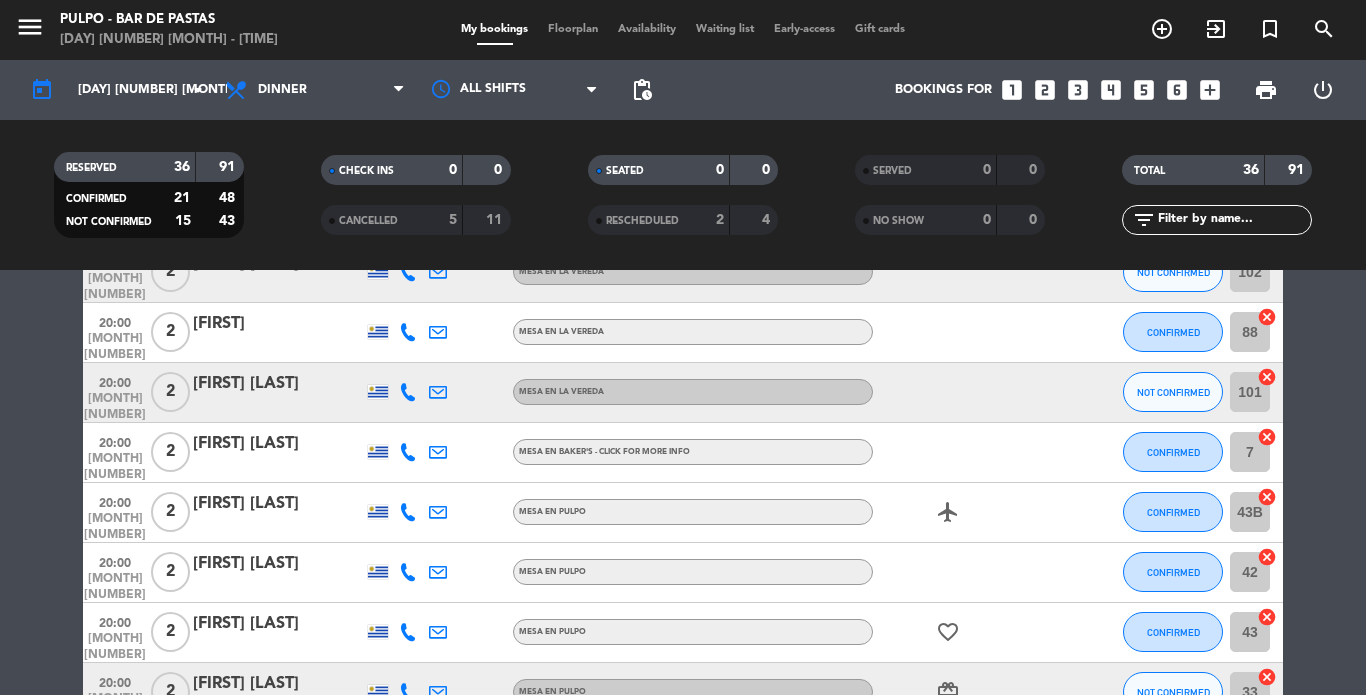 click 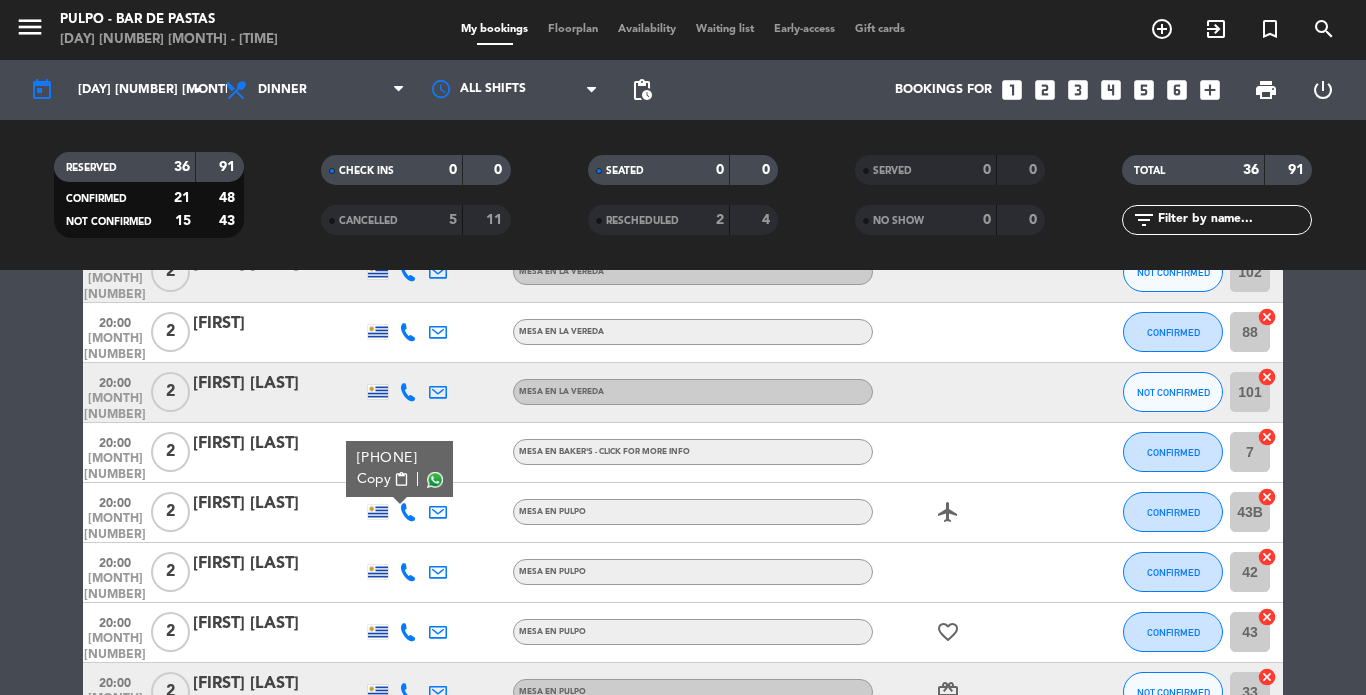 click at bounding box center [435, 479] 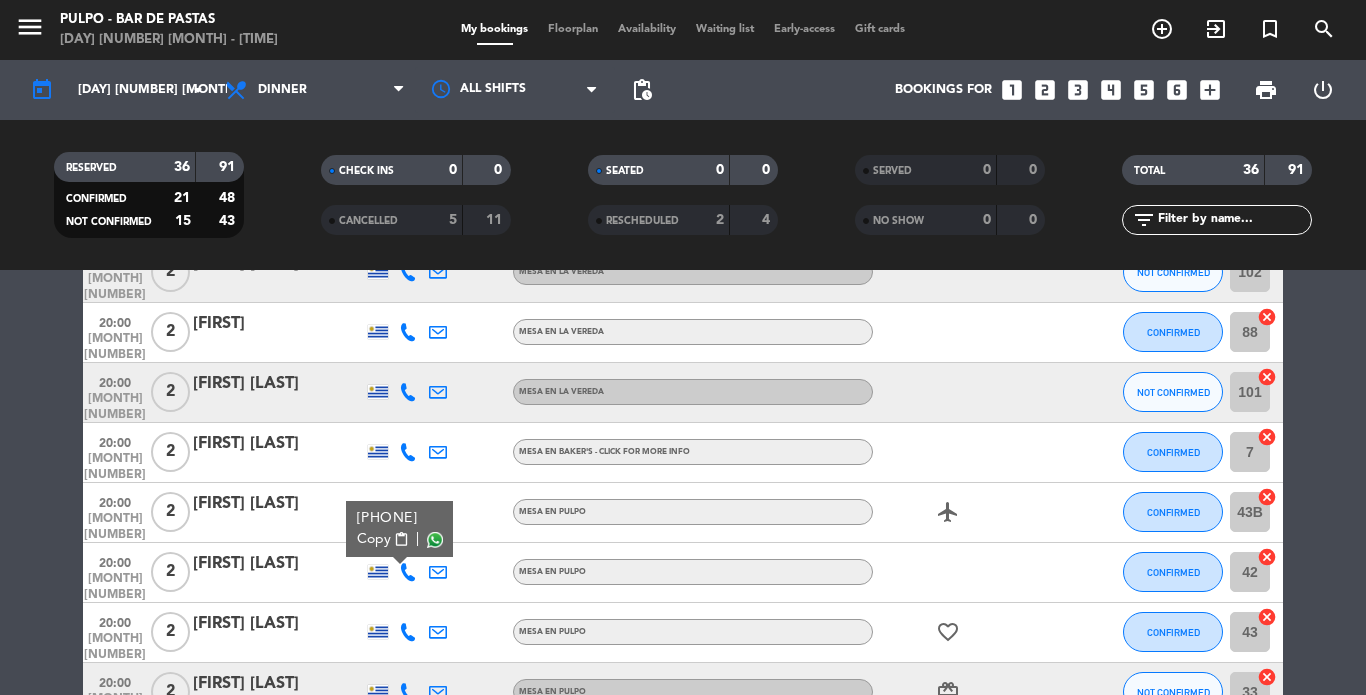click 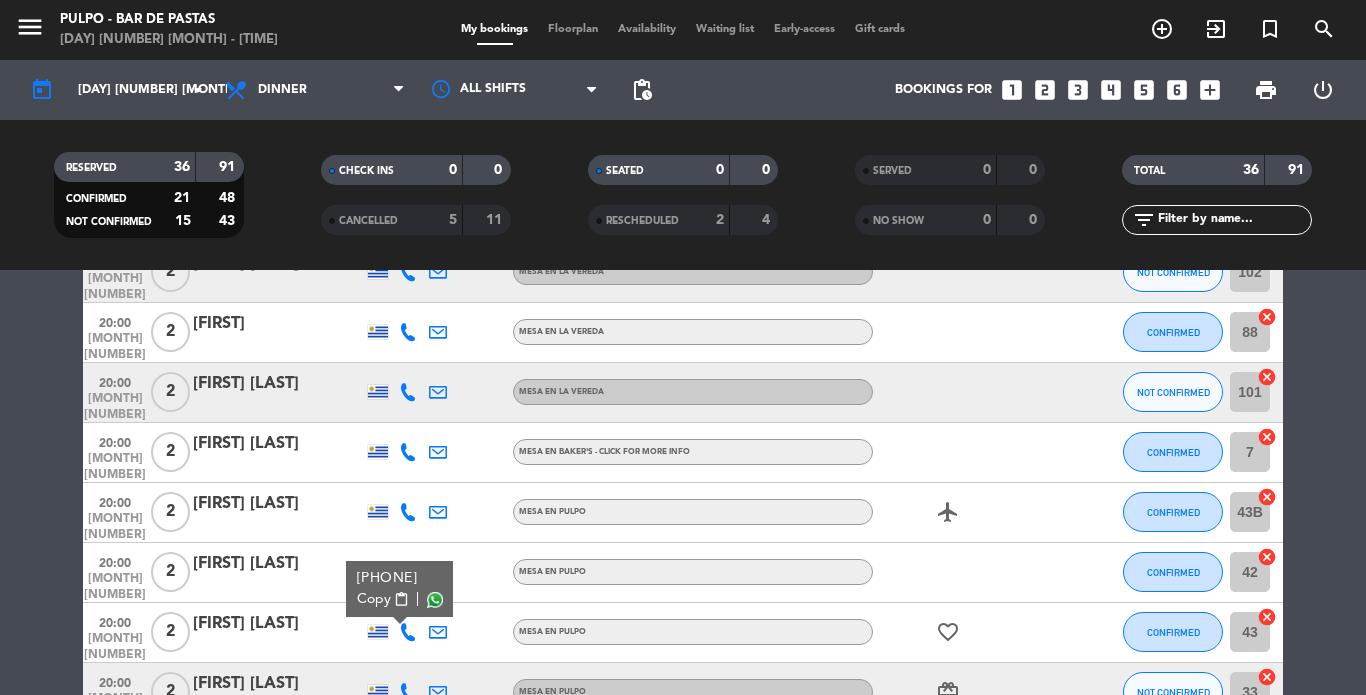 click at bounding box center (435, 599) 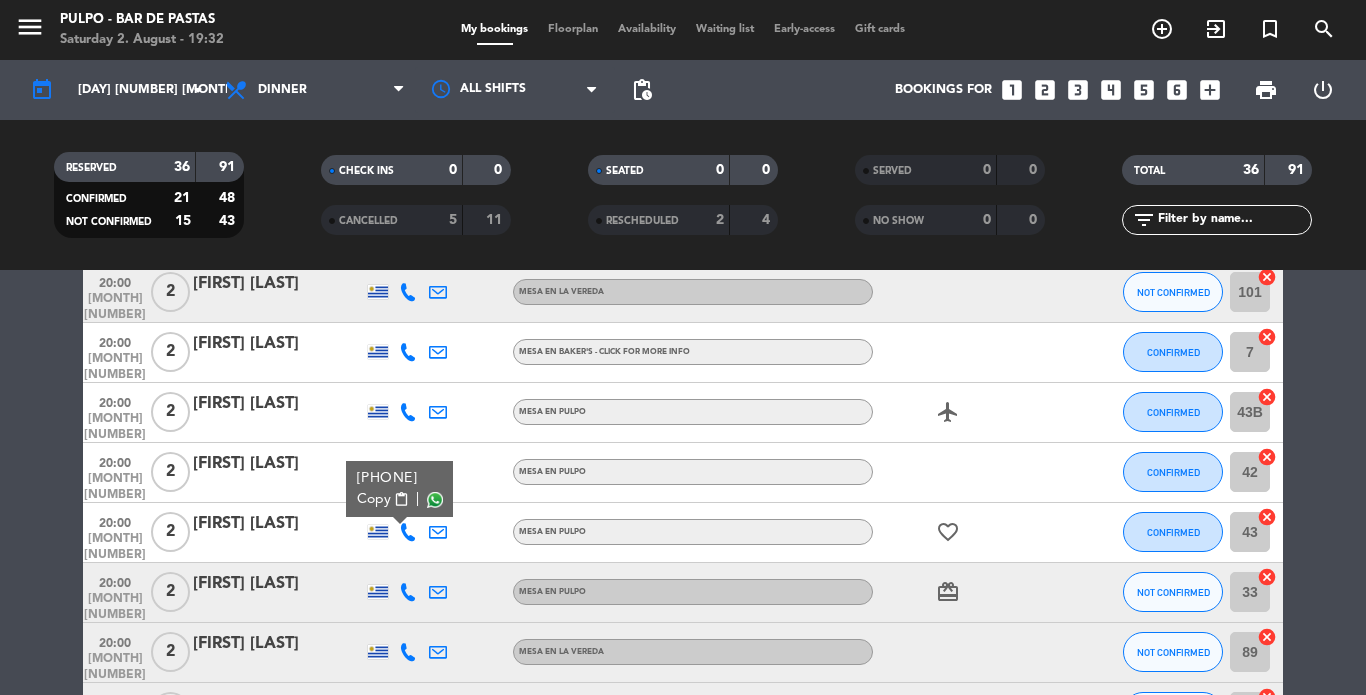 scroll, scrollTop: 1237, scrollLeft: 0, axis: vertical 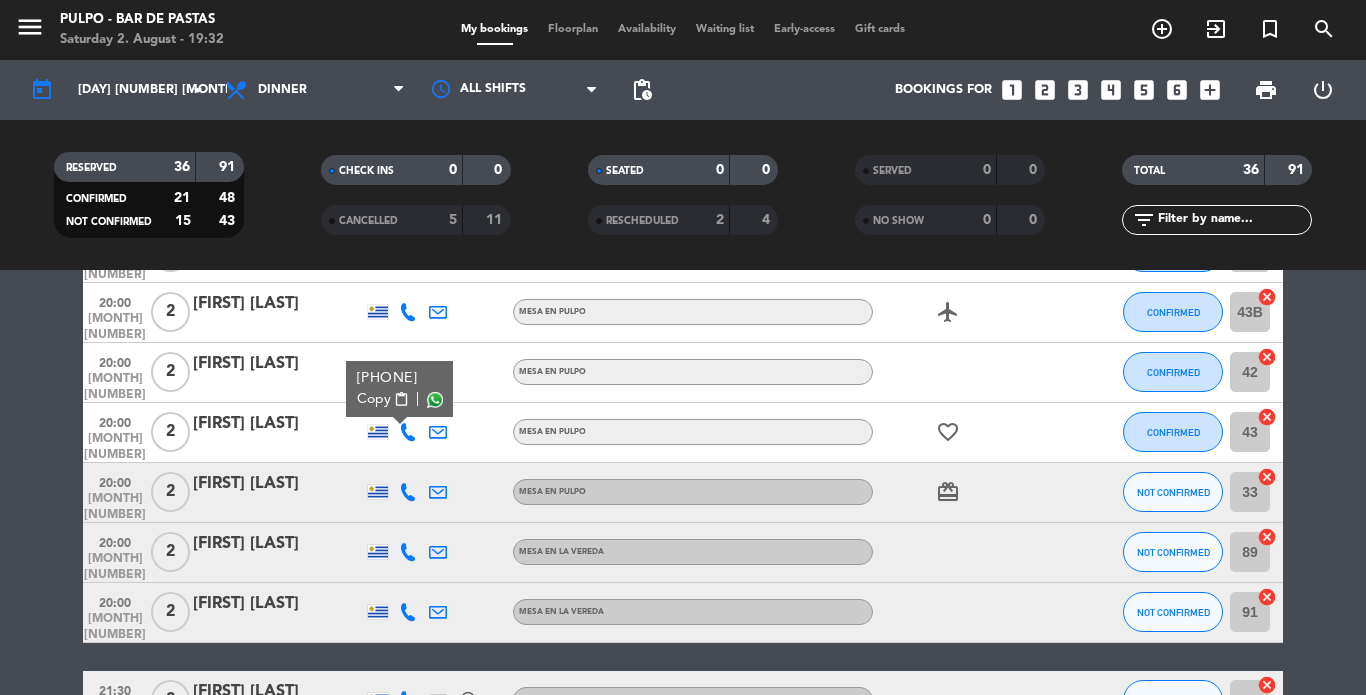 click 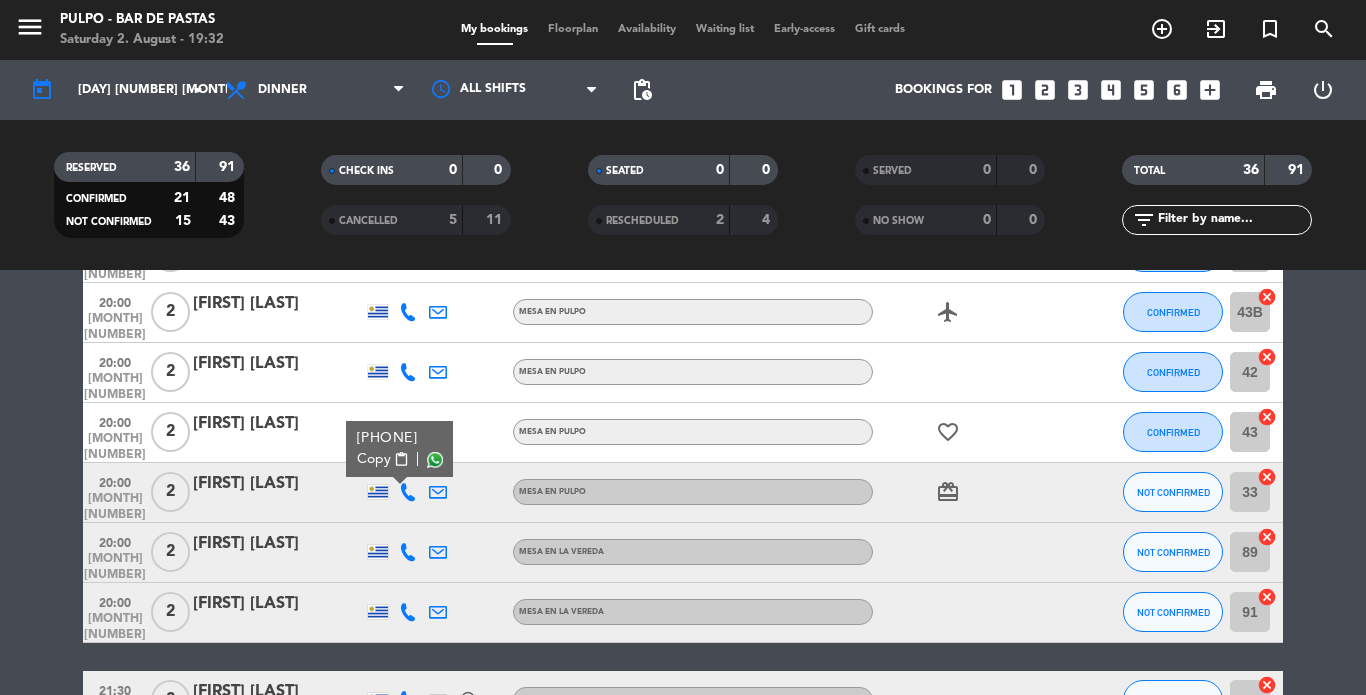 click on "Copy content_paste |" at bounding box center (400, 459) 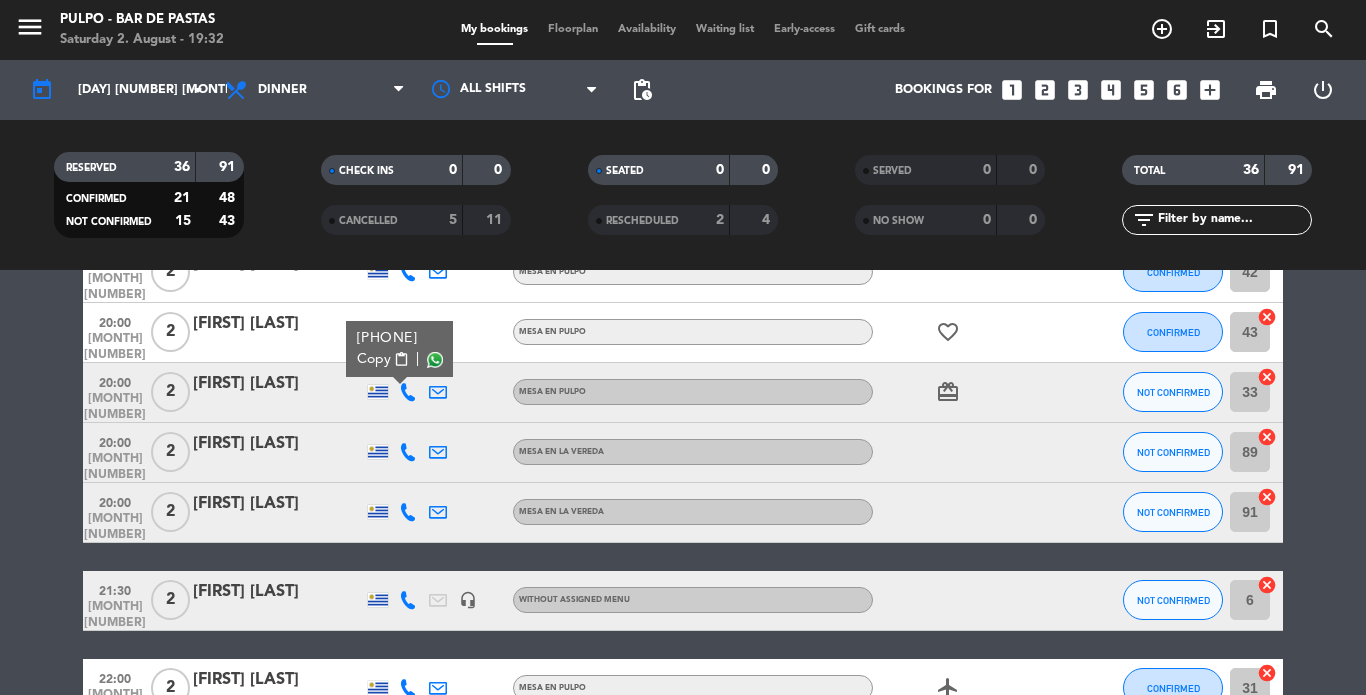 scroll, scrollTop: 1437, scrollLeft: 0, axis: vertical 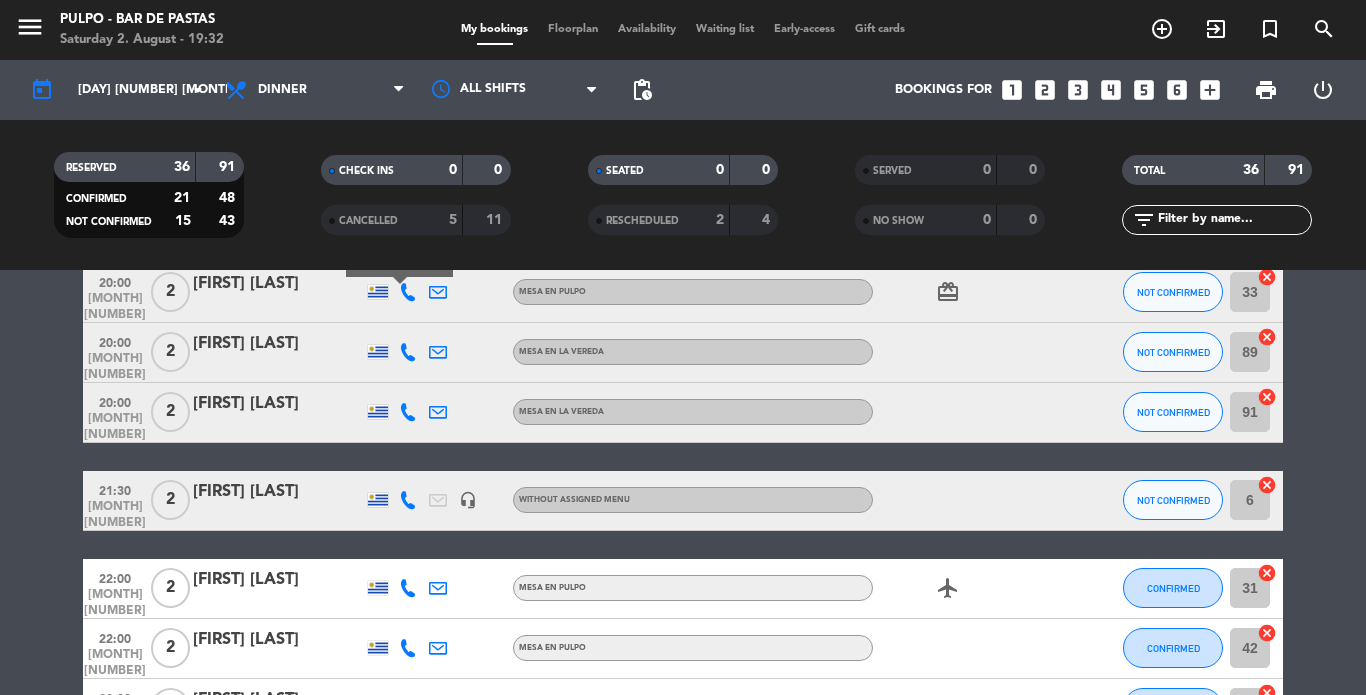 click on "[FIRST] [LAST]" 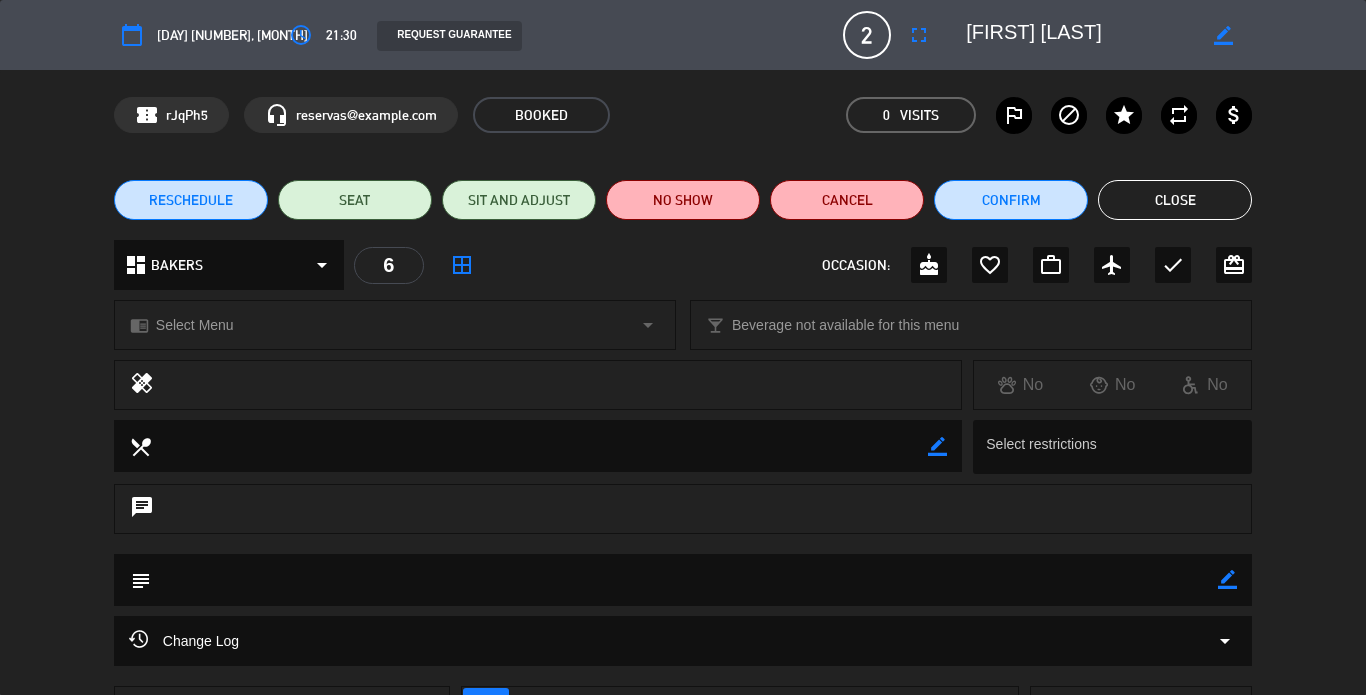 click on "Close" 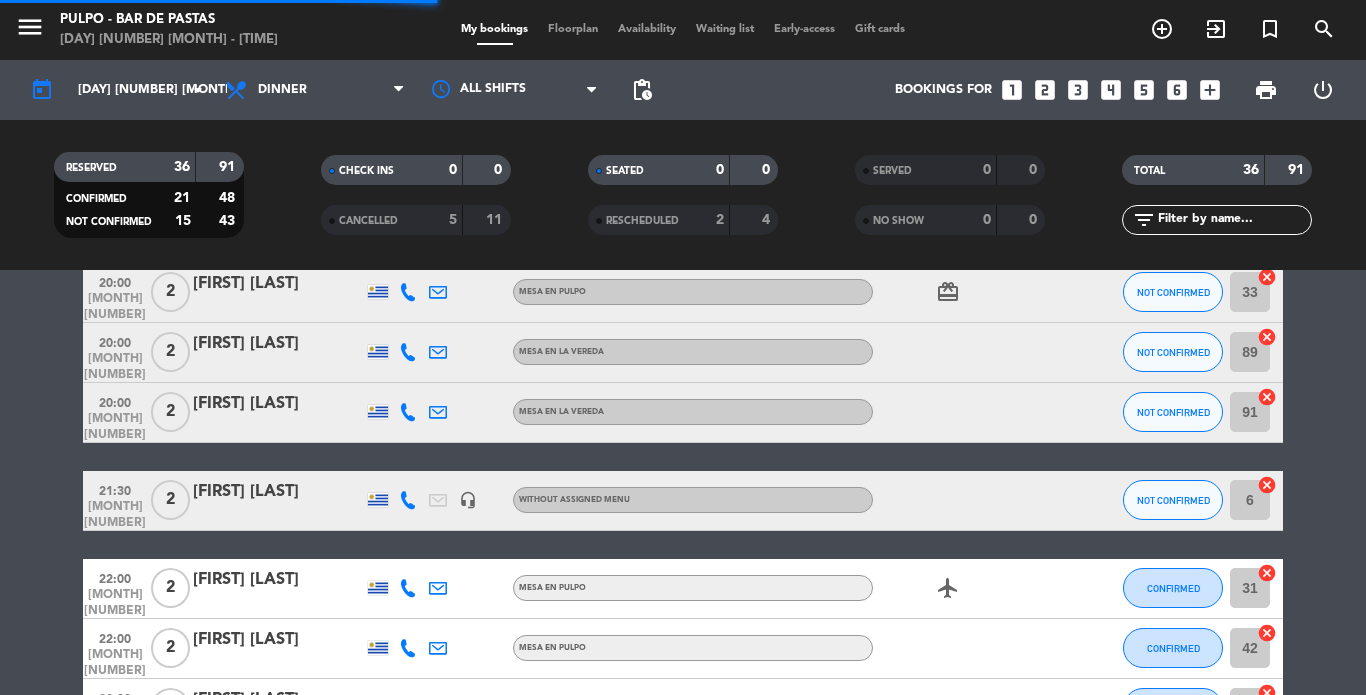 scroll, scrollTop: 1537, scrollLeft: 0, axis: vertical 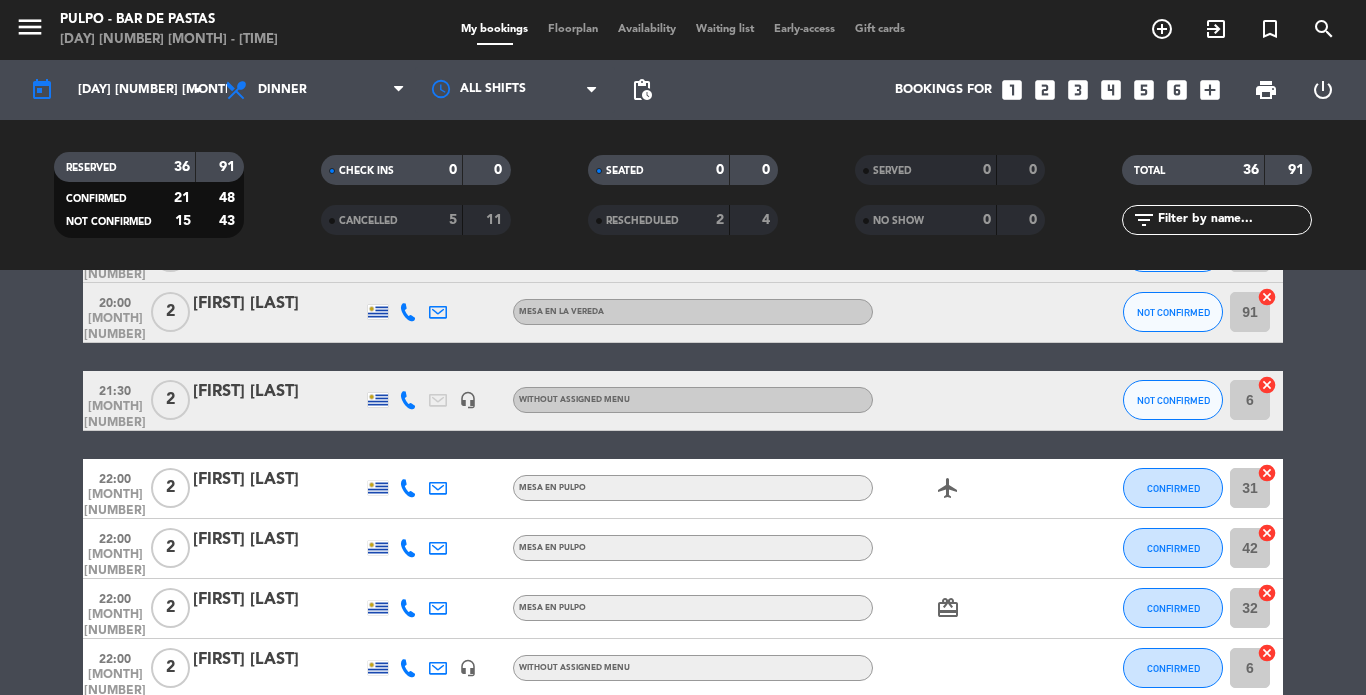 click 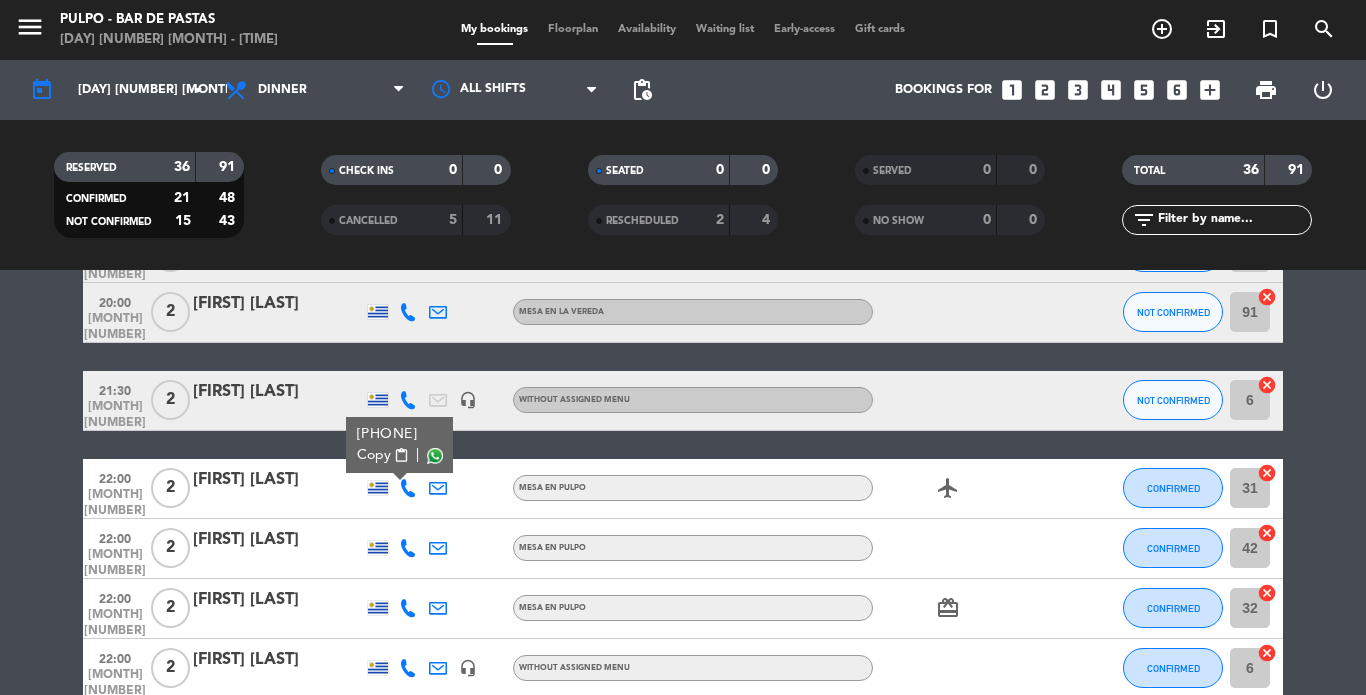 click at bounding box center (435, 455) 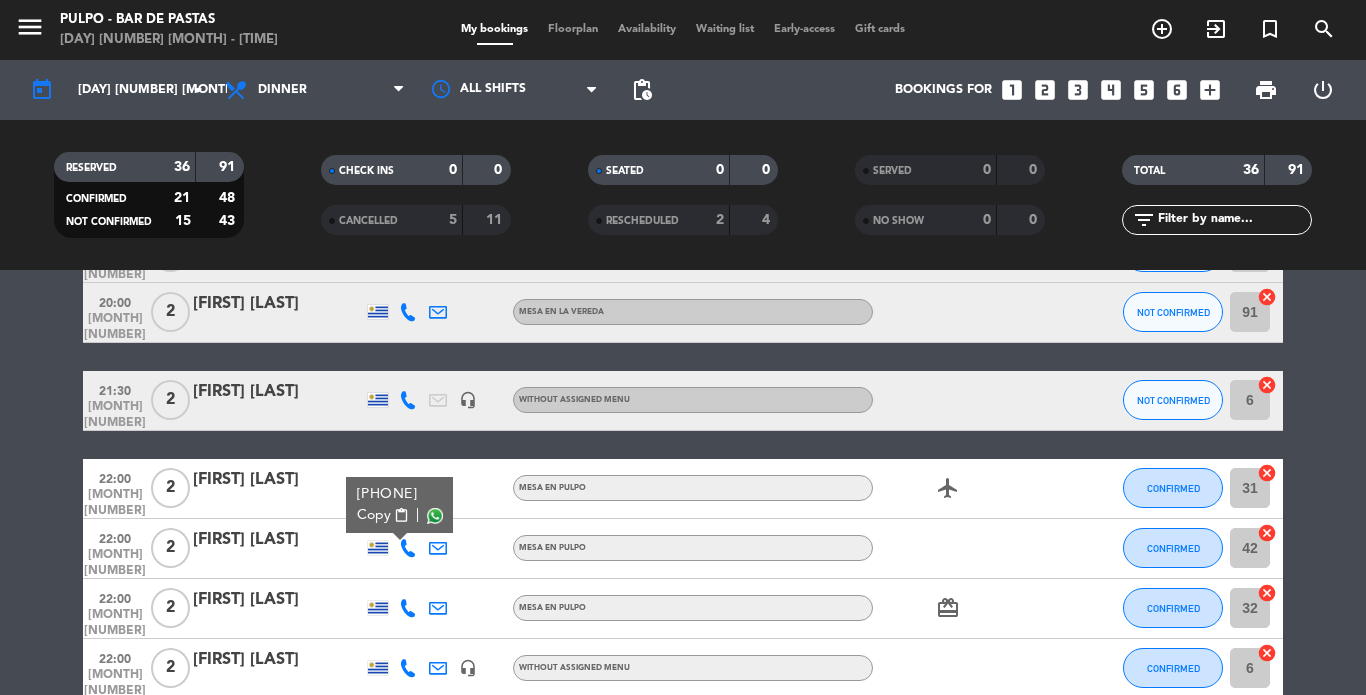 click at bounding box center [435, 515] 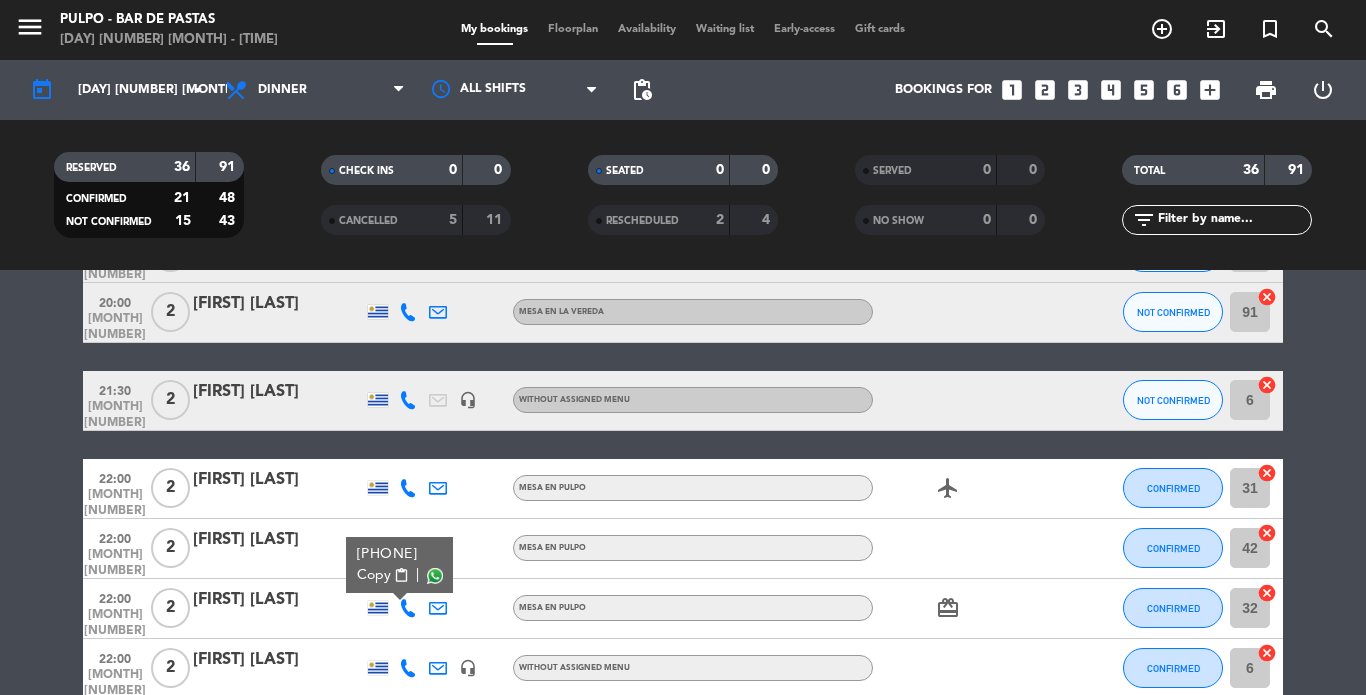 click at bounding box center (435, 575) 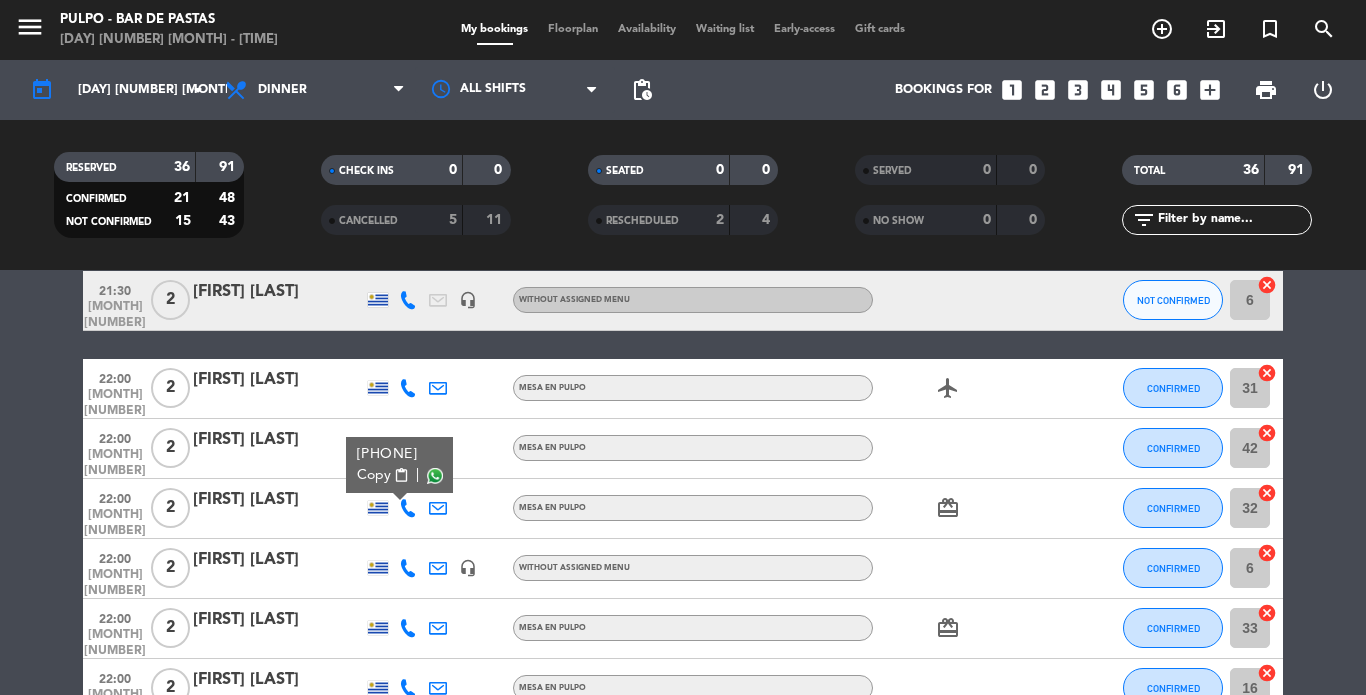 scroll, scrollTop: 1737, scrollLeft: 0, axis: vertical 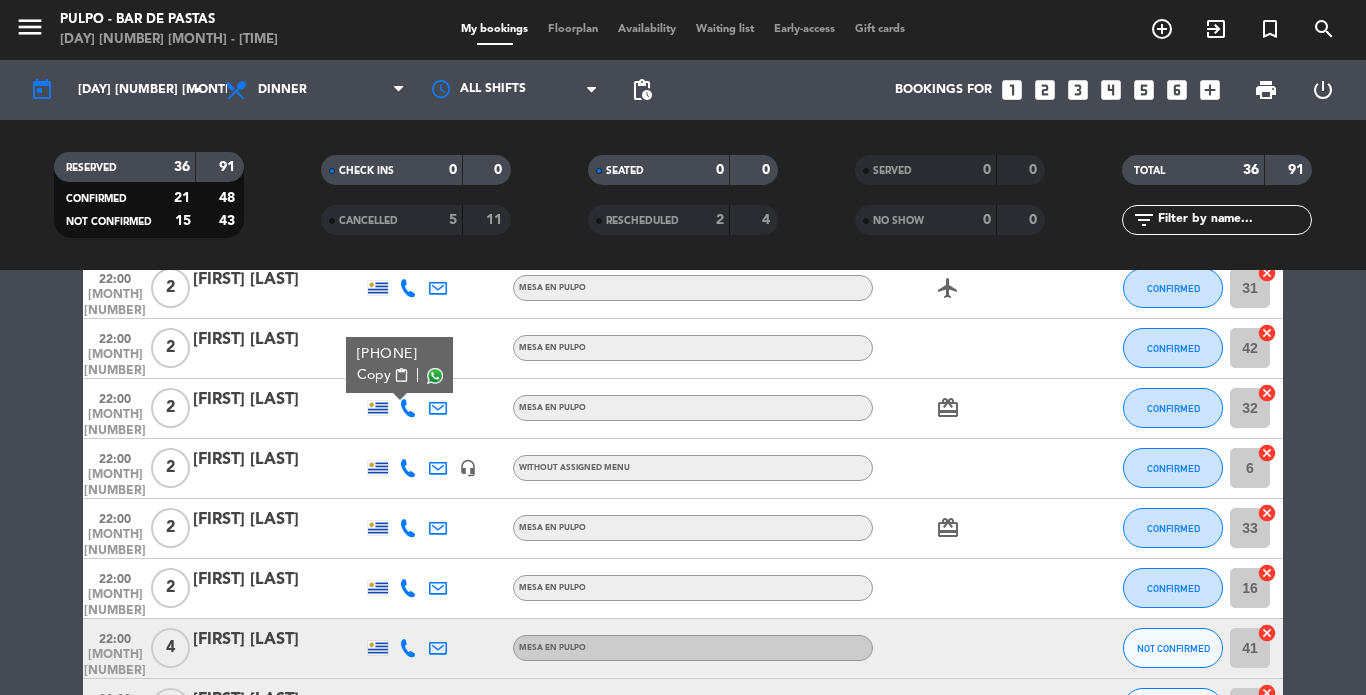 click 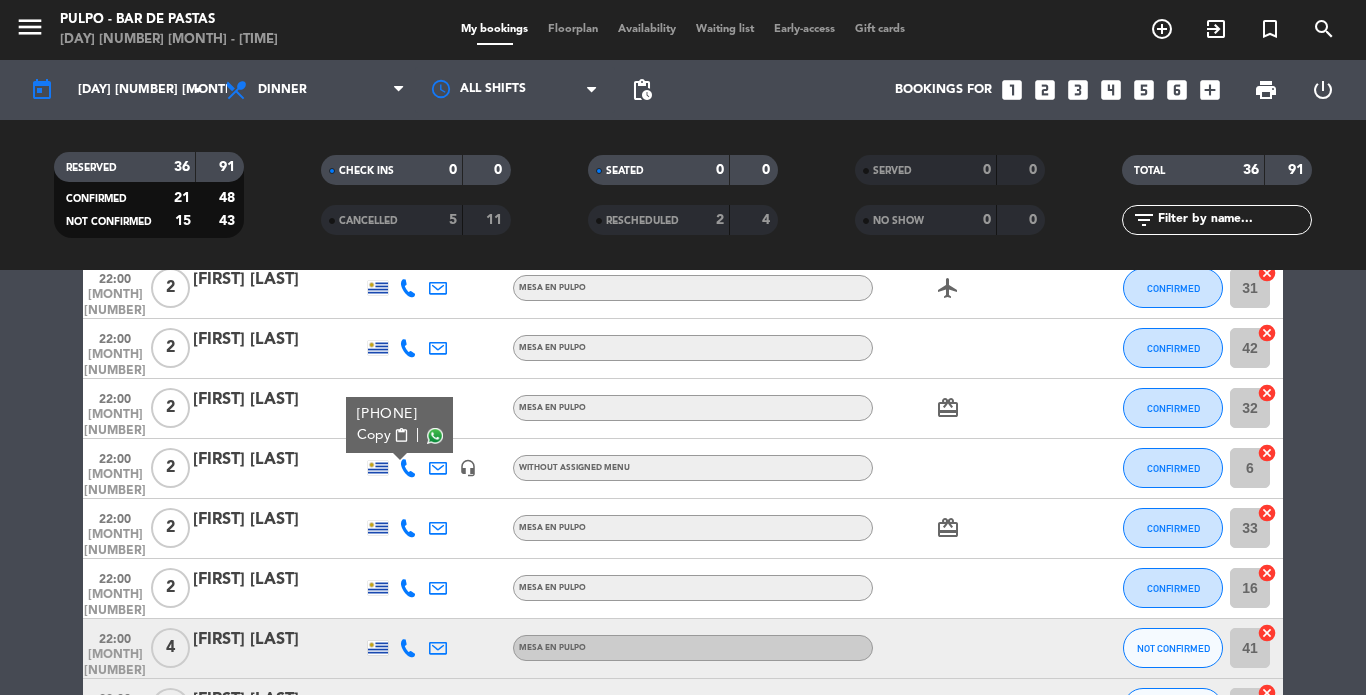 click at bounding box center [435, 435] 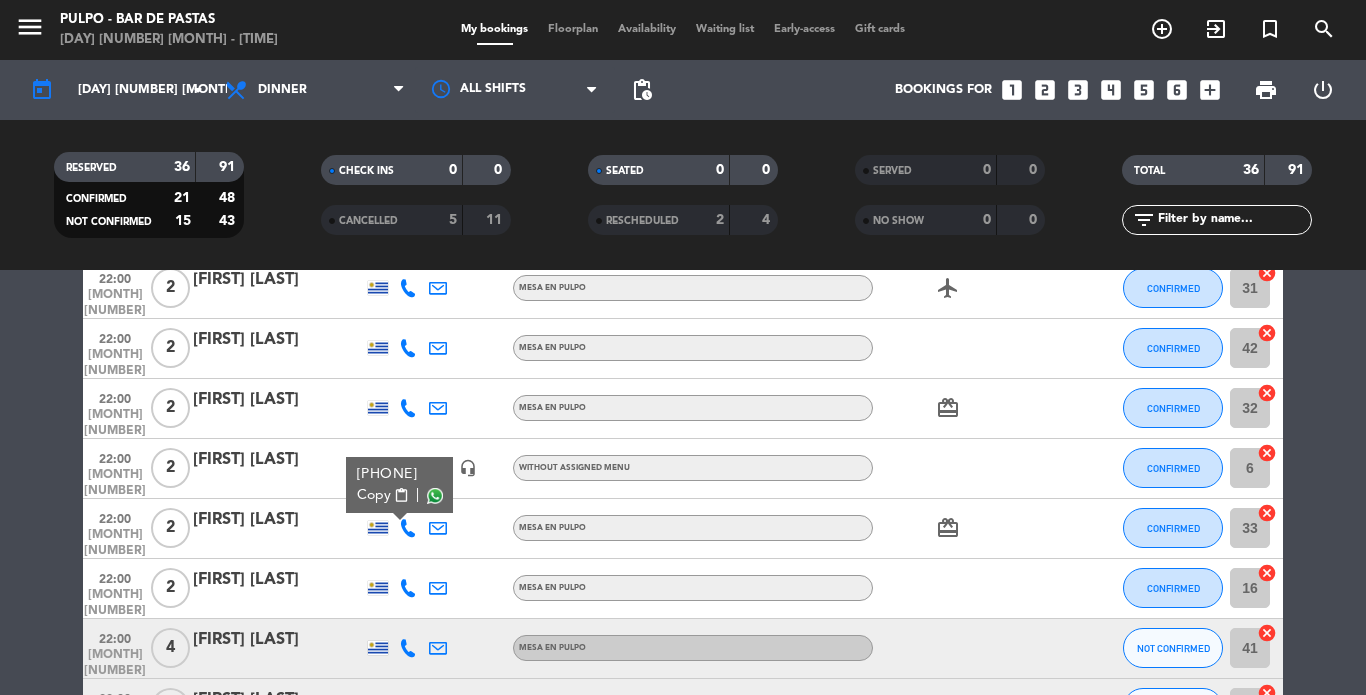 drag, startPoint x: 432, startPoint y: 487, endPoint x: 440, endPoint y: 479, distance: 11.313708 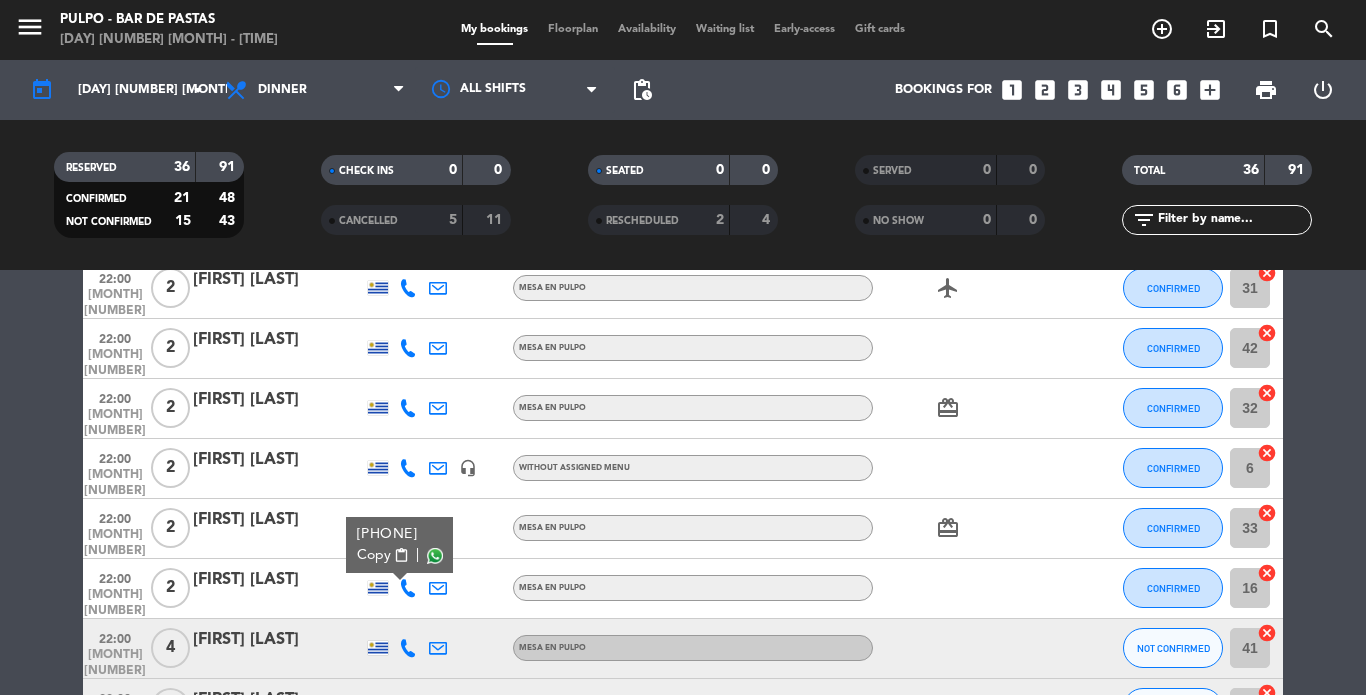 click at bounding box center (435, 555) 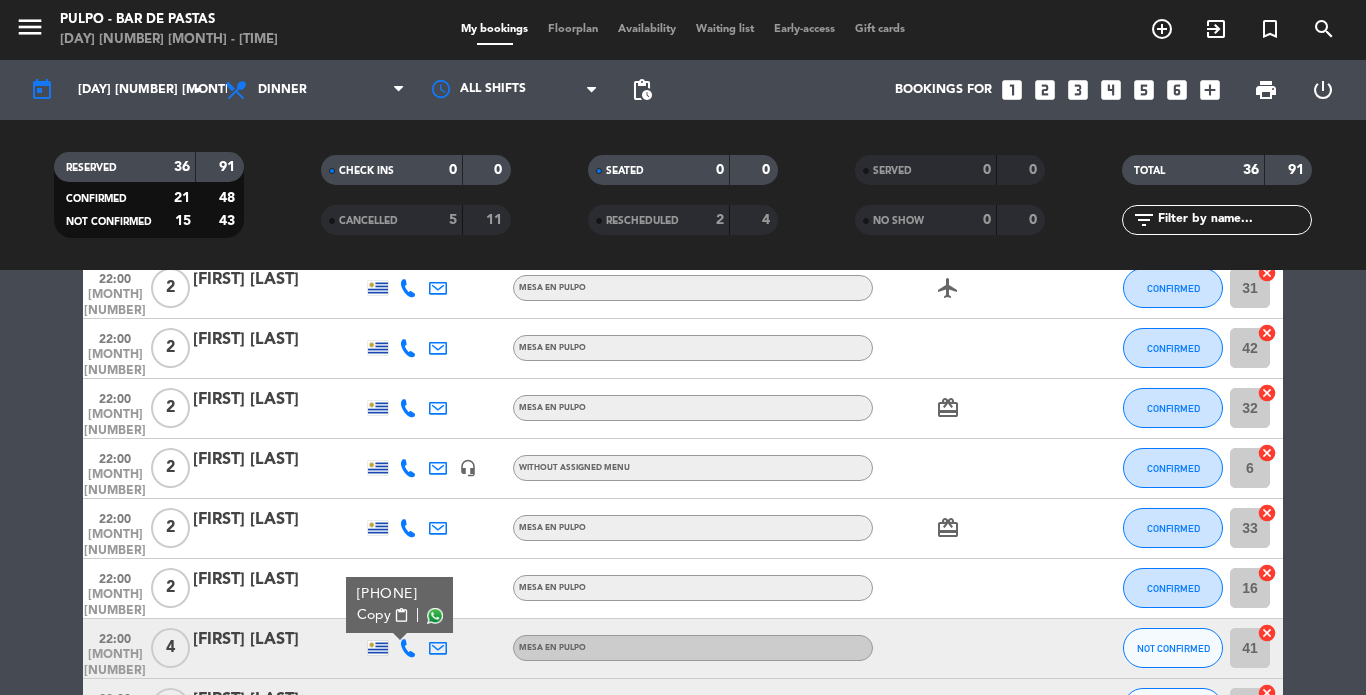 click at bounding box center (435, 615) 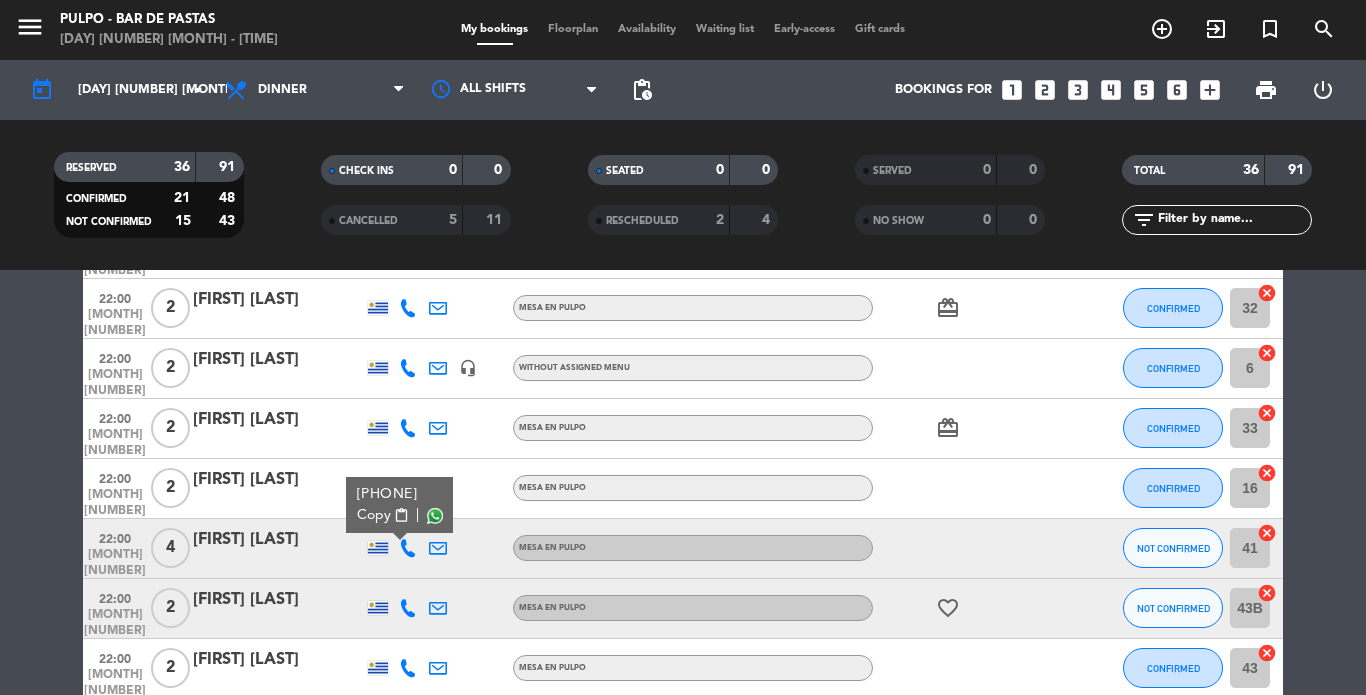 scroll, scrollTop: 1937, scrollLeft: 0, axis: vertical 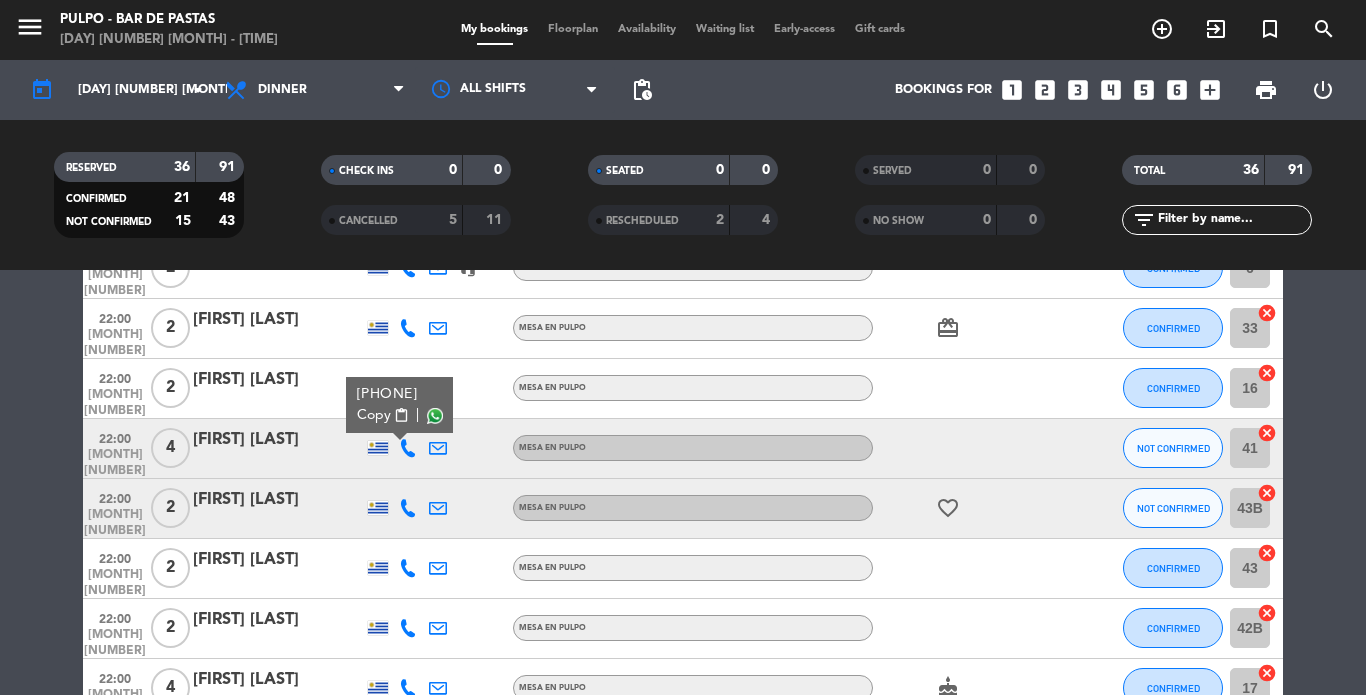 click 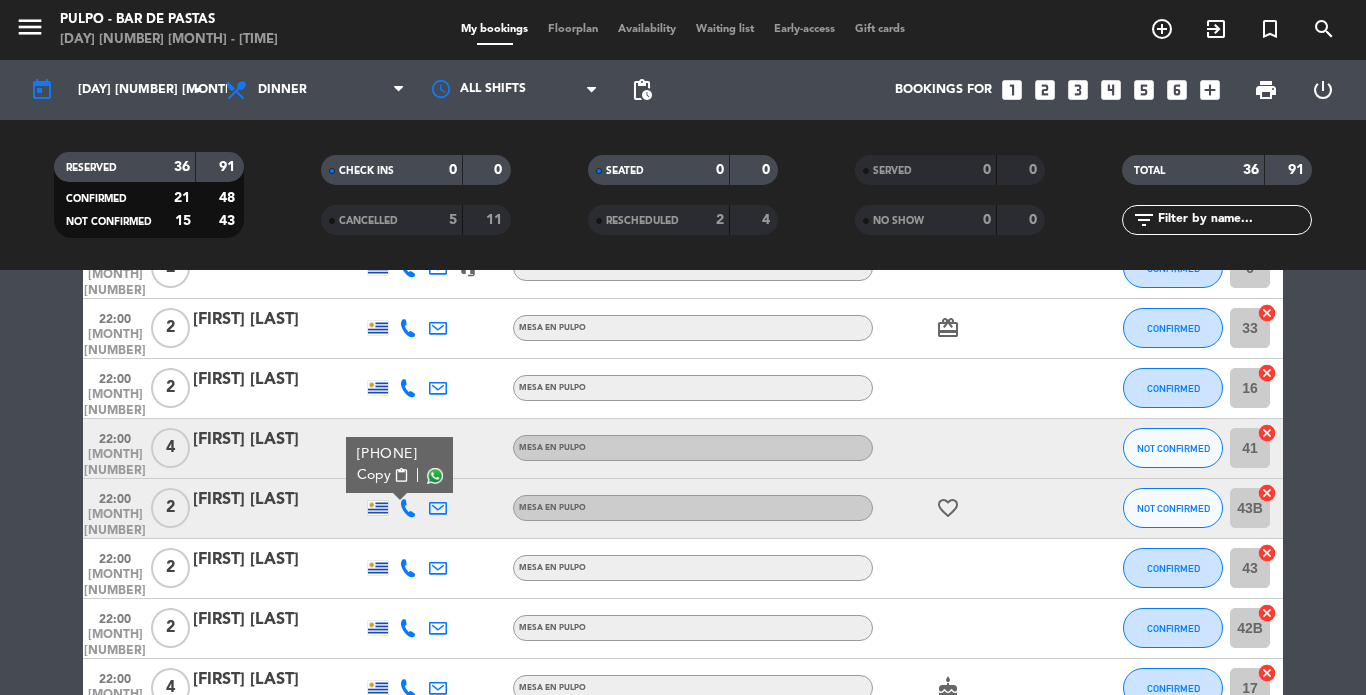 click at bounding box center [435, 475] 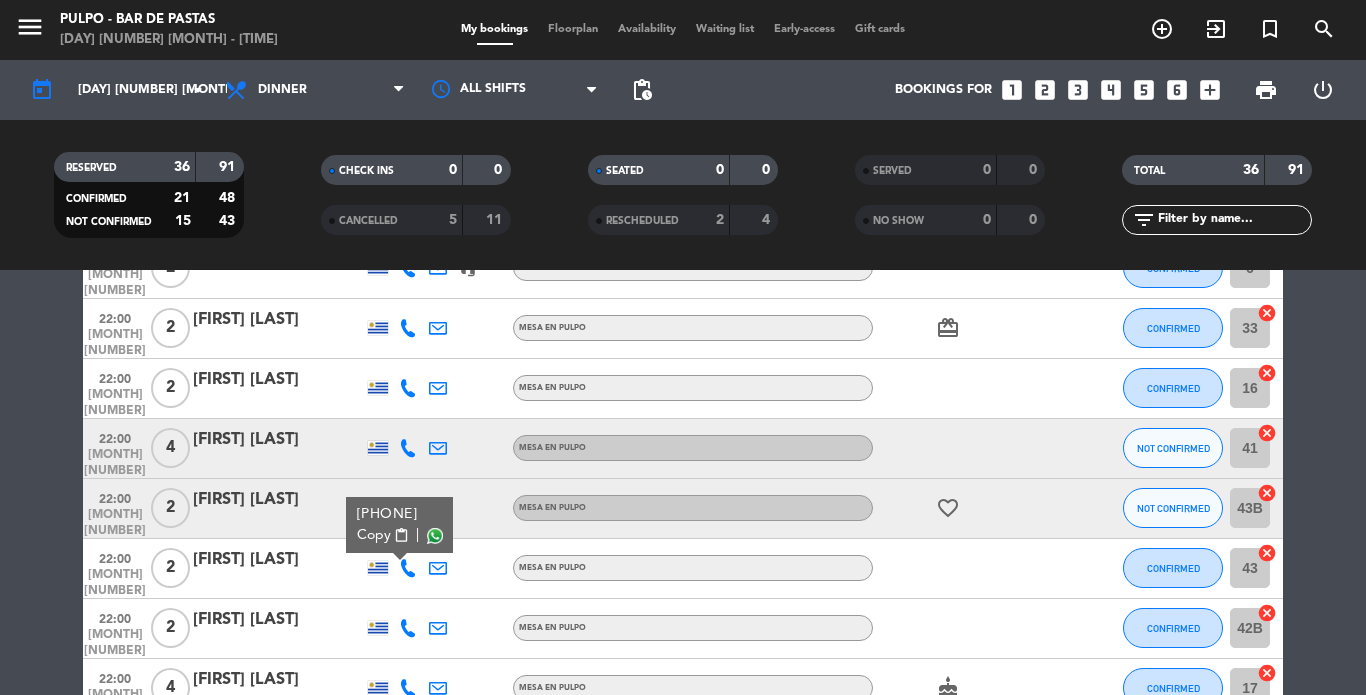 click at bounding box center [435, 535] 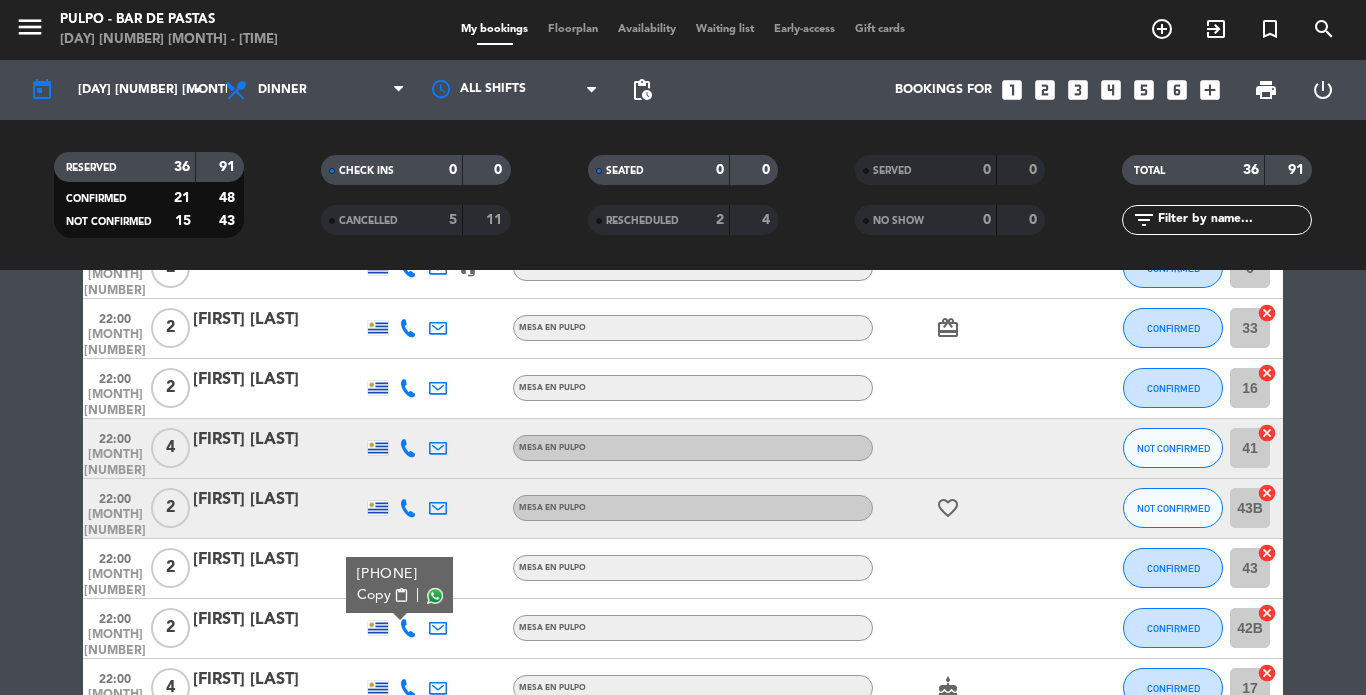 click at bounding box center [435, 595] 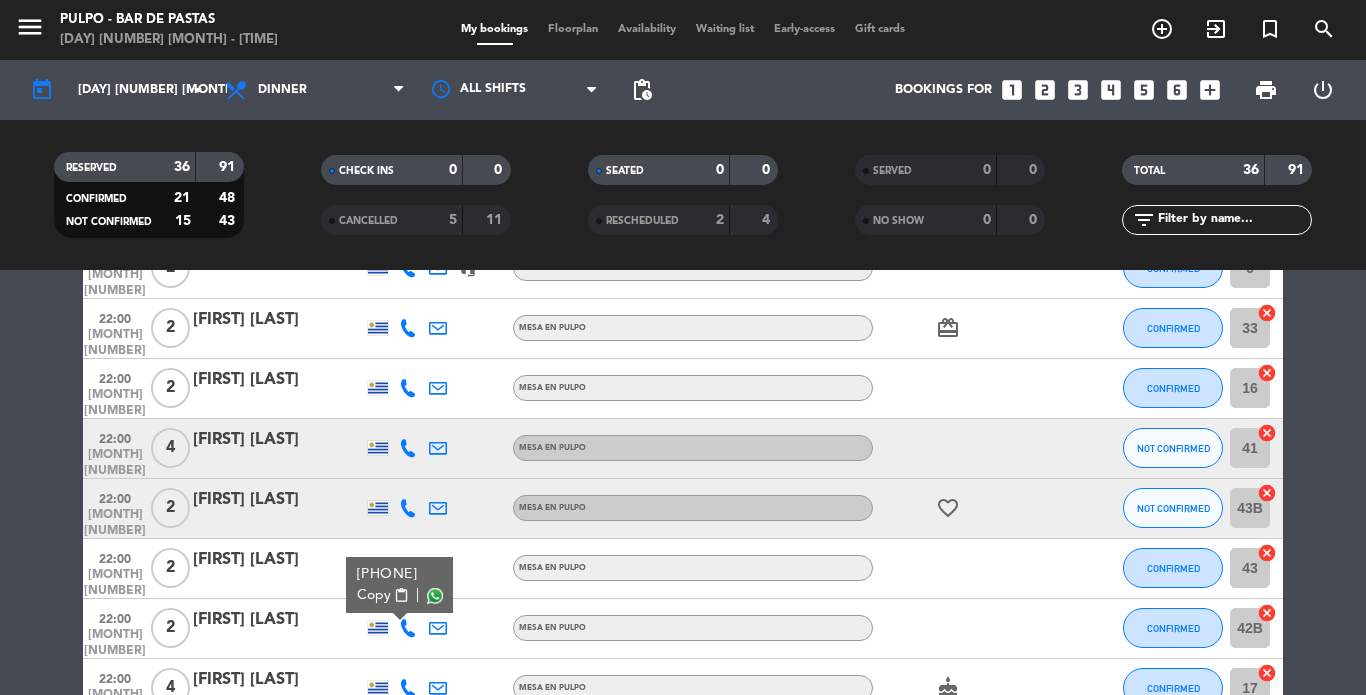 scroll, scrollTop: 2061, scrollLeft: 0, axis: vertical 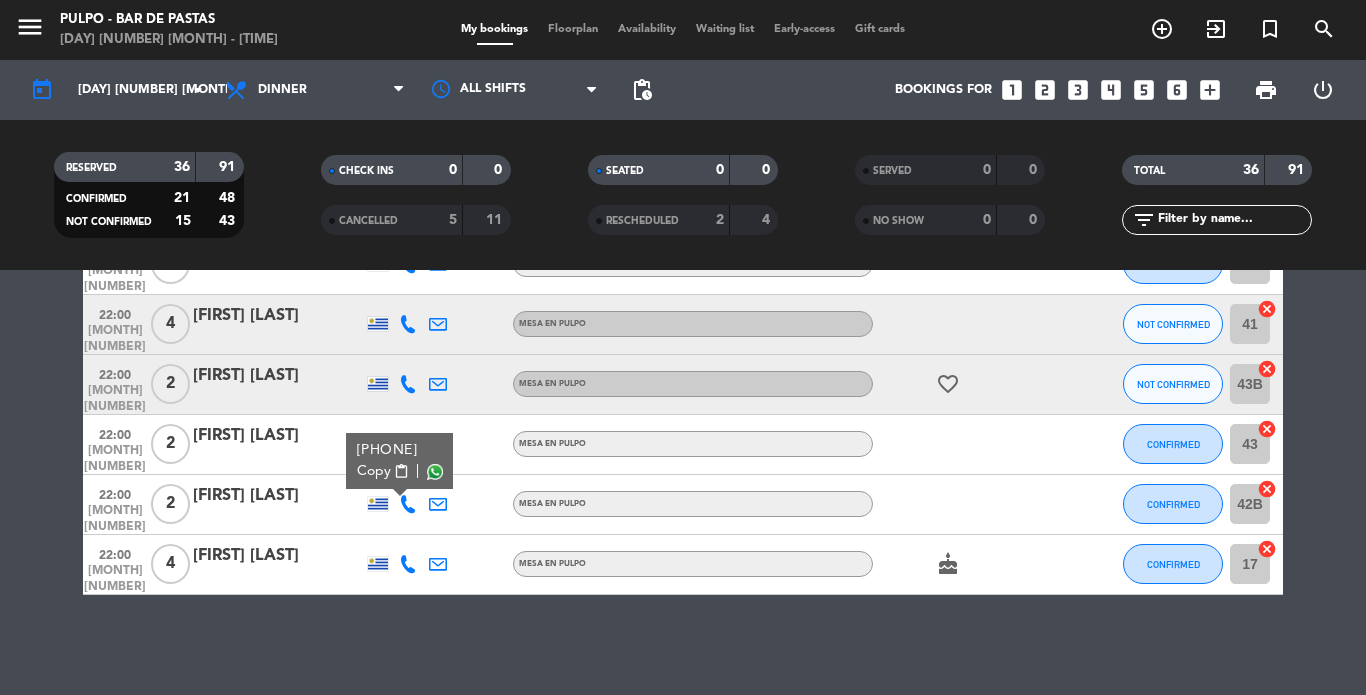 click 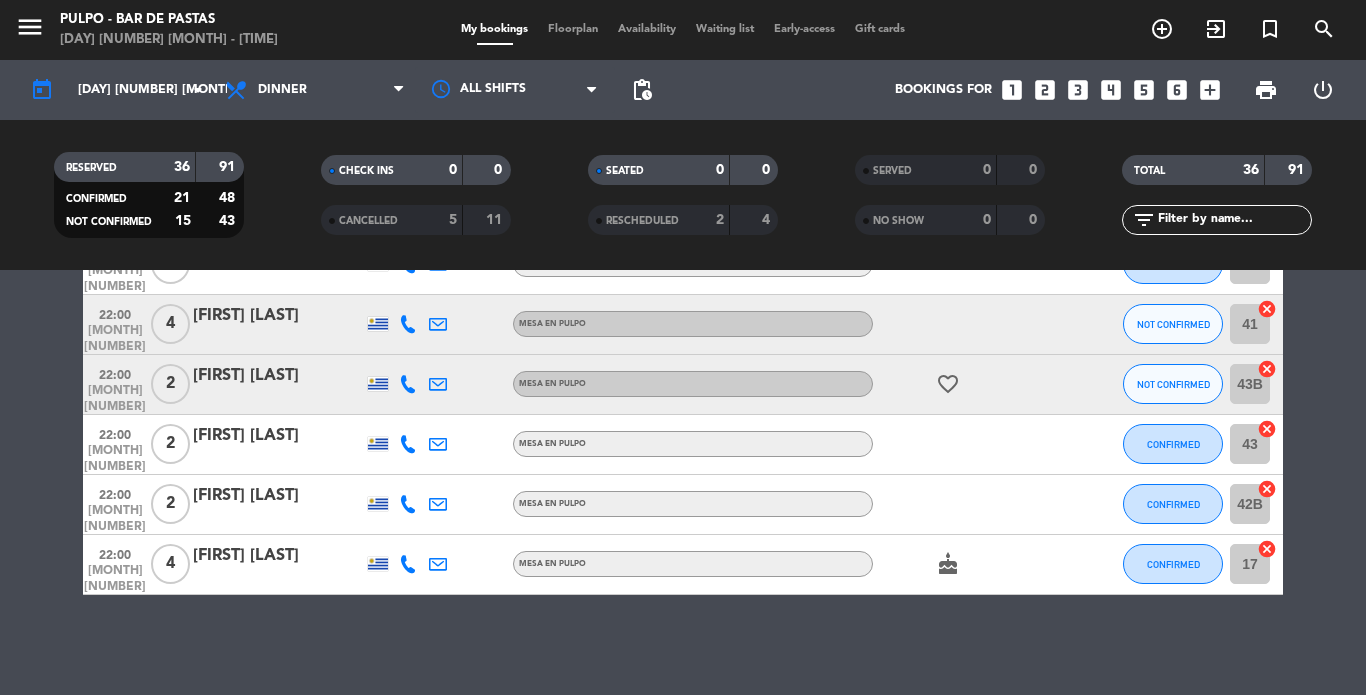 click 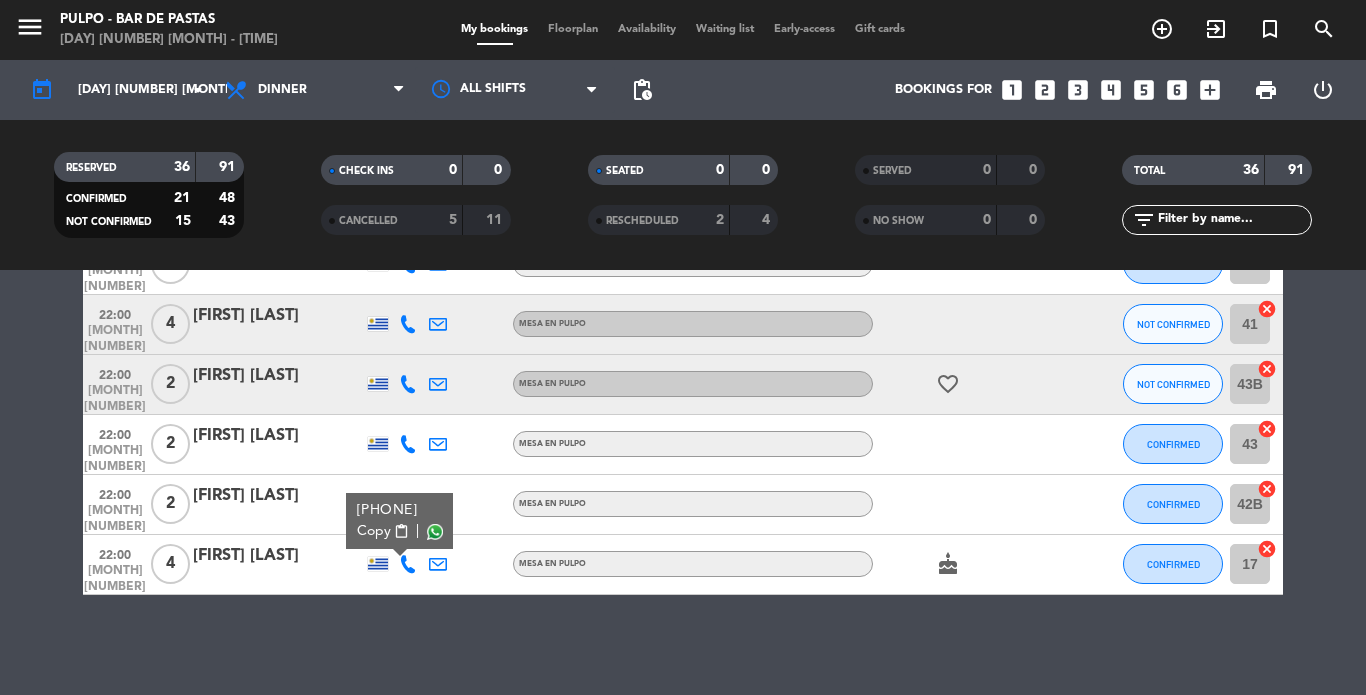 click at bounding box center (435, 531) 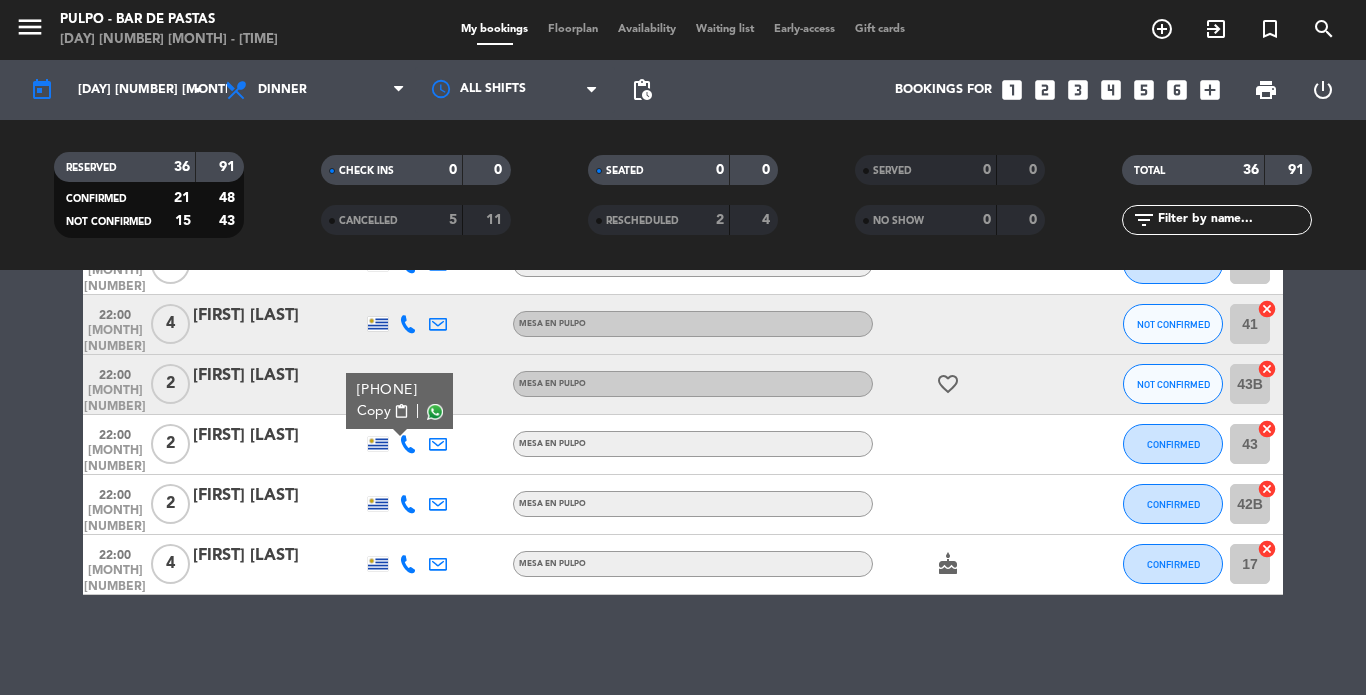 click 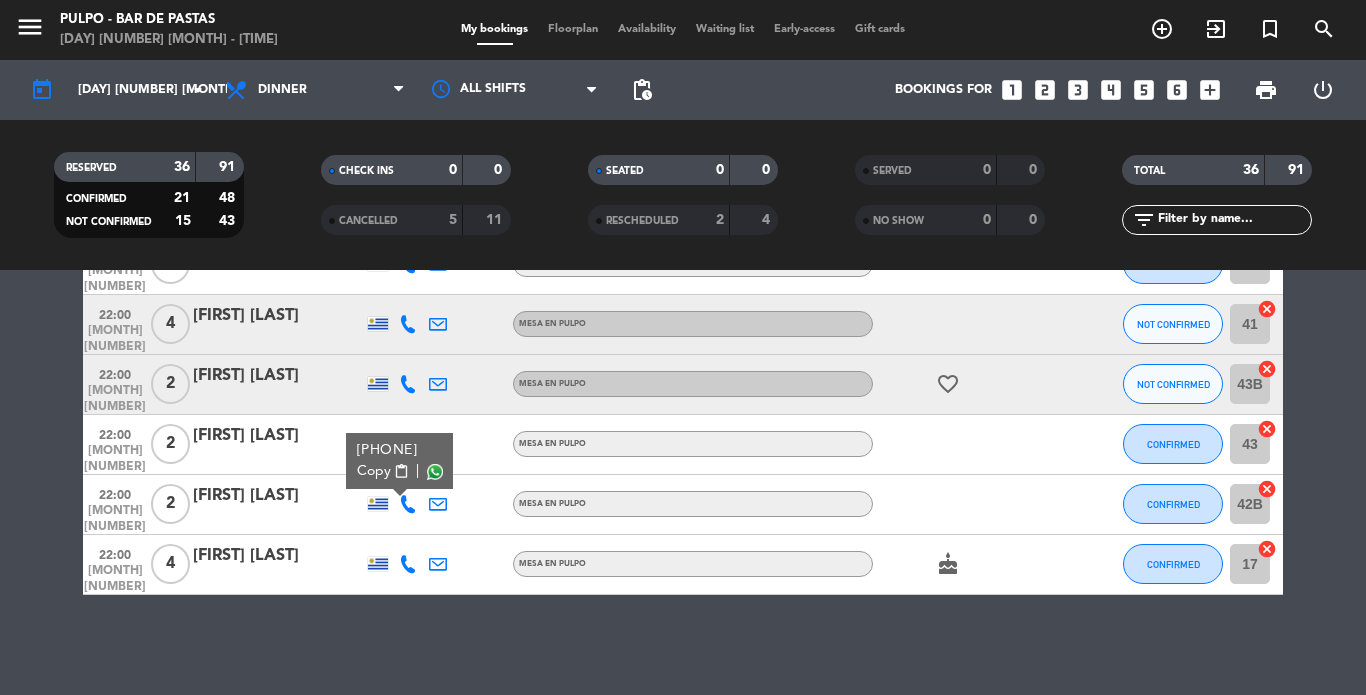 click 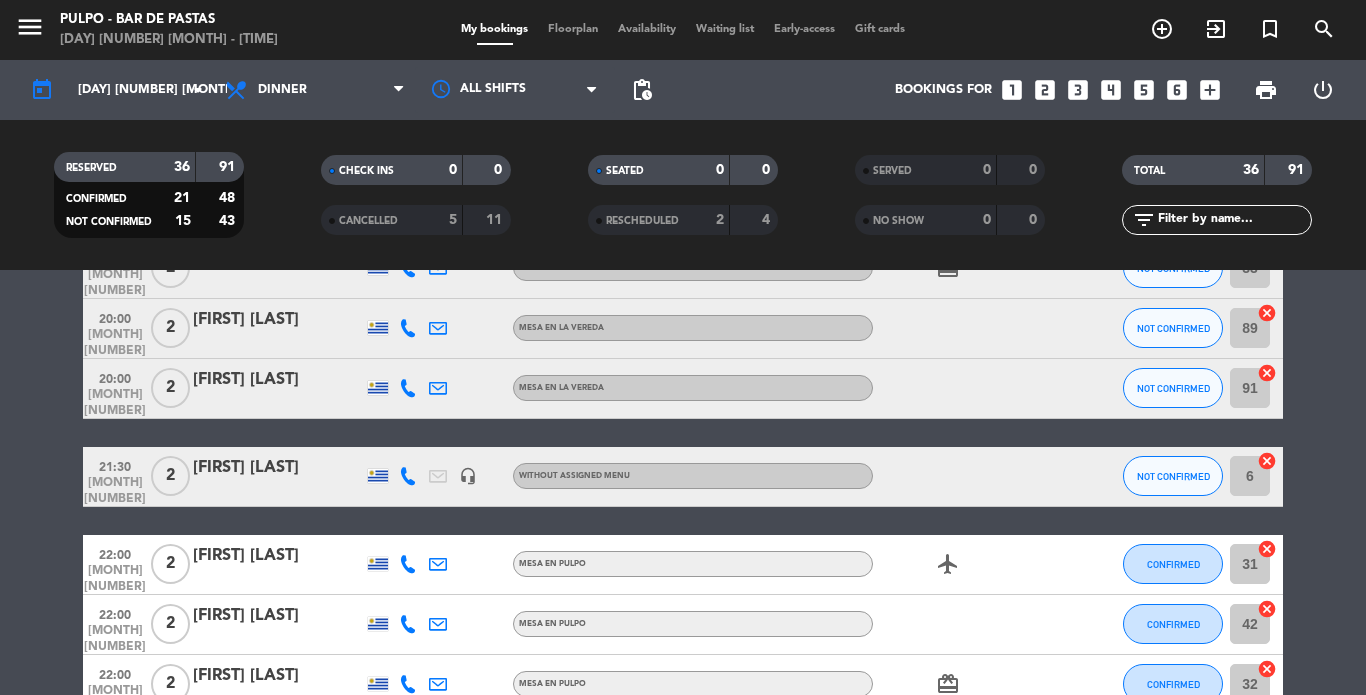 scroll, scrollTop: 1261, scrollLeft: 0, axis: vertical 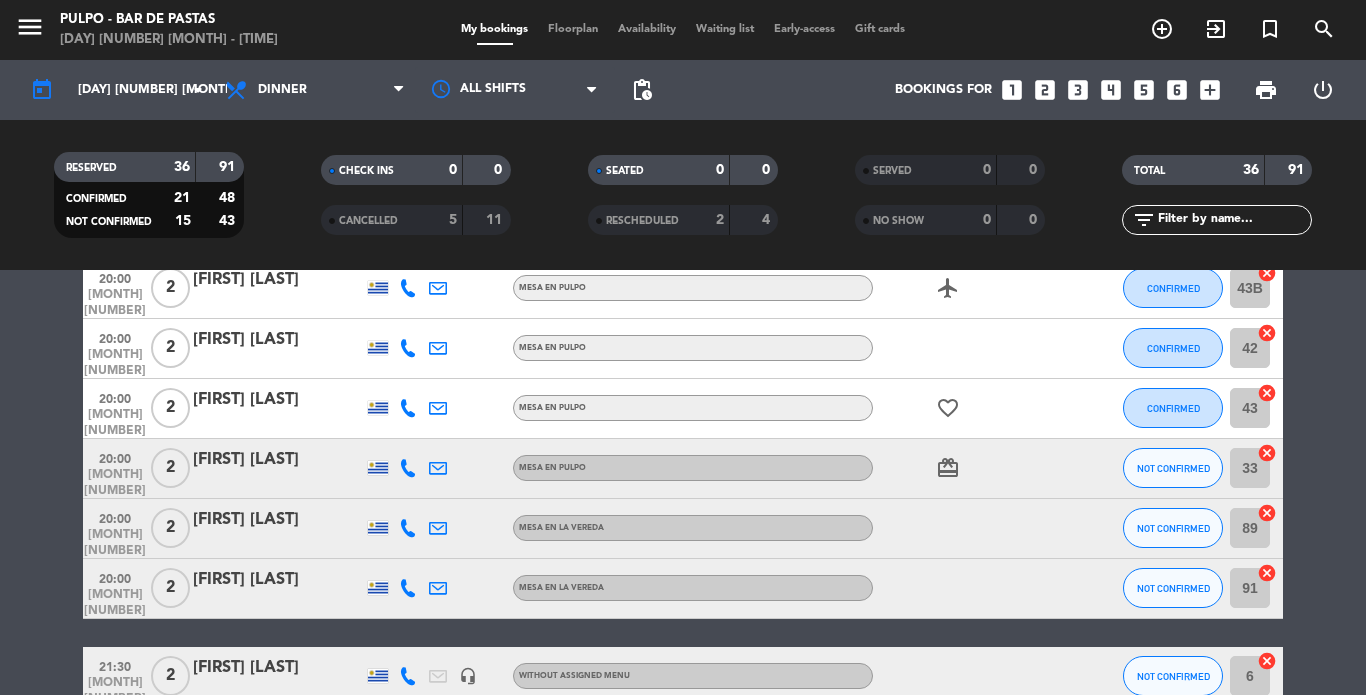 click 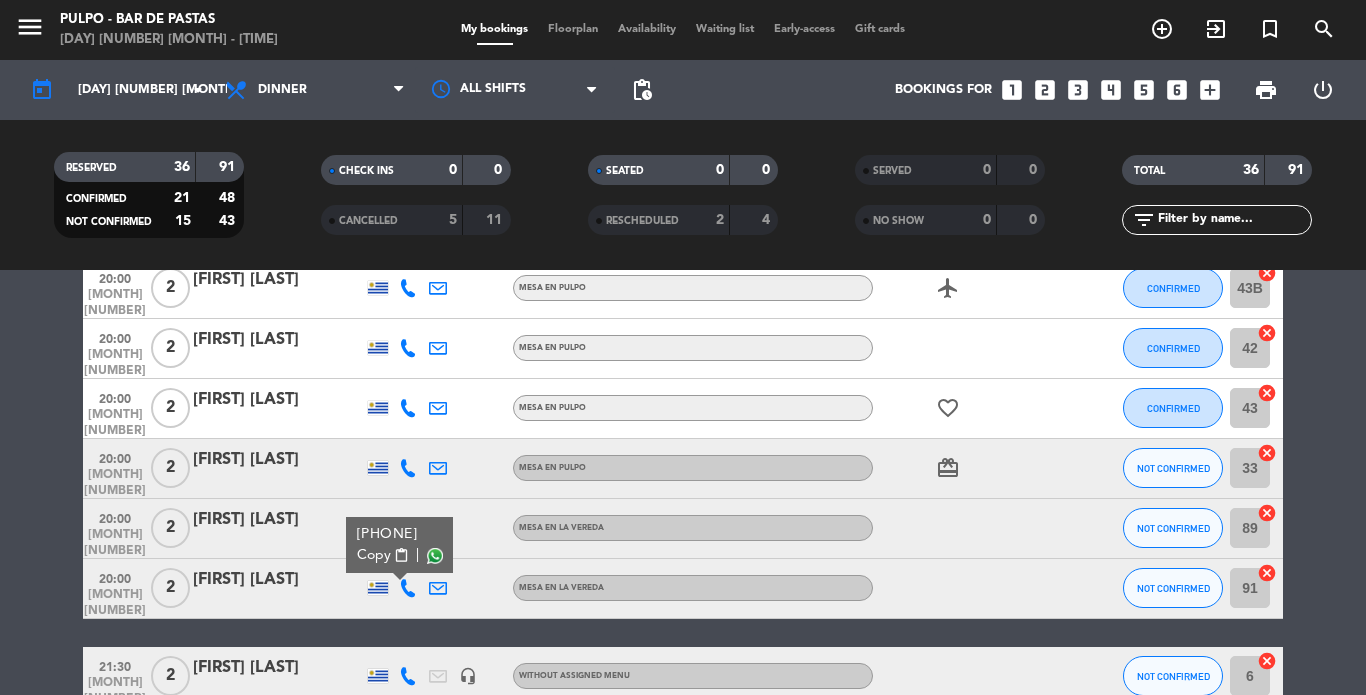 click 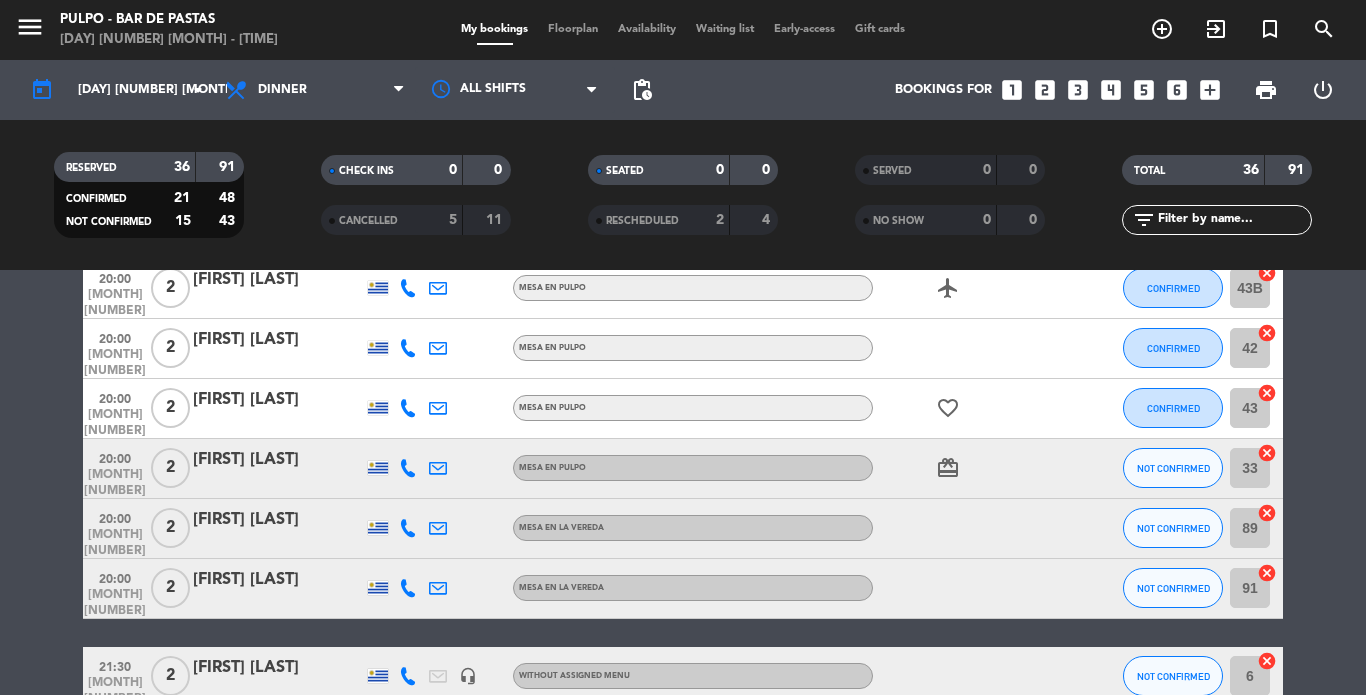 click 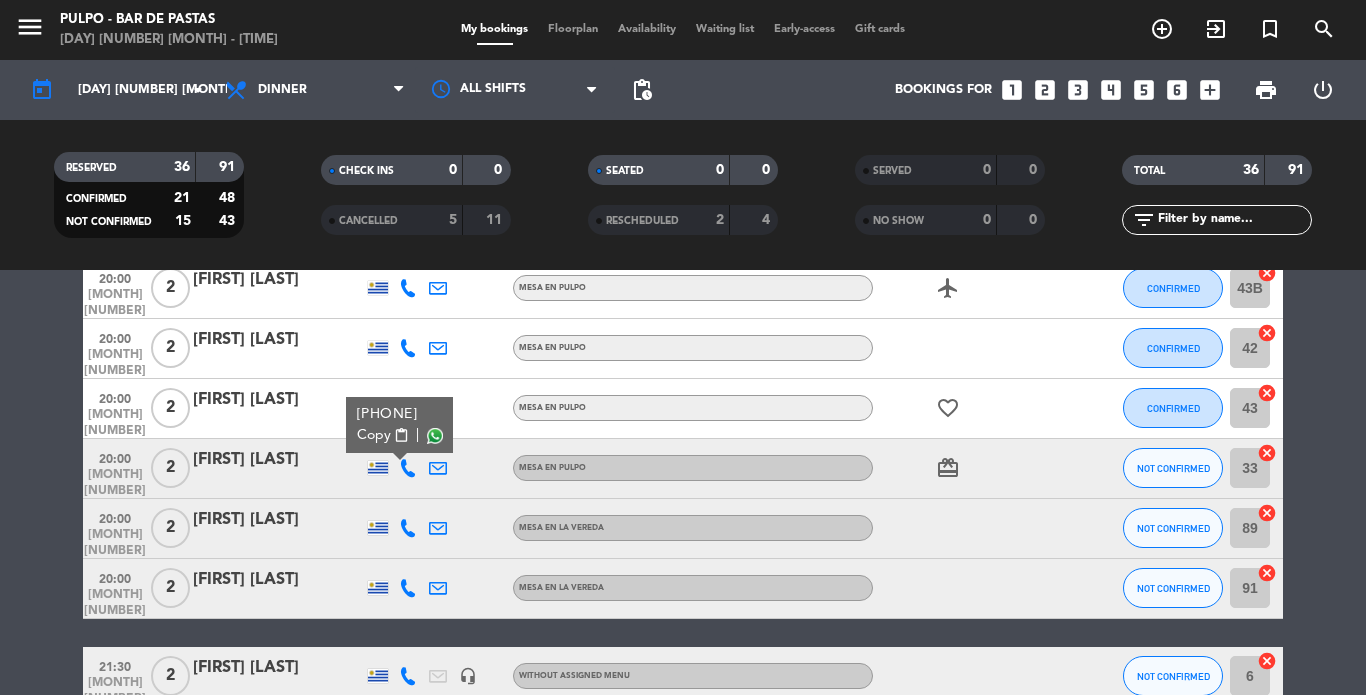 click 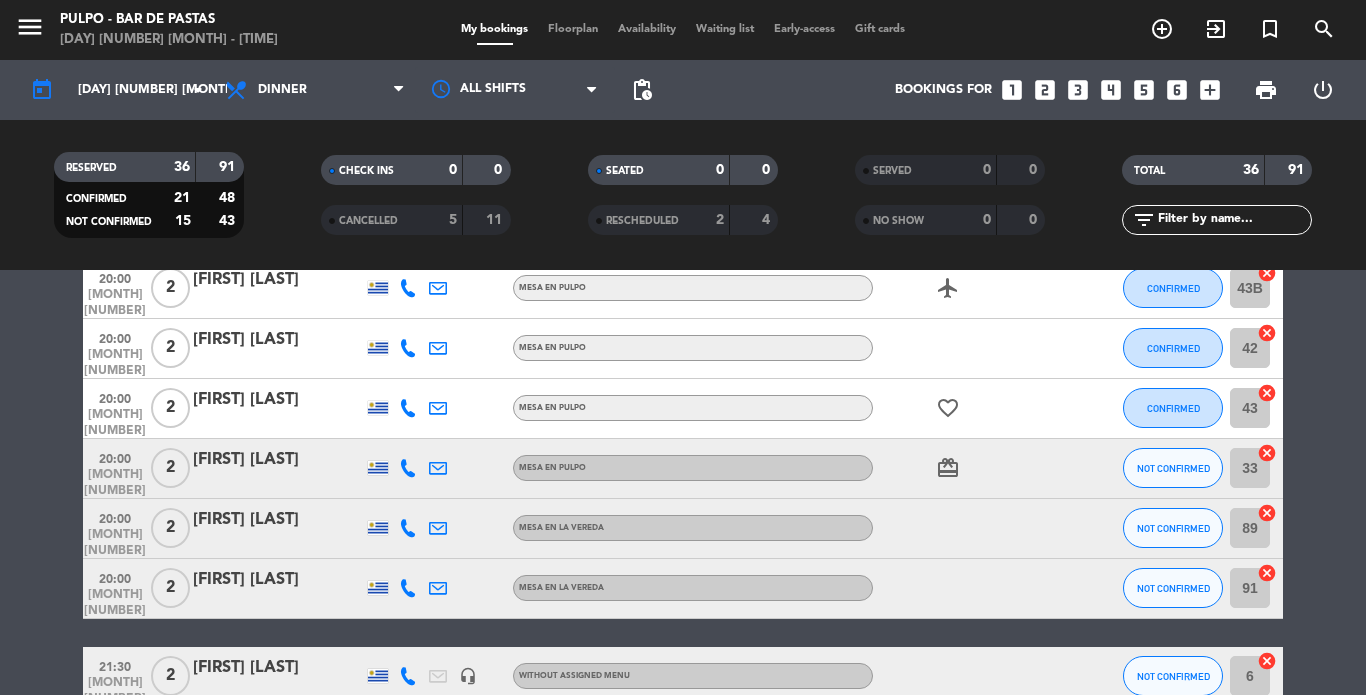 click 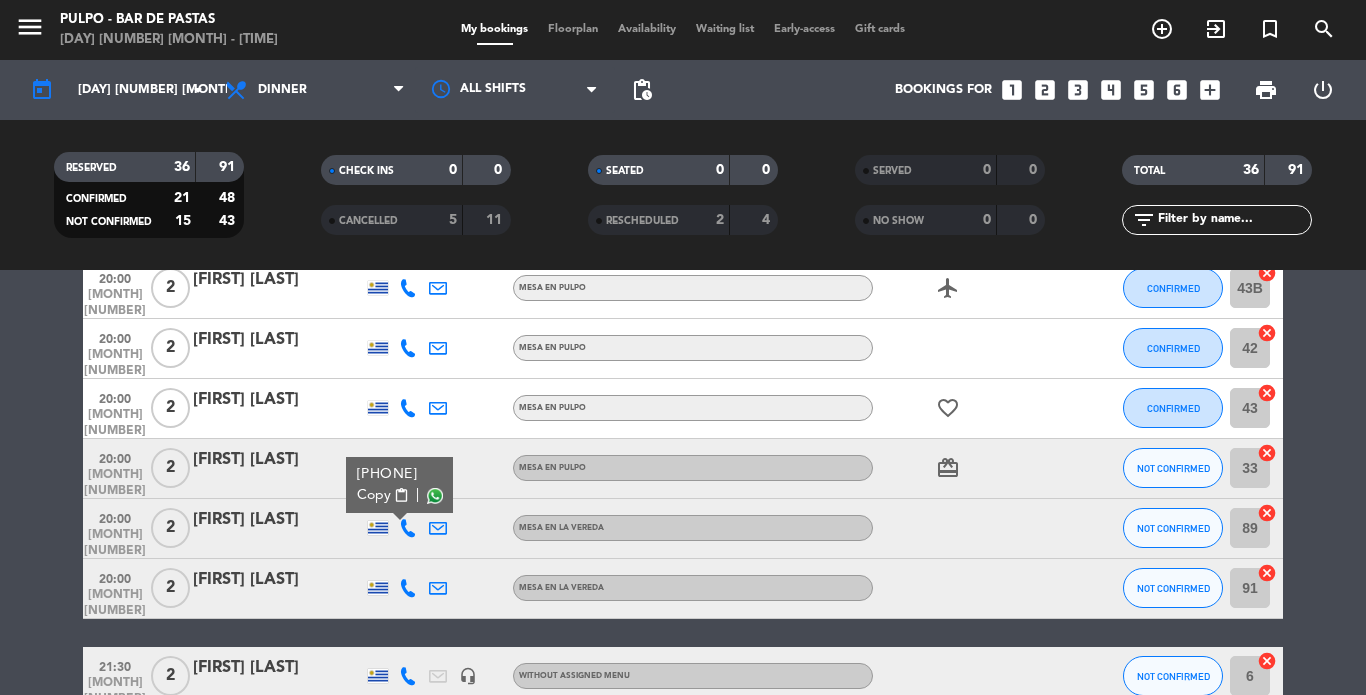 click 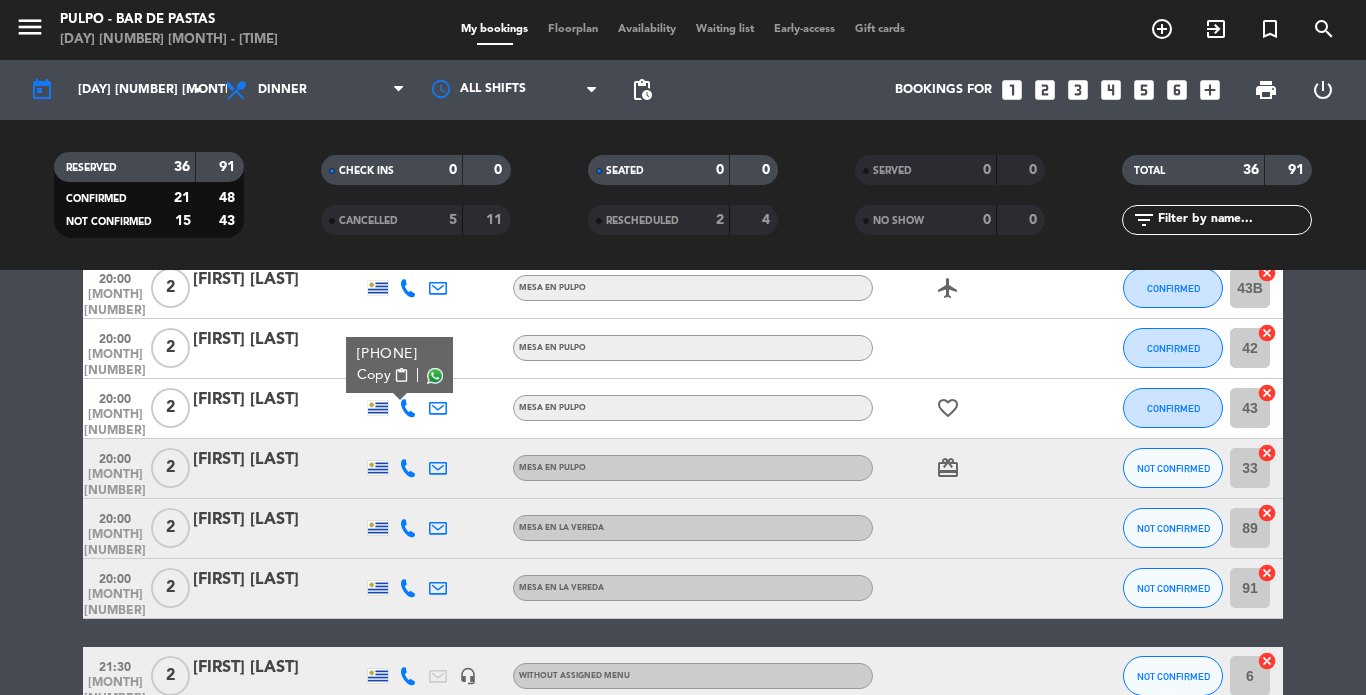 click on "[FIRST] [LAST]" 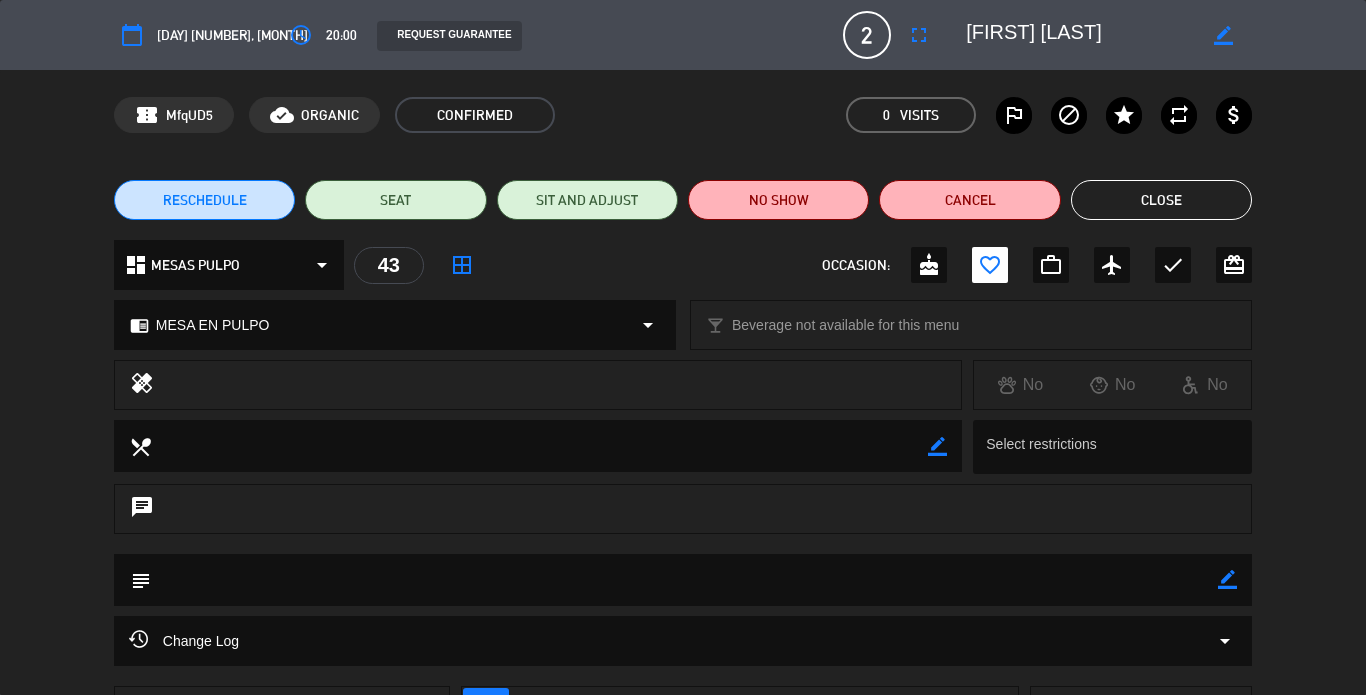 click on "Close" 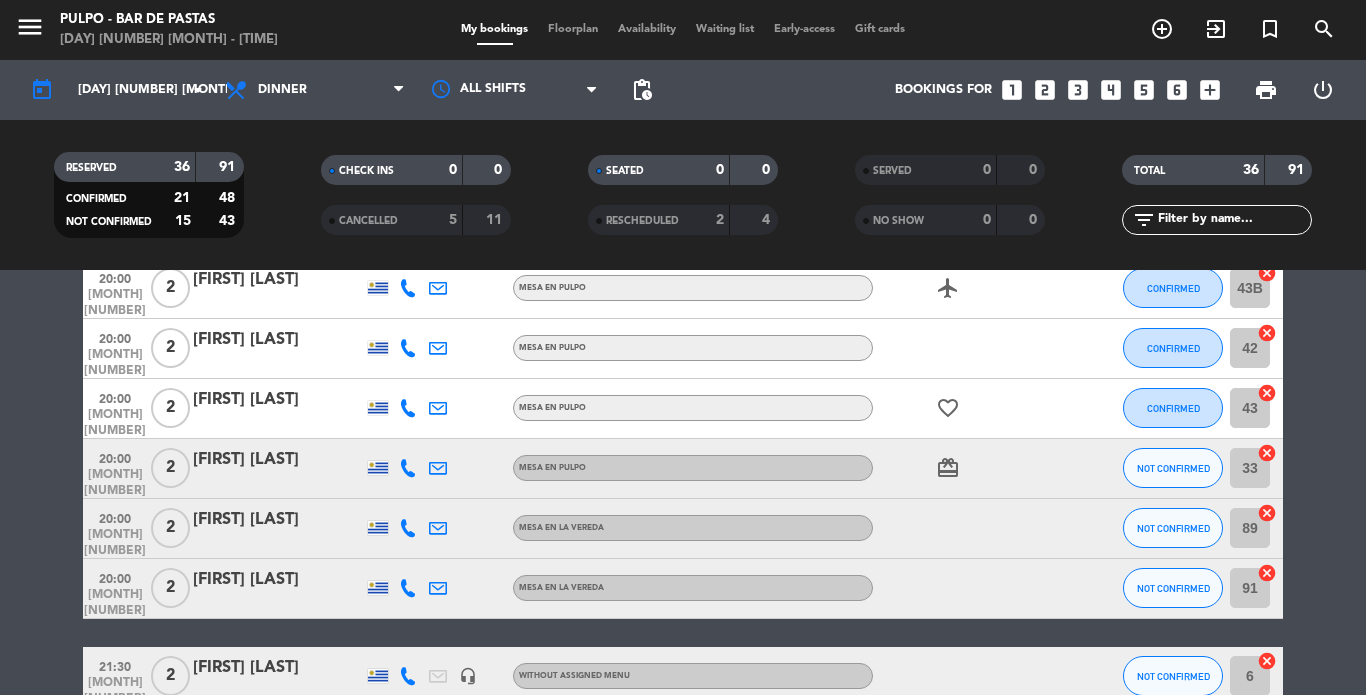 click on "Floorplan" at bounding box center [573, 29] 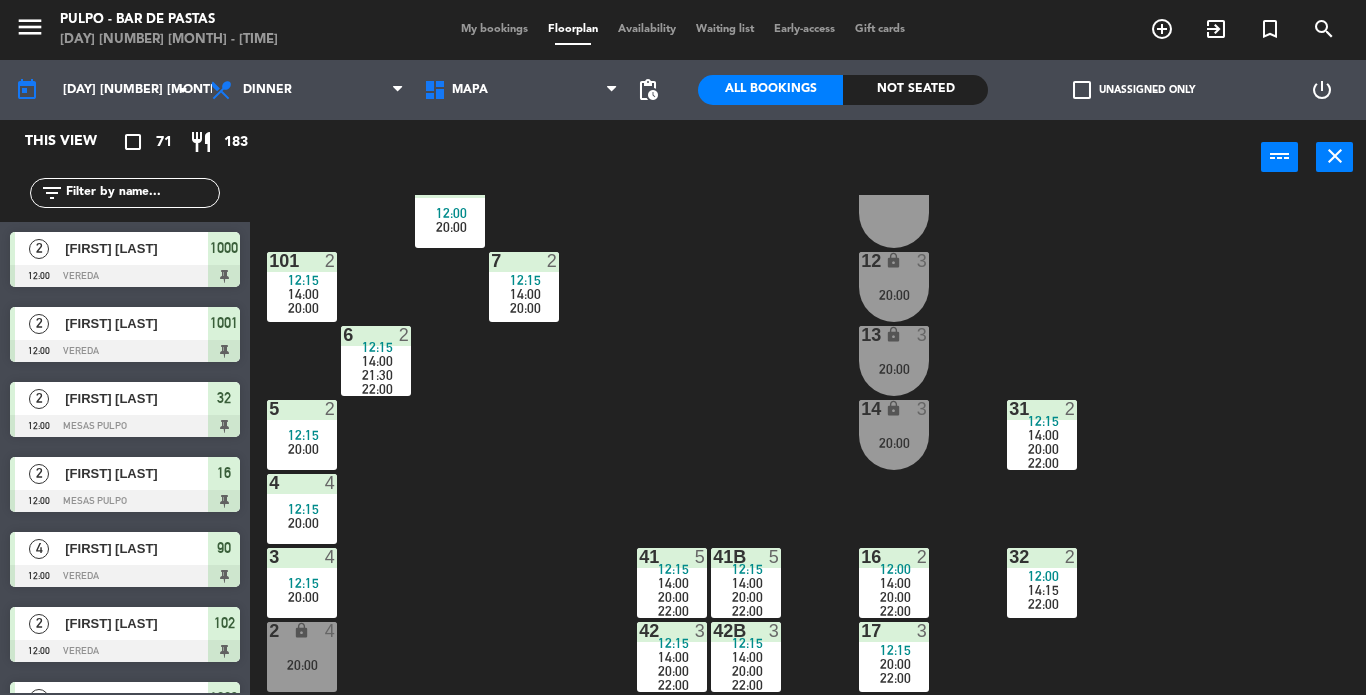 scroll, scrollTop: 272, scrollLeft: 0, axis: vertical 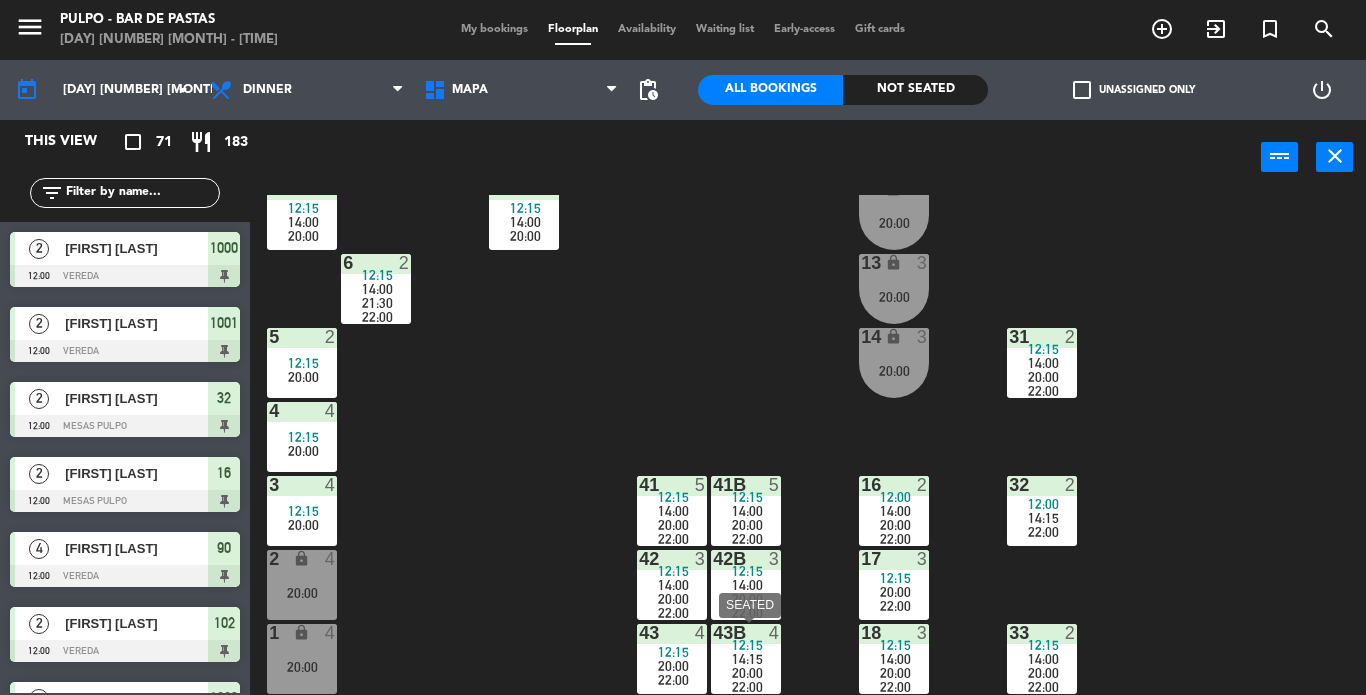 click on "[TIME]      [TIME]      [TIME]      [TIME]" at bounding box center [746, 666] 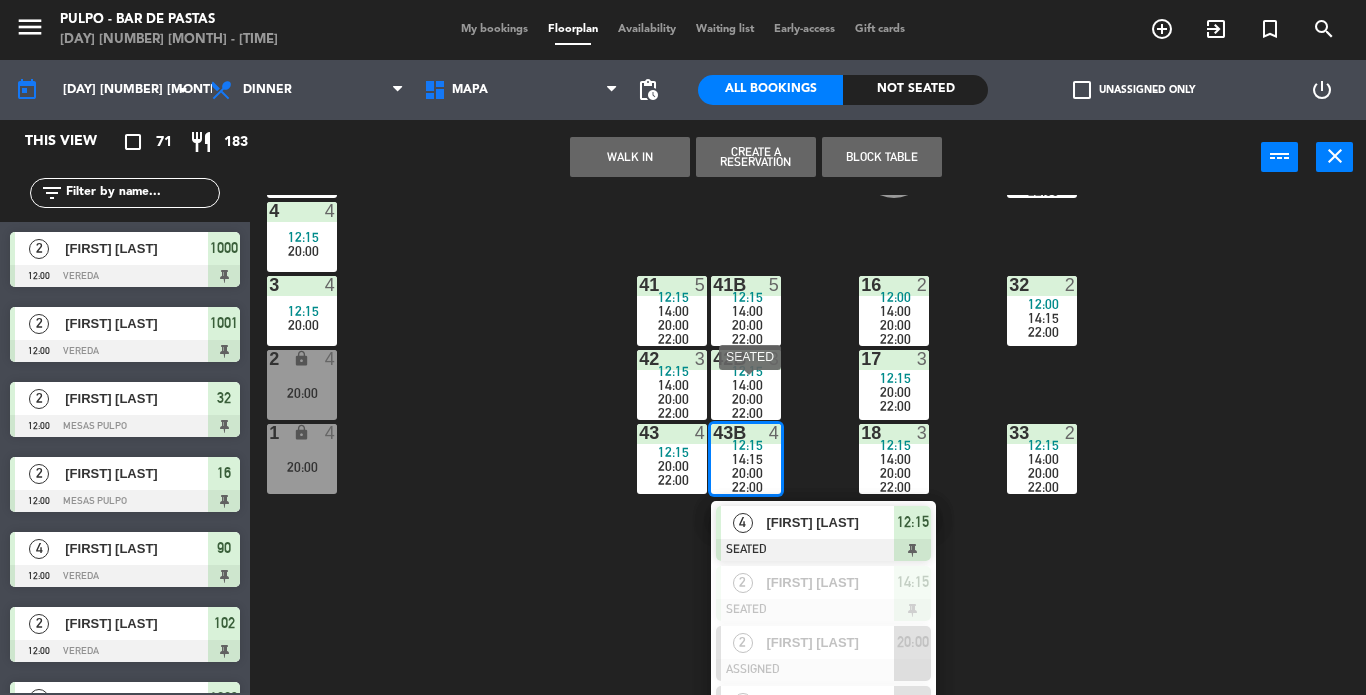 scroll, scrollTop: 523, scrollLeft: 0, axis: vertical 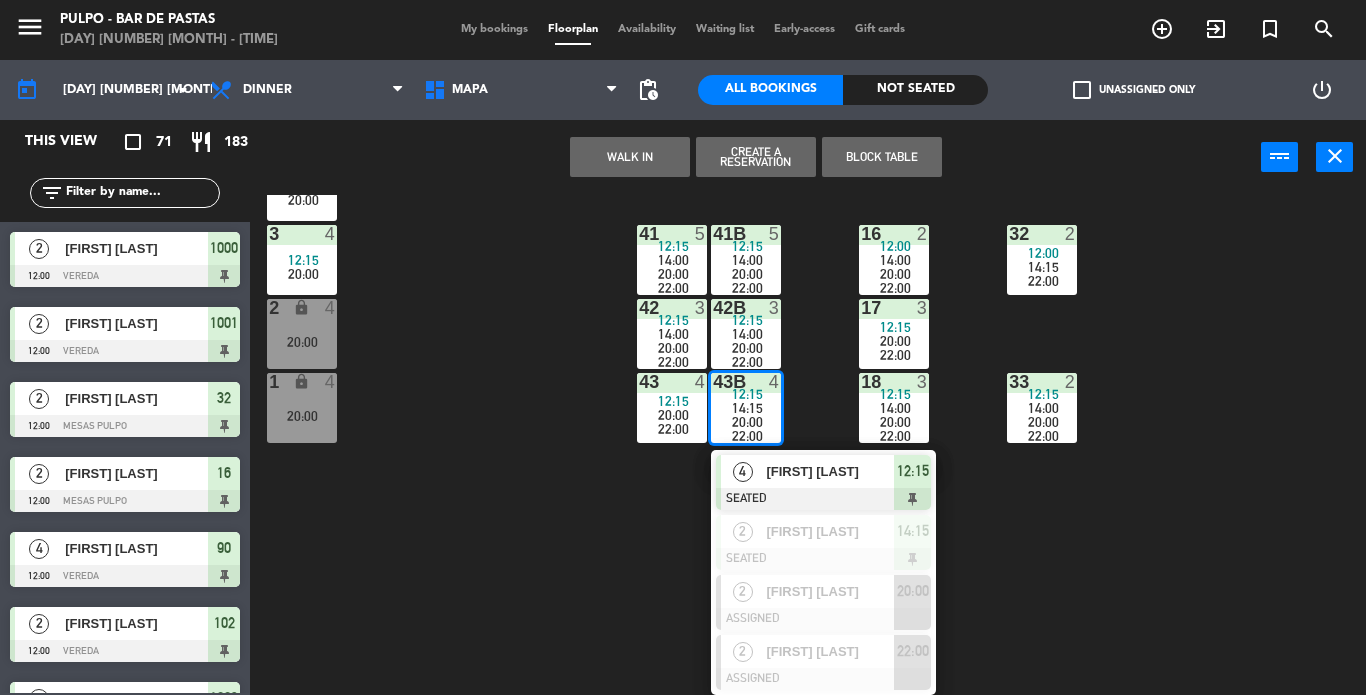 click on "[NUMBER]  [NUMBER]   [TIME]      [TIME]     [NUMBER]  [NUMBER]   [TIME]      [TIME]     [NUMBER]  [NUMBER]   [TIME]      [TIME]      [TIME]     [NUMBER]  [NUMBER]   [TIME]      [TIME]      [TIME]     [NUMBER]  [NUMBER]   [TIME]      [TIME]     [NUMBER]  [NUMBER]   [TIME]      [TIME]     [NUMBER]  [NUMBER]   [TIME]      [TIME]     [NUMBER]  [NUMBER]   [TIME]      [TIME]      [TIME]     [NUMBER] lock  [NUMBER]  [NUMBER] lock  [NUMBER]  [NUMBER] lock  [NUMBER]  [NUMBER] lock  [NUMBER]  [NUMBER]  [NUMBER] lock  [NUMBER]  [NUMBER]     [NUMBER]  [NUMBER]   [TIME]      [TIME]     [NUMBER] lock  [NUMBER]   [TIME]  [NUMBER]  [NUMBER]   [TIME]      [TIME]      [TIME]     [NUMBER]  [NUMBER]   [TIME]      [TIME]      [TIME]     [NUMBER] lock  [NUMBER]   [TIME]  [NUMBER]  [NUMBER]   [TIME]      [TIME]      [TIME]     [NUMBER] lock  [NUMBER]   [TIME]  [NUMBER]  [NUMBER]   [TIME]      [TIME]     [NUMBER]  [NUMBER]   [TIME]      [TIME]      [TIME]     [NUMBER]  [NUMBER]   [TIME]      [TIME]      [TIME]     [NUMBER]  [NUMBER]   [TIME]      [TIME]     [NUMBER] lock  [NUMBER]   [TIME]  [NUMBER]  [NUMBER]   [TIME]      [TIME]      [TIME]     [NUMBER]  [NUMBER]   [TIME]      [TIME]      [TIME]     [NUMBER]  [NUMBER]   [TIME]      [TIME]      [TIME]     [NUMBER]  [NUMBER]   [TIME]      [TIME]     [NUMBER] lock  [NUMBER]   [TIME]  [NUMBER]  [NUMBER]   [TIME]      [TIME]      [TIME]     [NUMBER]  [NUMBER]   [TIME]      [TIME]      [TIME]     [NUMBER]  [NUMBER]   [TIME]      [TIME]      [TIME]     [NUMBER]  [NUMBER]   [TIME]      [TIME]      [TIME]" 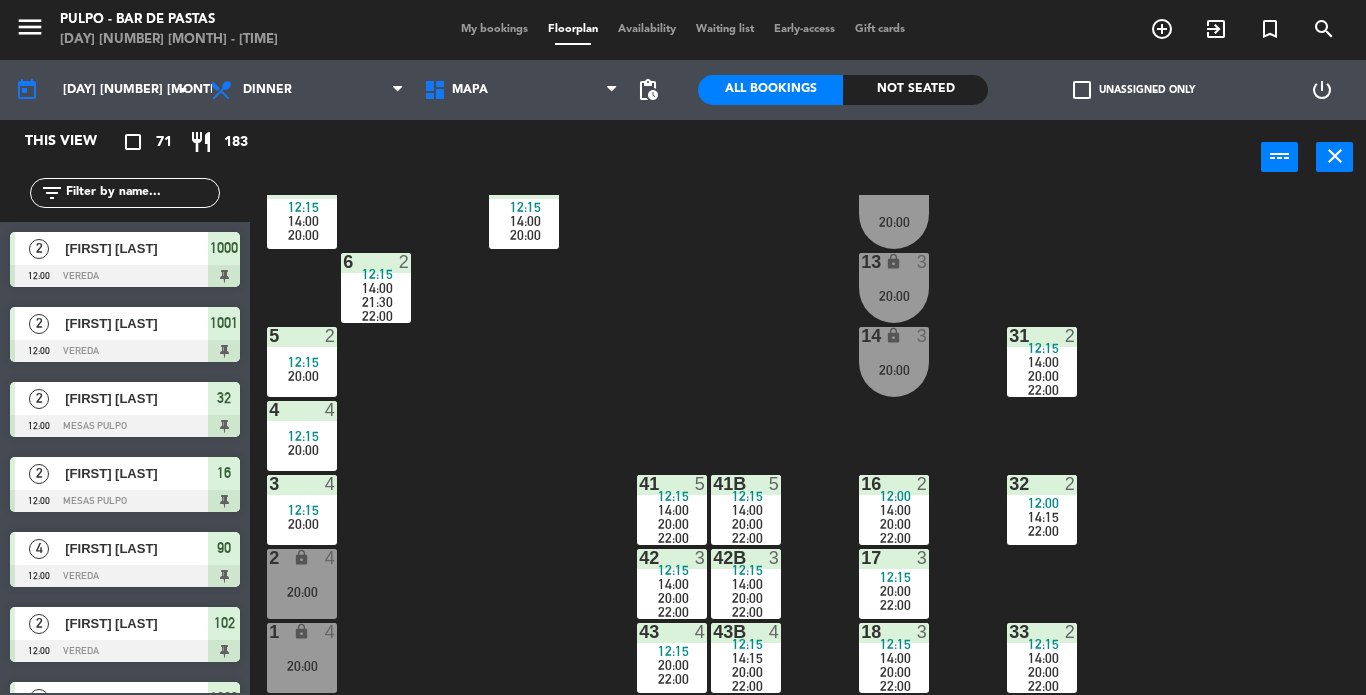 scroll, scrollTop: 272, scrollLeft: 0, axis: vertical 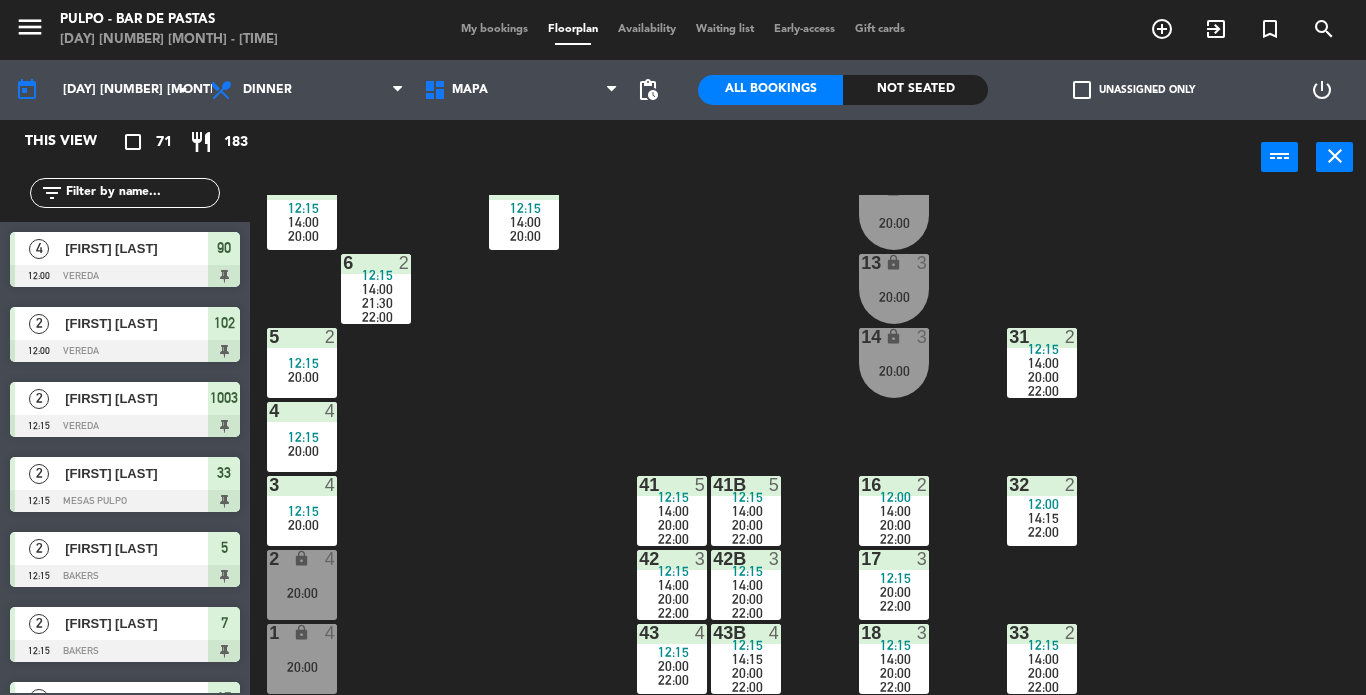 click on "My bookings" at bounding box center [494, 29] 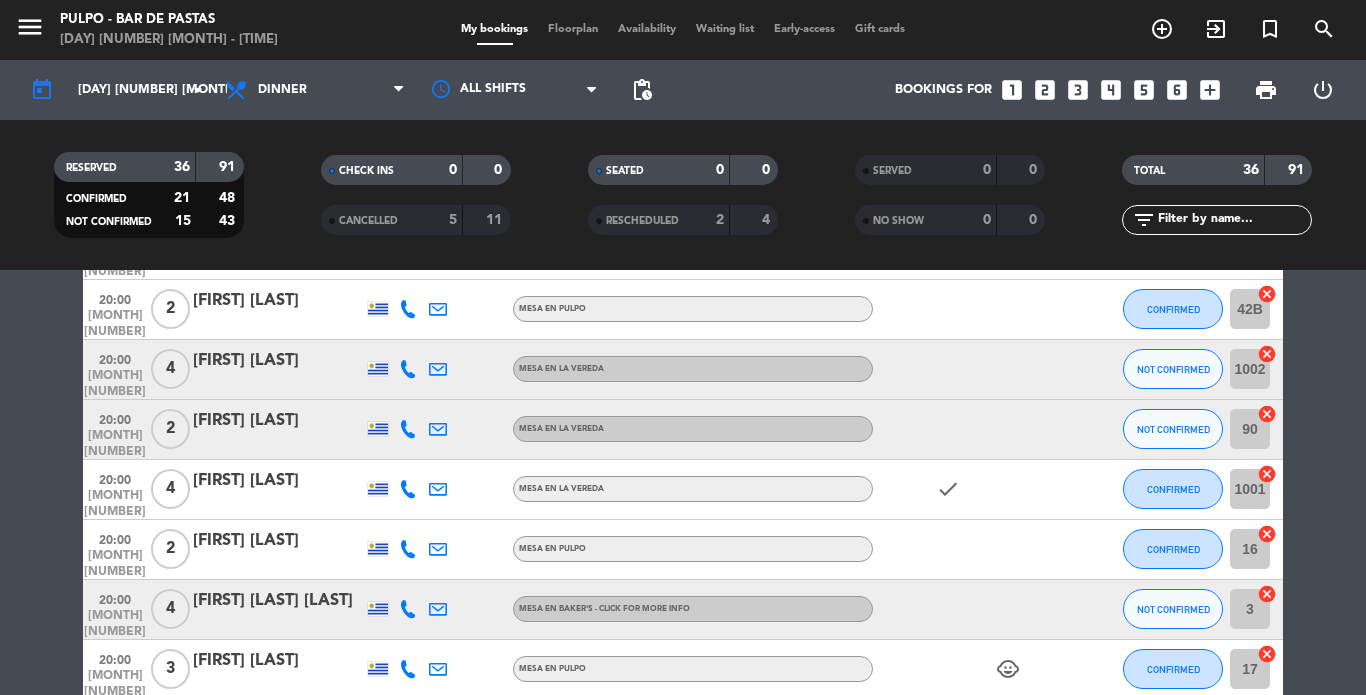 scroll, scrollTop: 600, scrollLeft: 0, axis: vertical 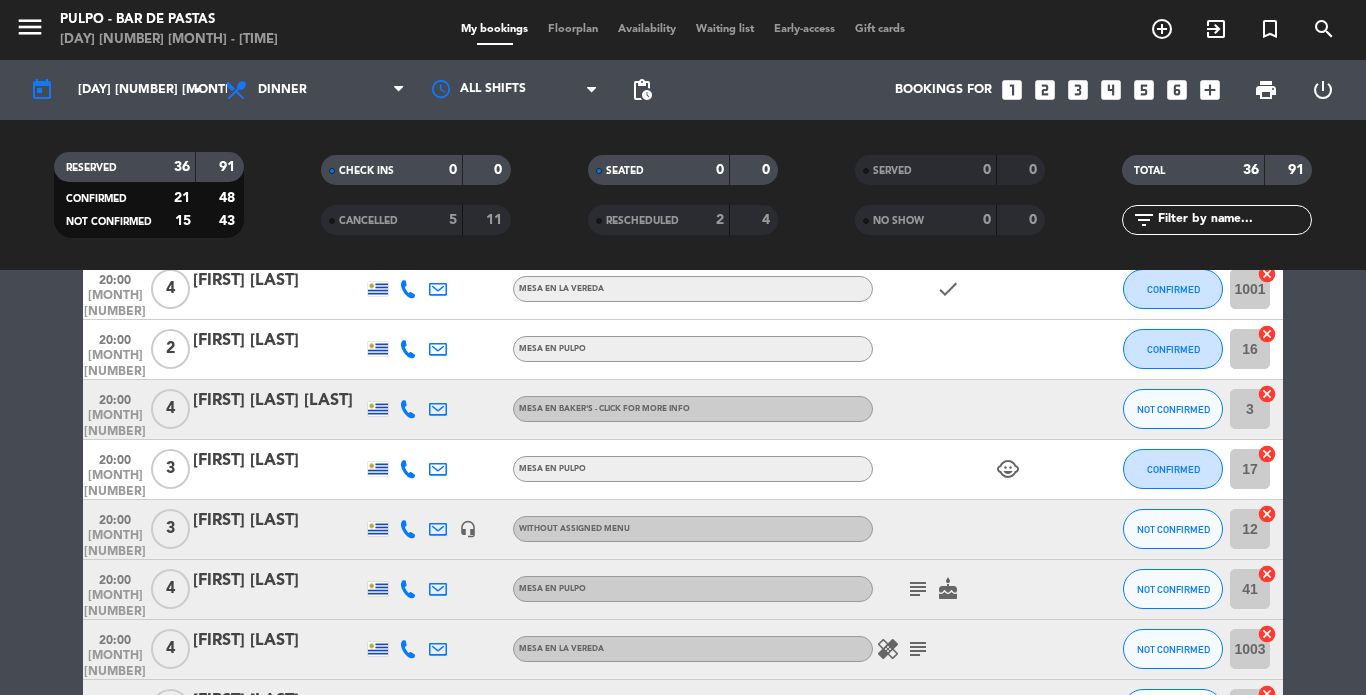 click 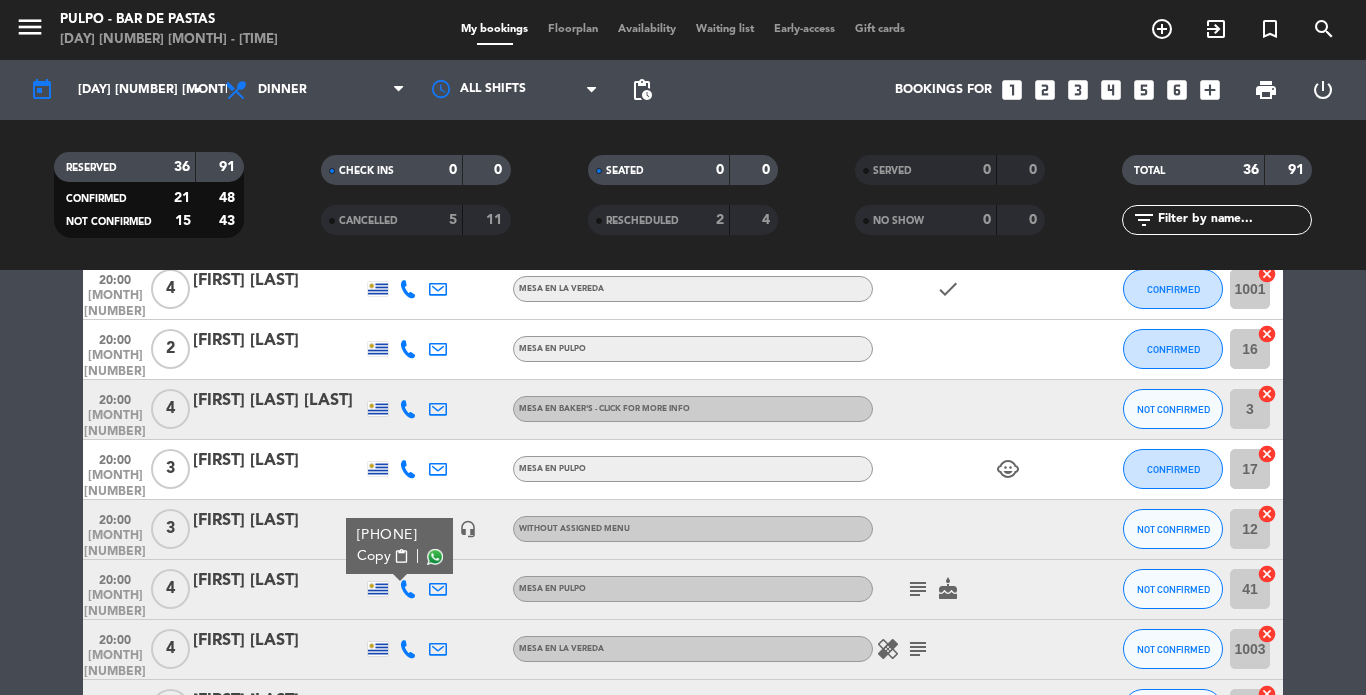 click 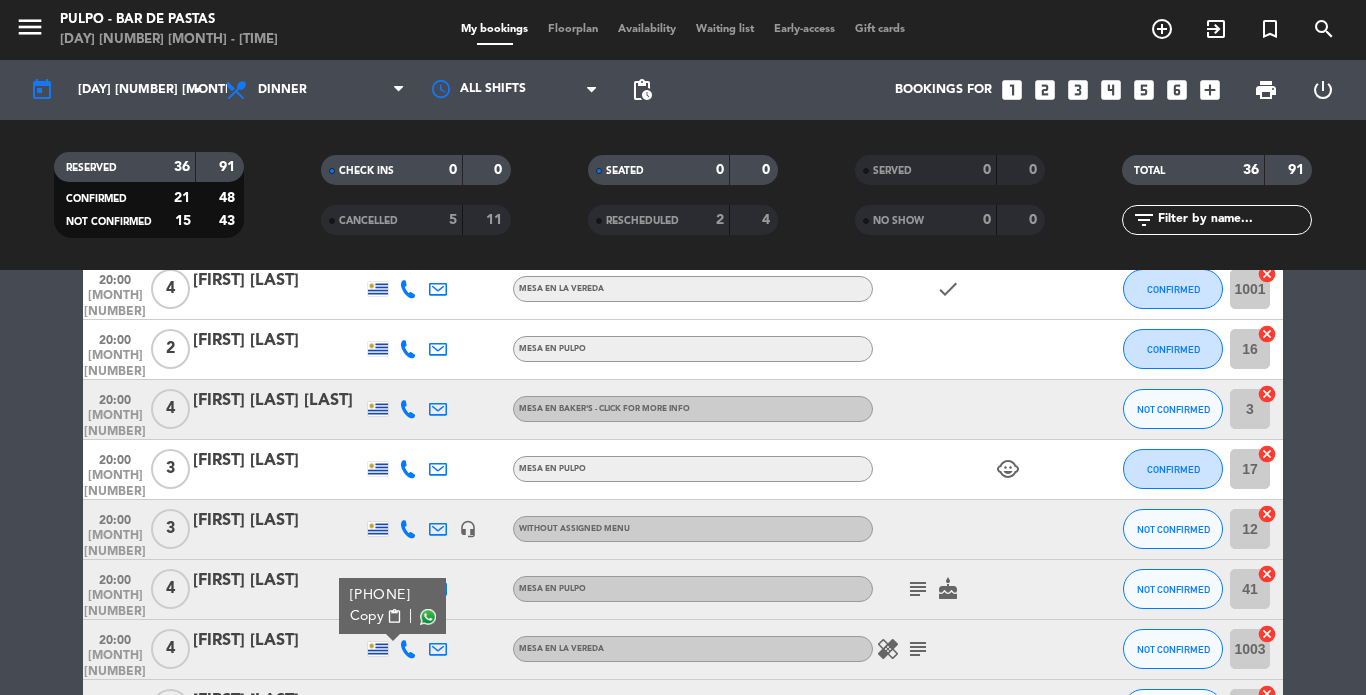 click 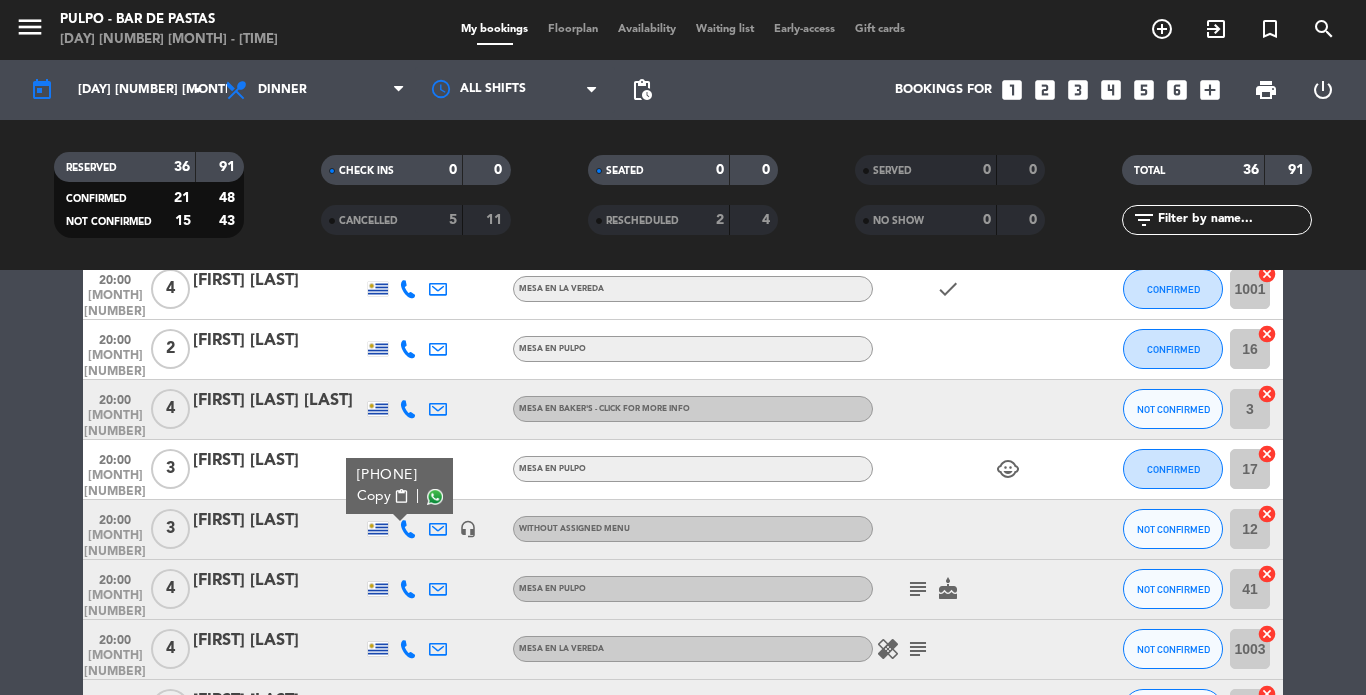 click 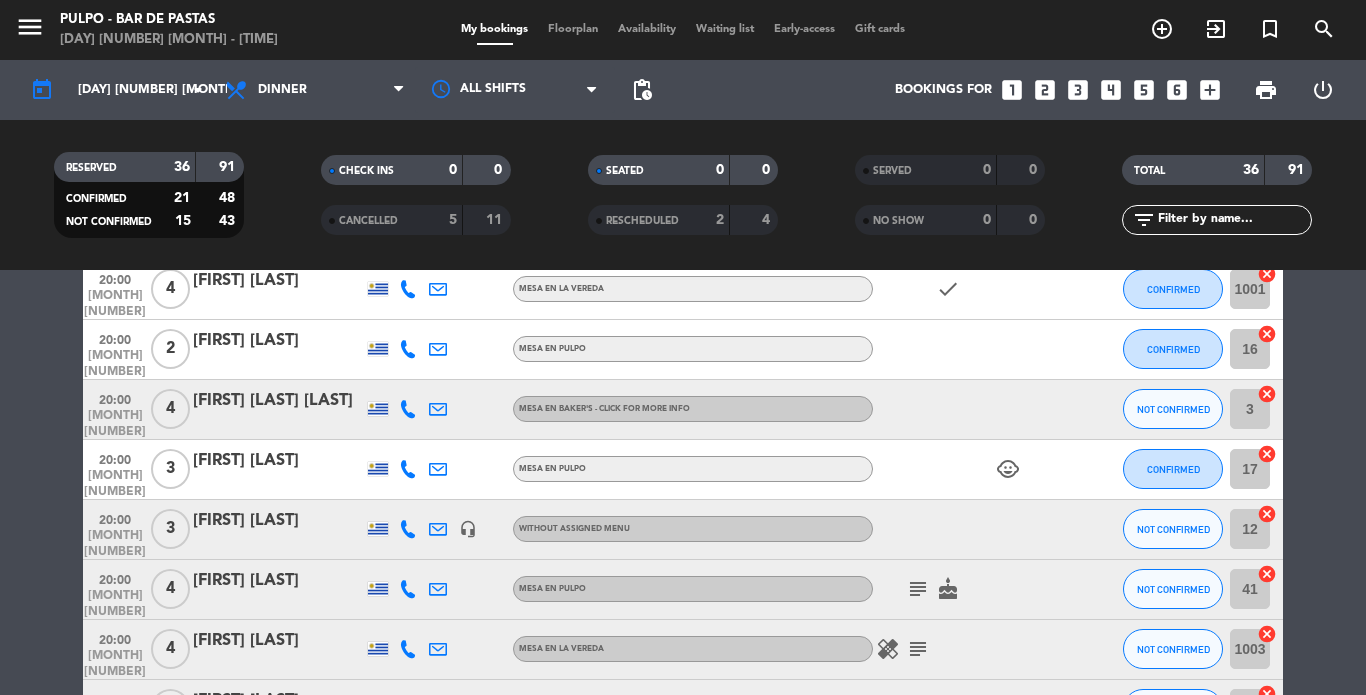 click 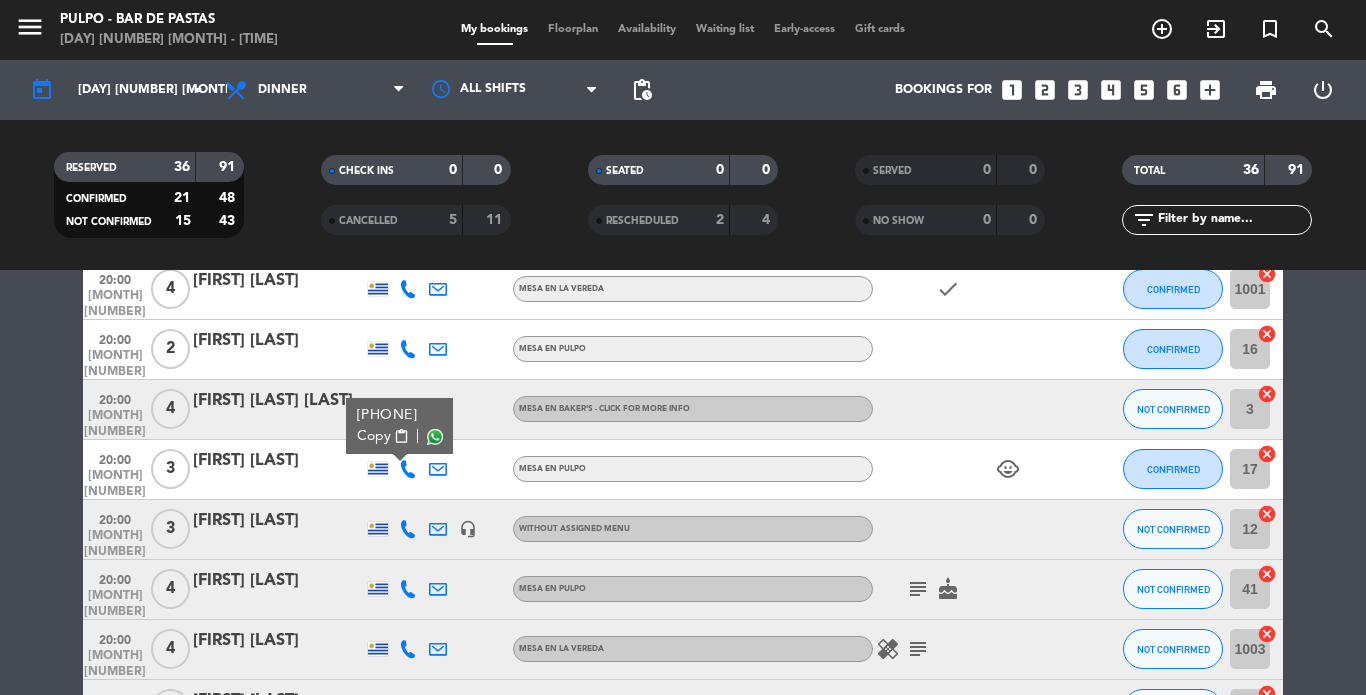click 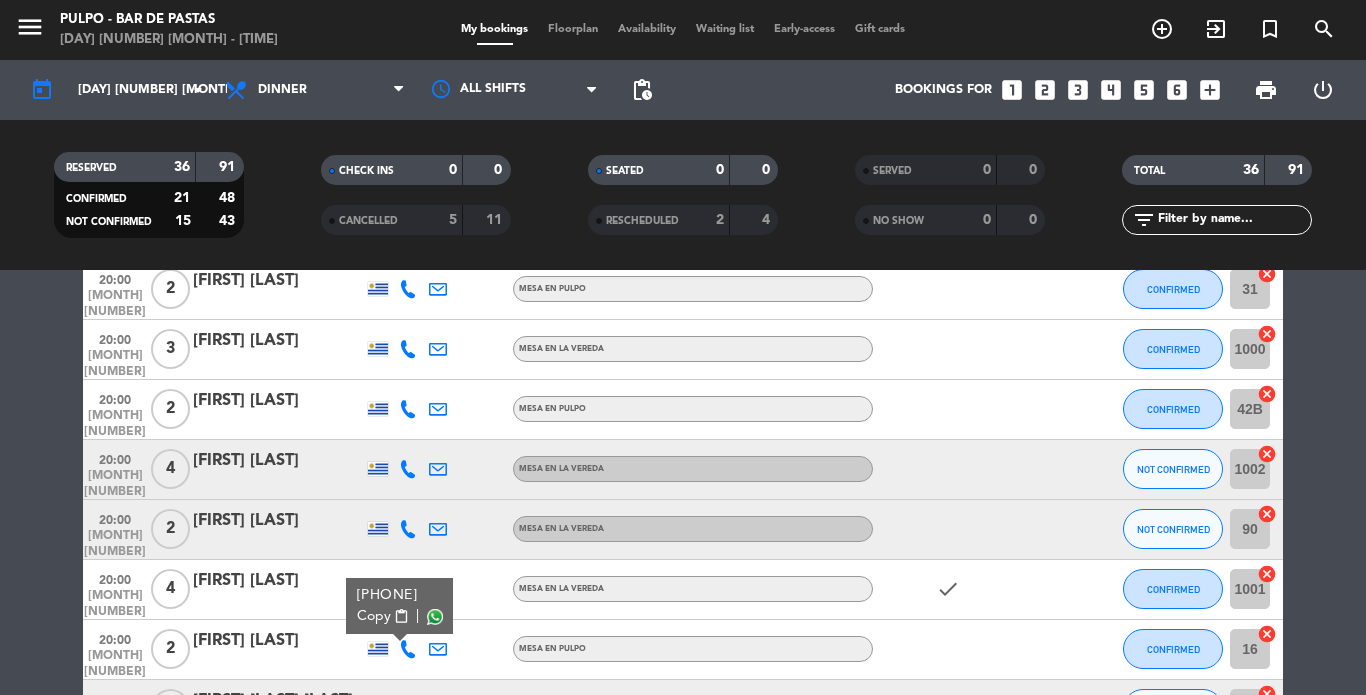 scroll, scrollTop: 200, scrollLeft: 0, axis: vertical 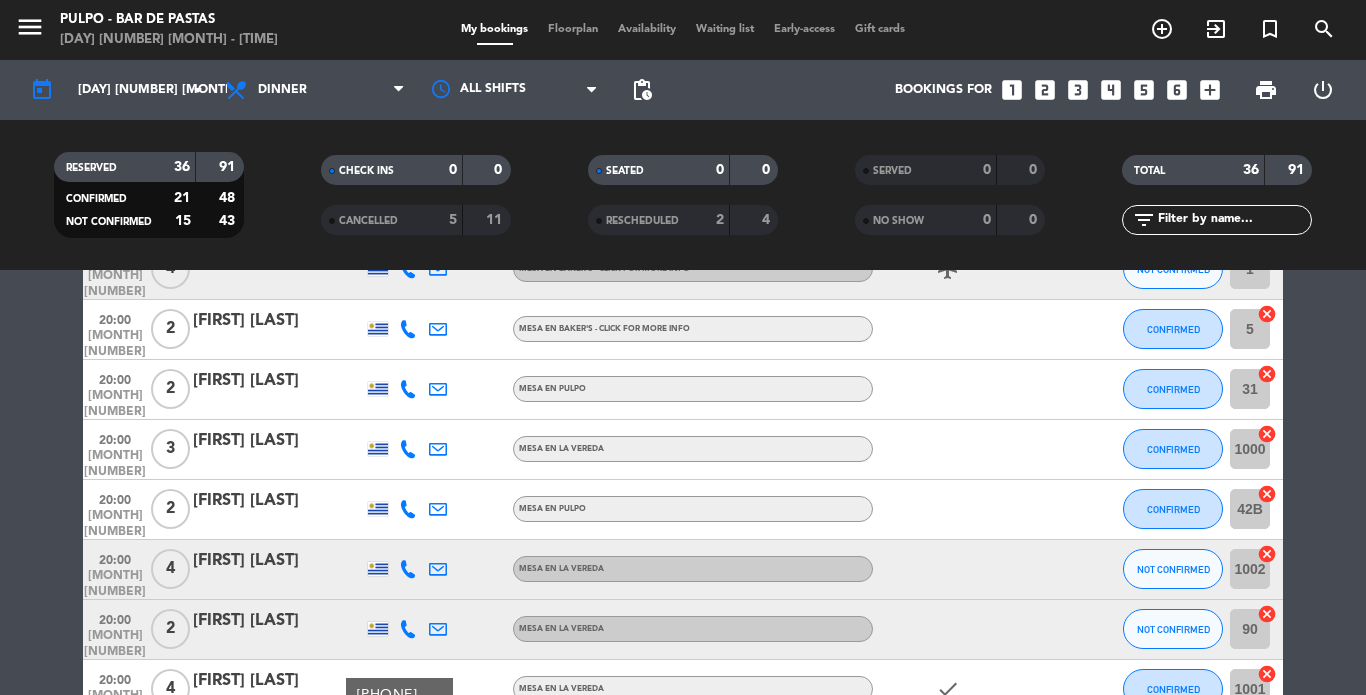click 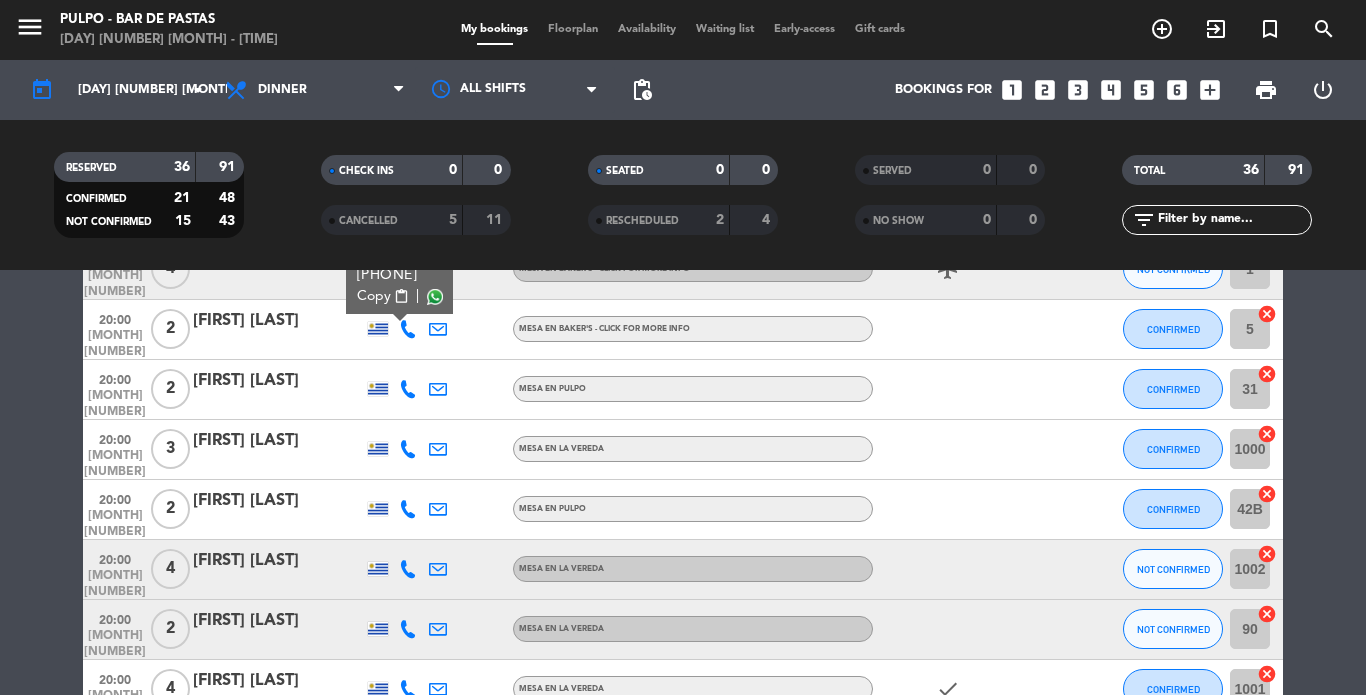 click 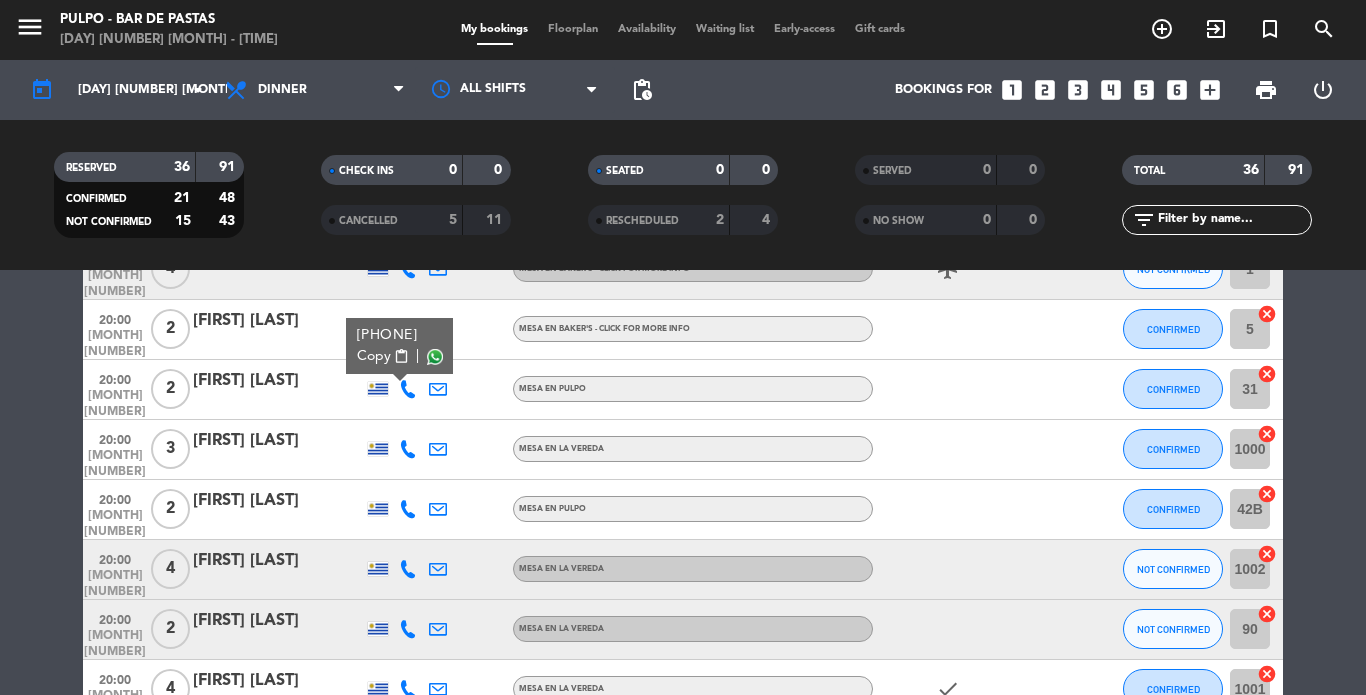 click 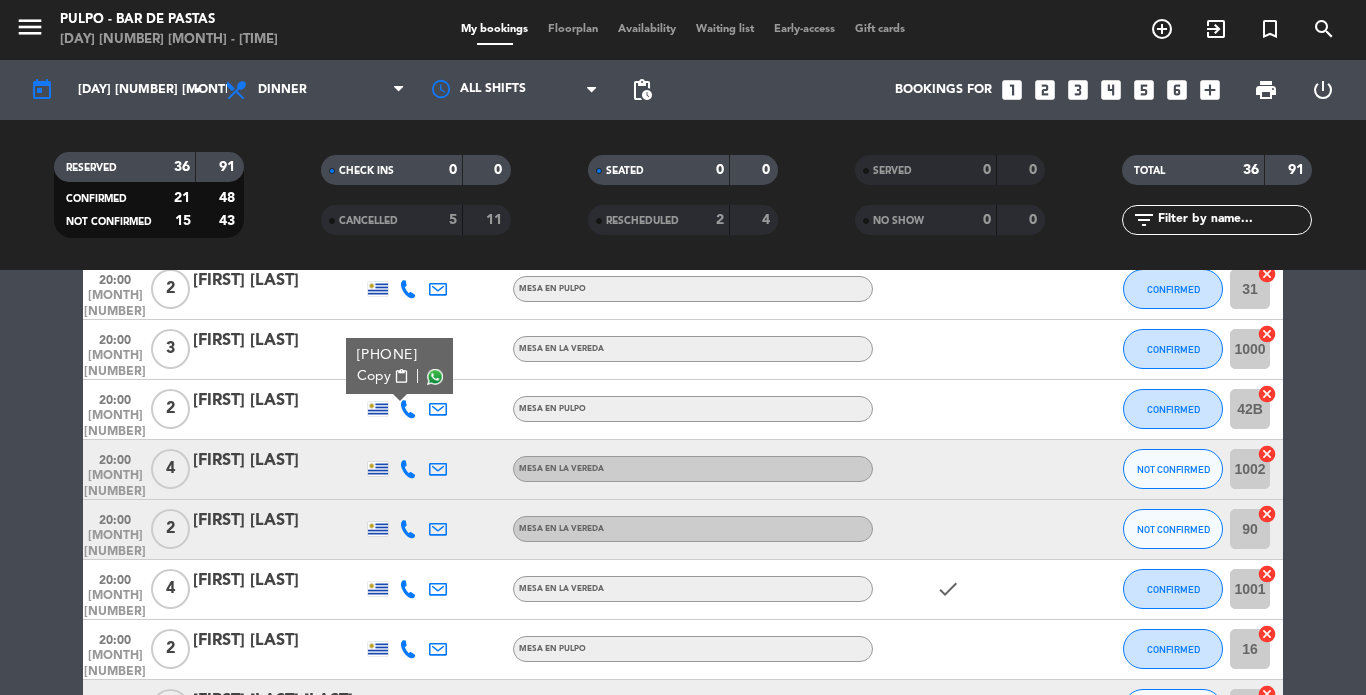 scroll, scrollTop: 400, scrollLeft: 0, axis: vertical 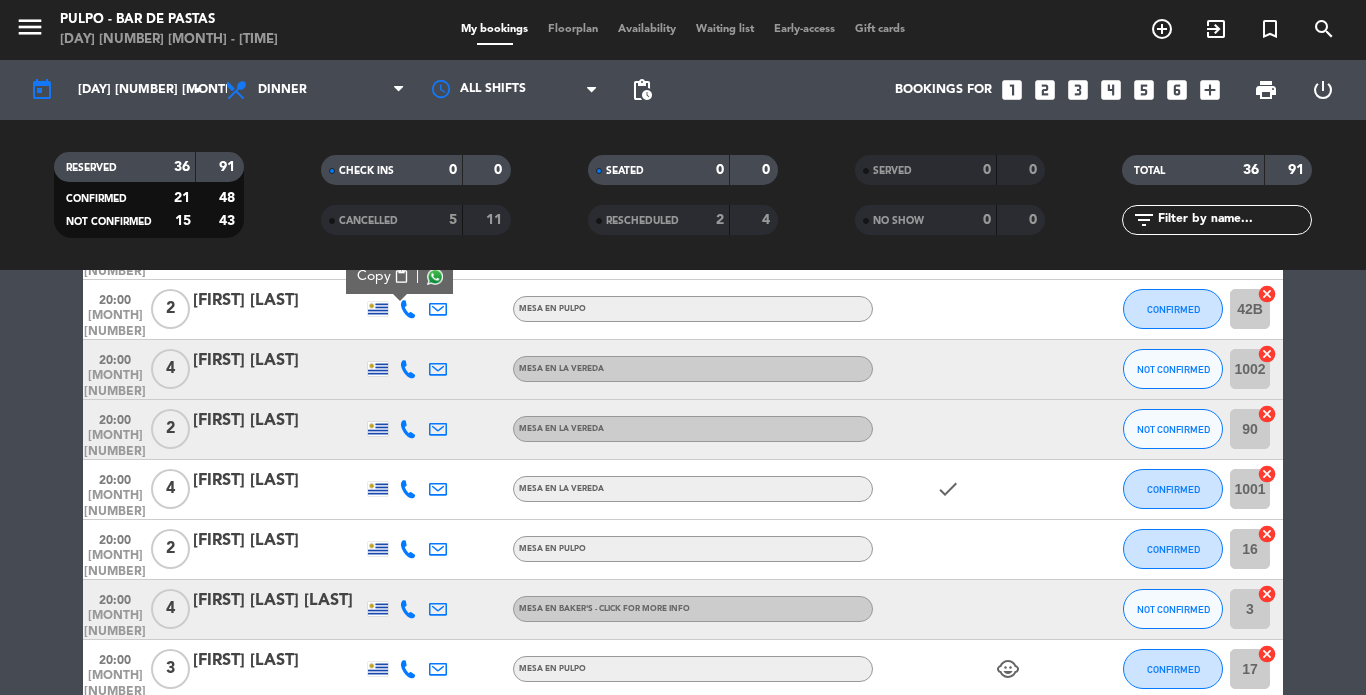 click 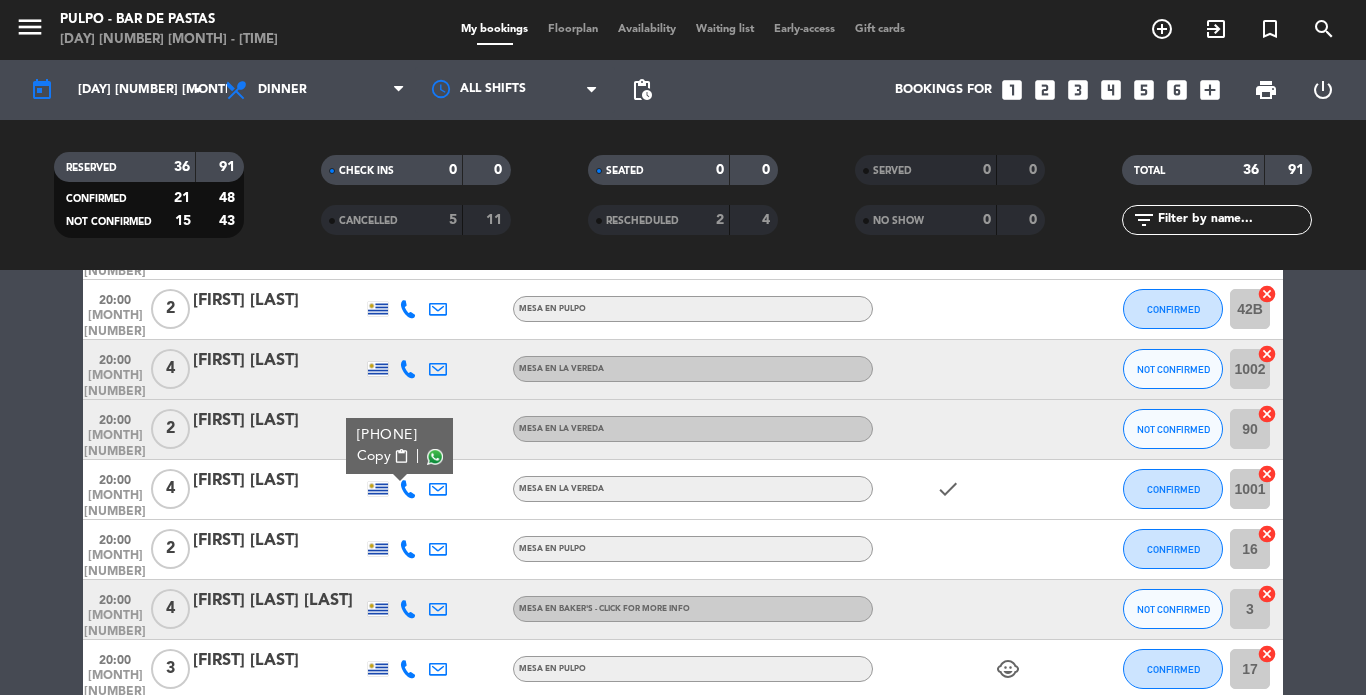 click 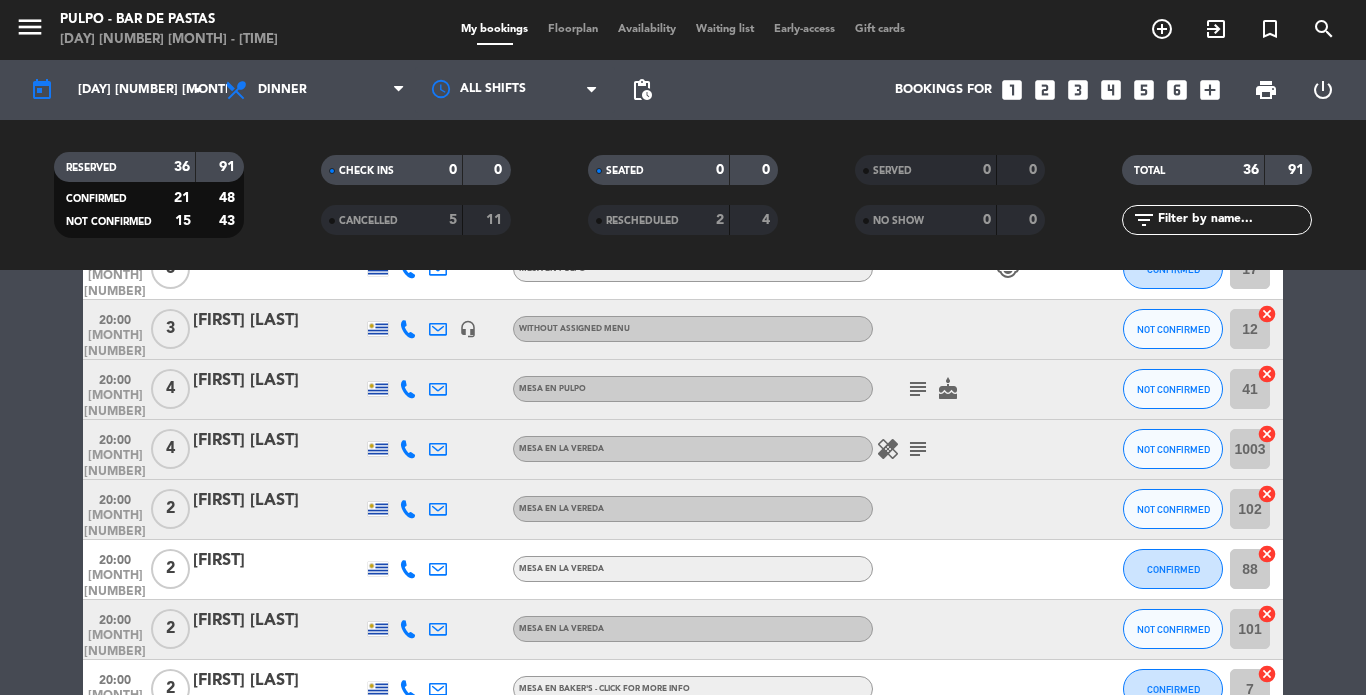 scroll, scrollTop: 900, scrollLeft: 0, axis: vertical 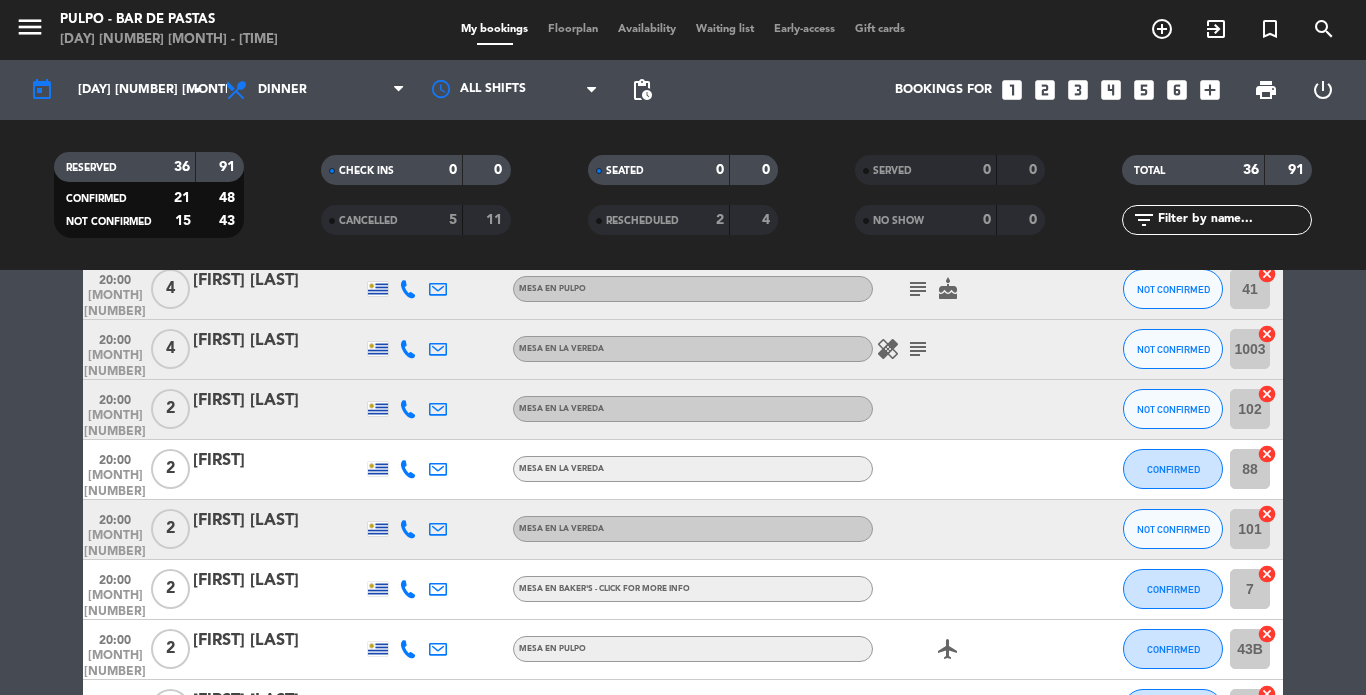 click 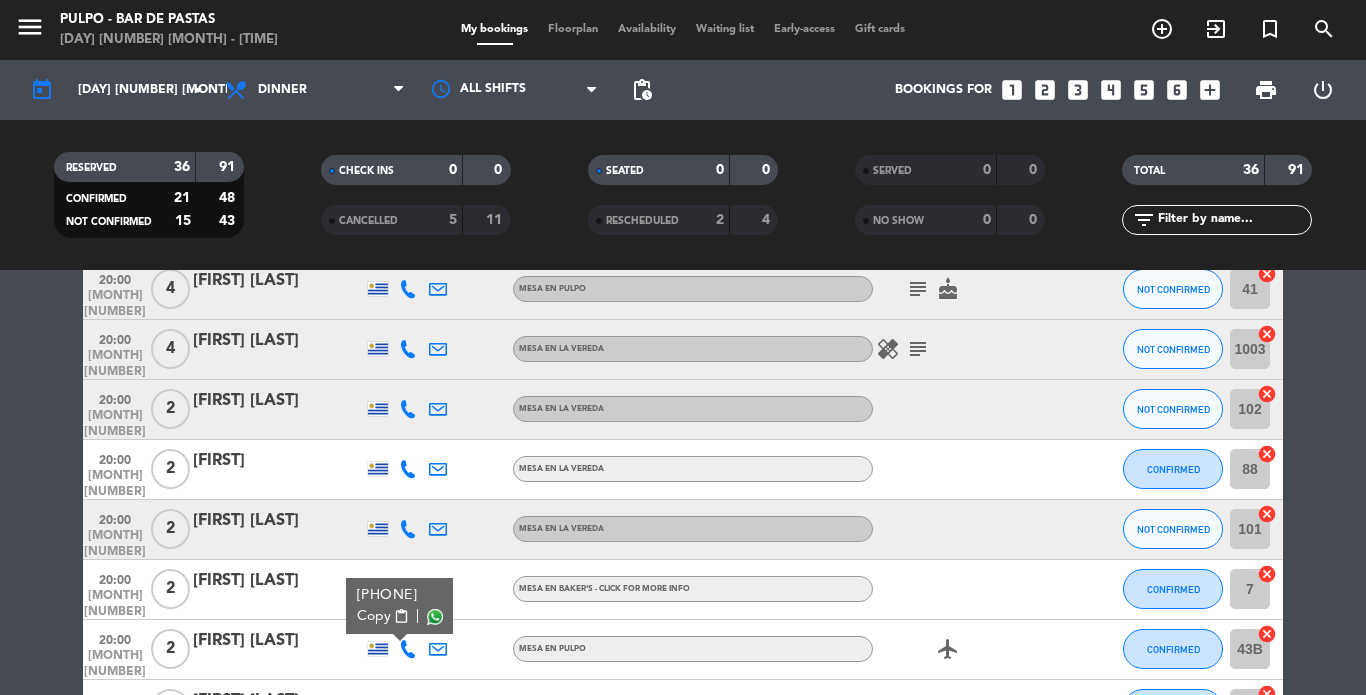 click 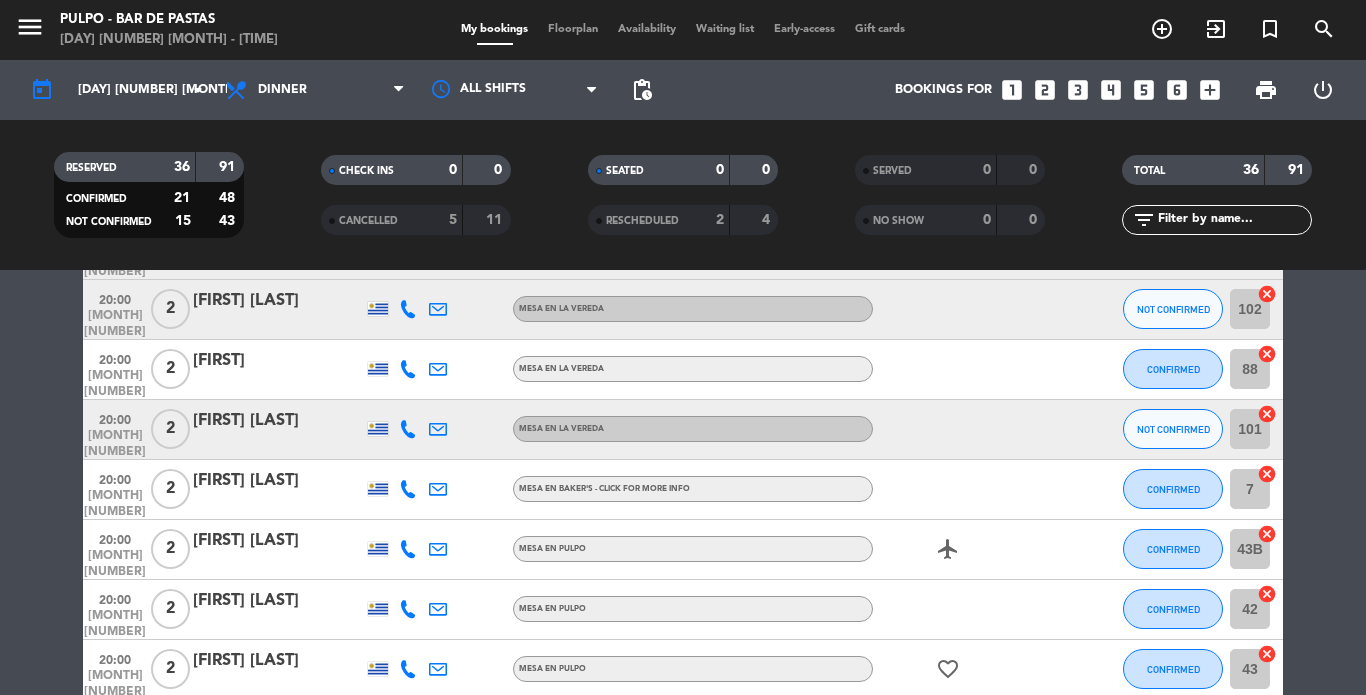 scroll, scrollTop: 1100, scrollLeft: 0, axis: vertical 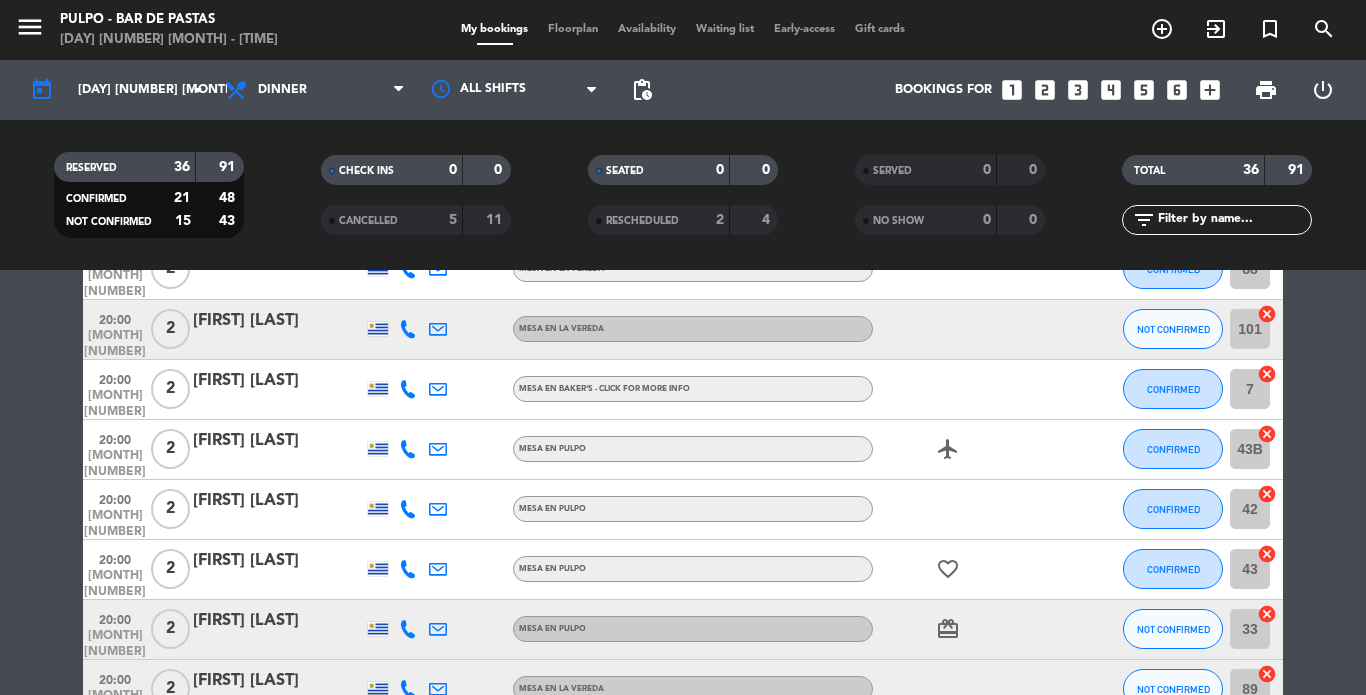 click 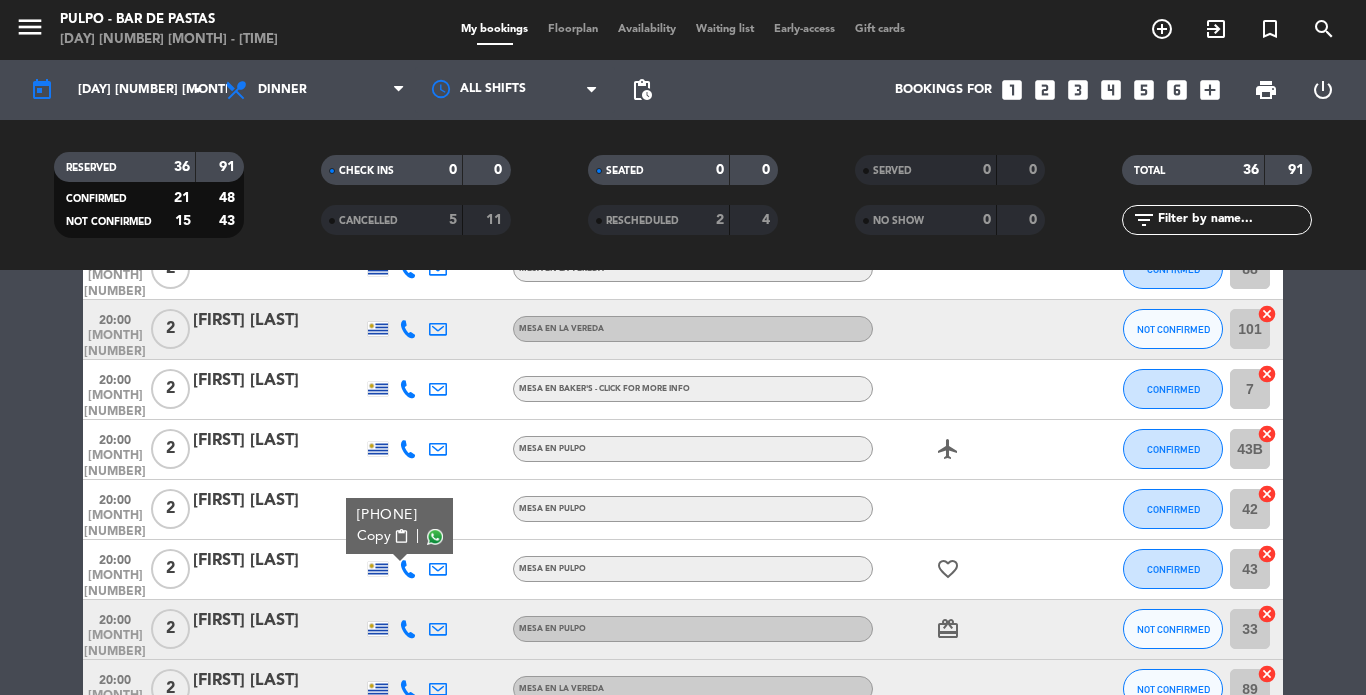 click on "[FIRST] [LAST]" 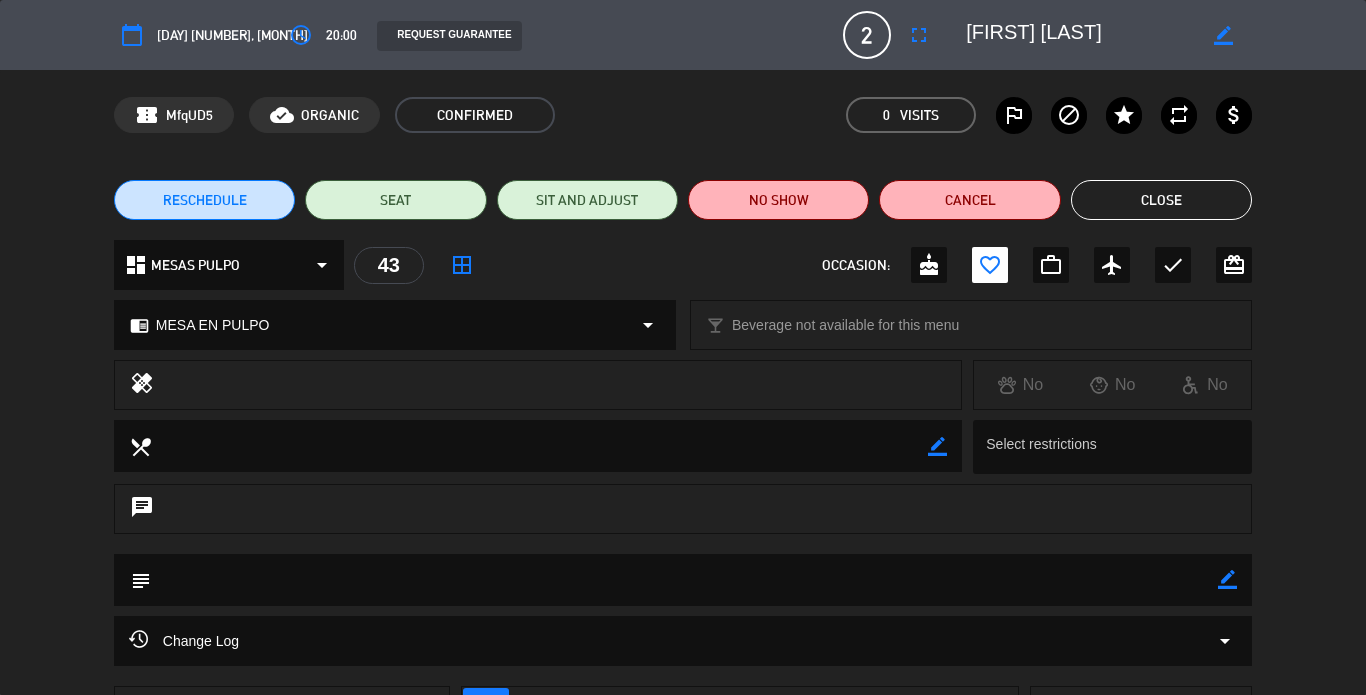 click on "RESCHEDULE   SEAT   SIT AND ADJUST   NO SHOW   Cancel   Close" 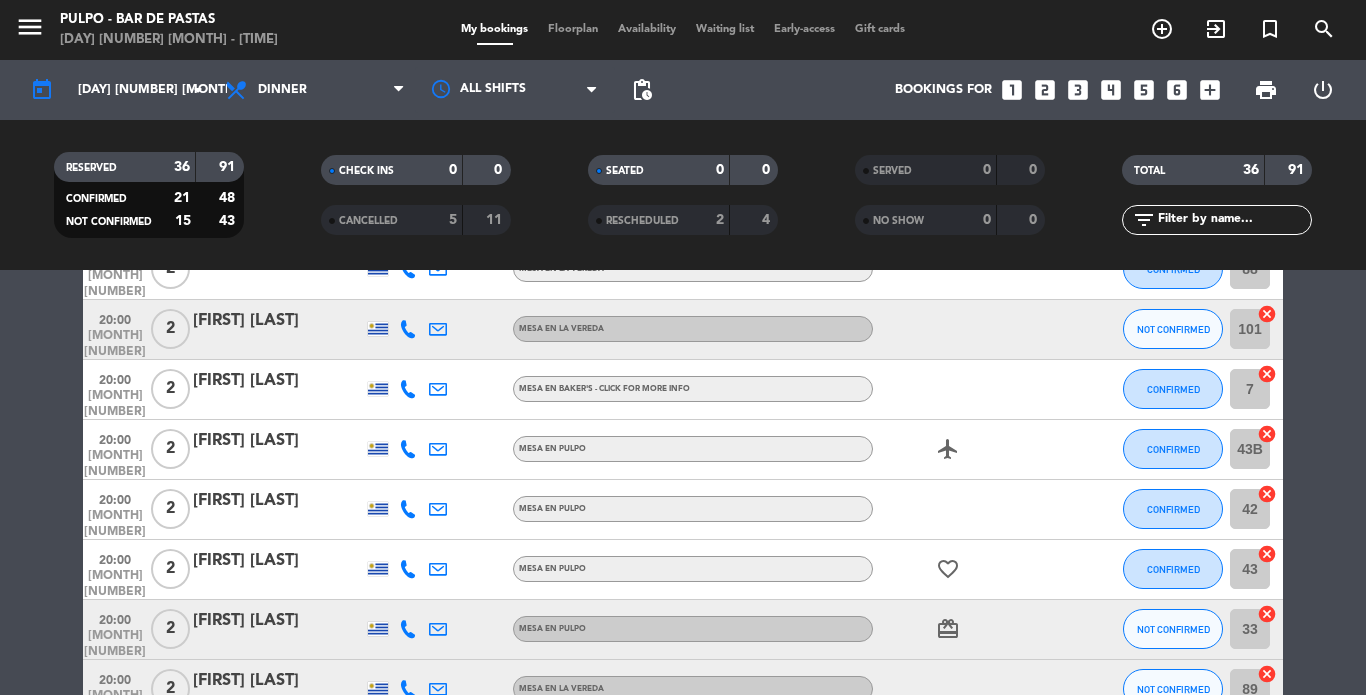 click on "My bookings   Floorplan   Availability   Waiting list   Early-access   Gift cards" at bounding box center [683, 30] 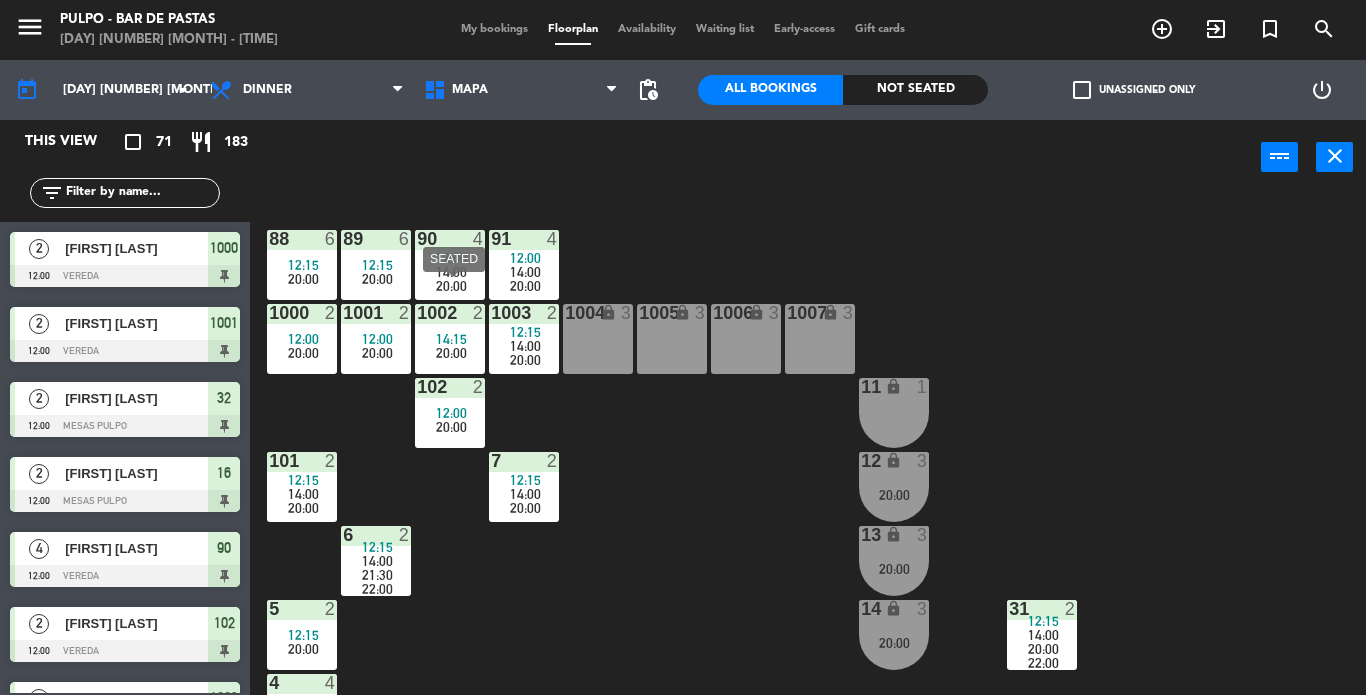 scroll, scrollTop: 272, scrollLeft: 0, axis: vertical 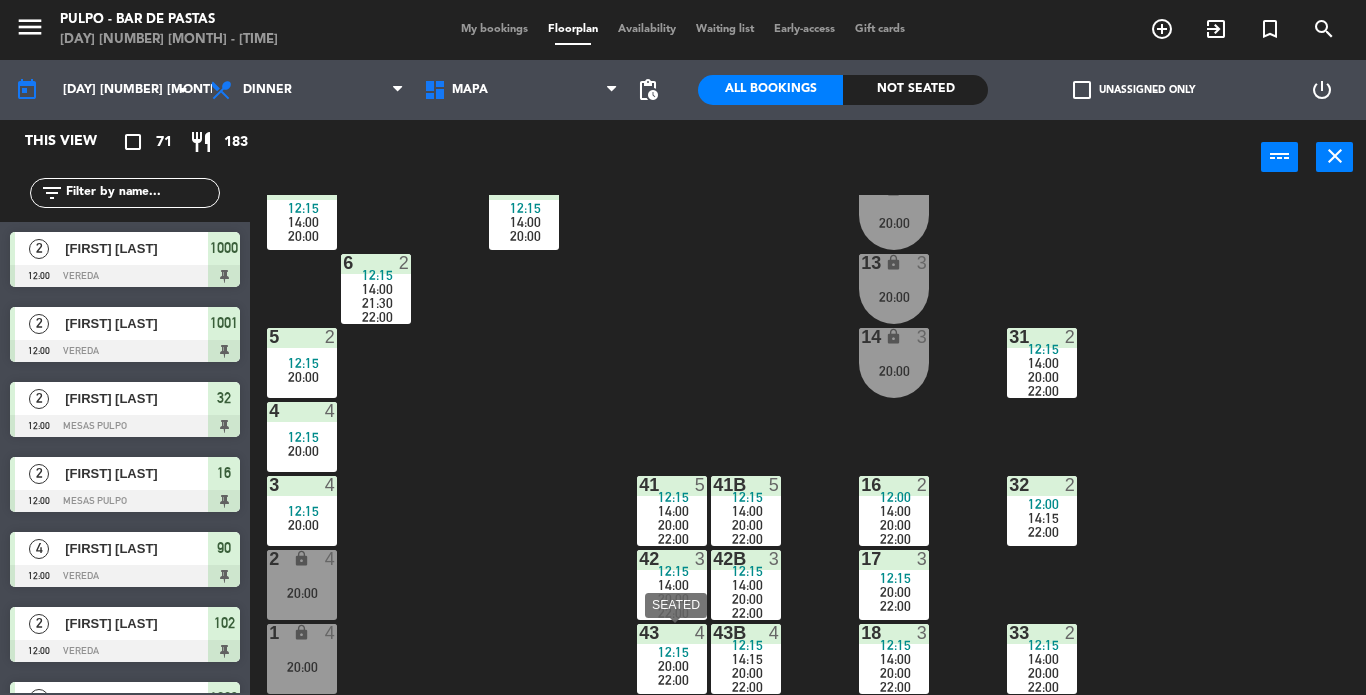 click at bounding box center [671, 633] 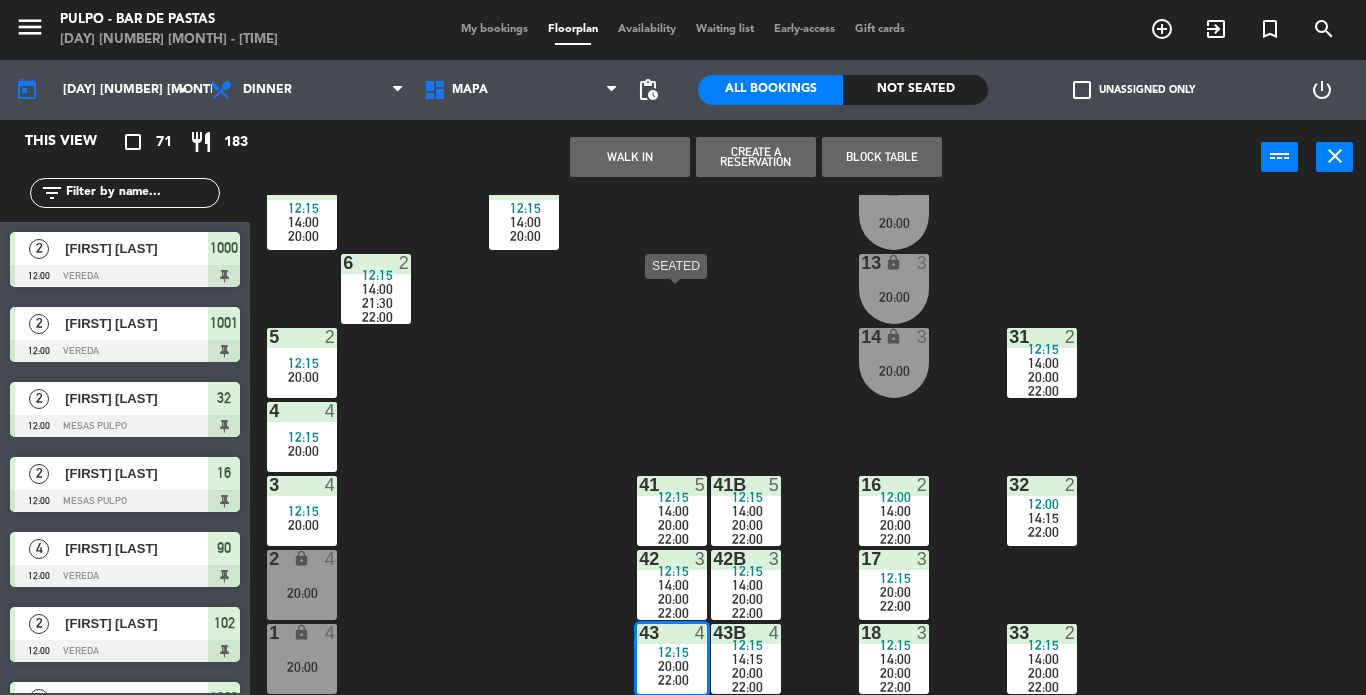 scroll, scrollTop: 463, scrollLeft: 0, axis: vertical 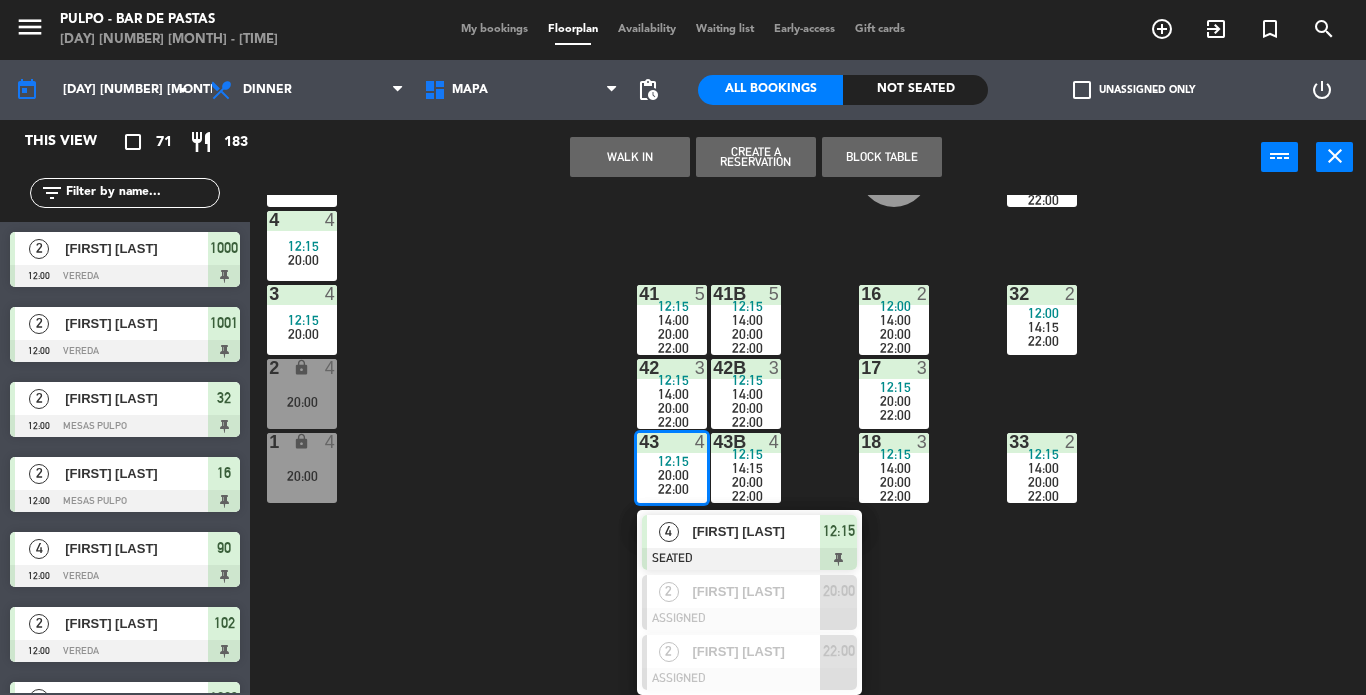 click on "[NUMBER]  [NUMBER]   [TIME]      [TIME]     [NUMBER]  [NUMBER]   [TIME]      [TIME]     [NUMBER]  [NUMBER]   [TIME]      [TIME]      [TIME]     [NUMBER]  [NUMBER]   [TIME]      [TIME]      [TIME]     [NUMBER]  [NUMBER]   [TIME]      [TIME]     [NUMBER]  [NUMBER]   [TIME]      [TIME]     [NUMBER]  [NUMBER]   [TIME]      [TIME]     [NUMBER]  [NUMBER]   [TIME]      [TIME]      [TIME]     [NUMBER] lock  [NUMBER]  [NUMBER] lock  [NUMBER]  [NUMBER] lock  [NUMBER]  [NUMBER] lock  [NUMBER]  [NUMBER]  [NUMBER] lock  [NUMBER]  [NUMBER]     [NUMBER]  [NUMBER]   [TIME]      [TIME]     [NUMBER] lock  [NUMBER]   [TIME]  [NUMBER]  [NUMBER]   [TIME]      [TIME]      [TIME]     [NUMBER]  [NUMBER]   [TIME]      [TIME]      [TIME]     [NUMBER] lock  [NUMBER]   [TIME]  [NUMBER]  [NUMBER]   [TIME]      [TIME]      [TIME]     [NUMBER] lock  [NUMBER]   [TIME]  [NUMBER]  [NUMBER]   [TIME]      [TIME]     [NUMBER]  [NUMBER]   [TIME]      [TIME]      [TIME]     [NUMBER]  [NUMBER]   [TIME]      [TIME]      [TIME]     [NUMBER]  [NUMBER]   [TIME]      [TIME]     [NUMBER] lock  [NUMBER]   [TIME]  [NUMBER]  [NUMBER]   [TIME]      [TIME]      [TIME]     [NUMBER]  [NUMBER]   [TIME]      [TIME]      [TIME]     [NUMBER]  [NUMBER]   [TIME]      [TIME]      [TIME]     [NUMBER]  [NUMBER]   [TIME]      [TIME]     [NUMBER] lock  [NUMBER]   [TIME]  [NUMBER]  [NUMBER]   [TIME]      [TIME]      [TIME]     [NUMBER]  [NUMBER]   [TIME]      [TIME]      [TIME]     [NUMBER]  [NUMBER]   [TIME]      [TIME]      [TIME]     [NUMBER]  [NUMBER]   [TIME]      [TIME]      [TIME]" 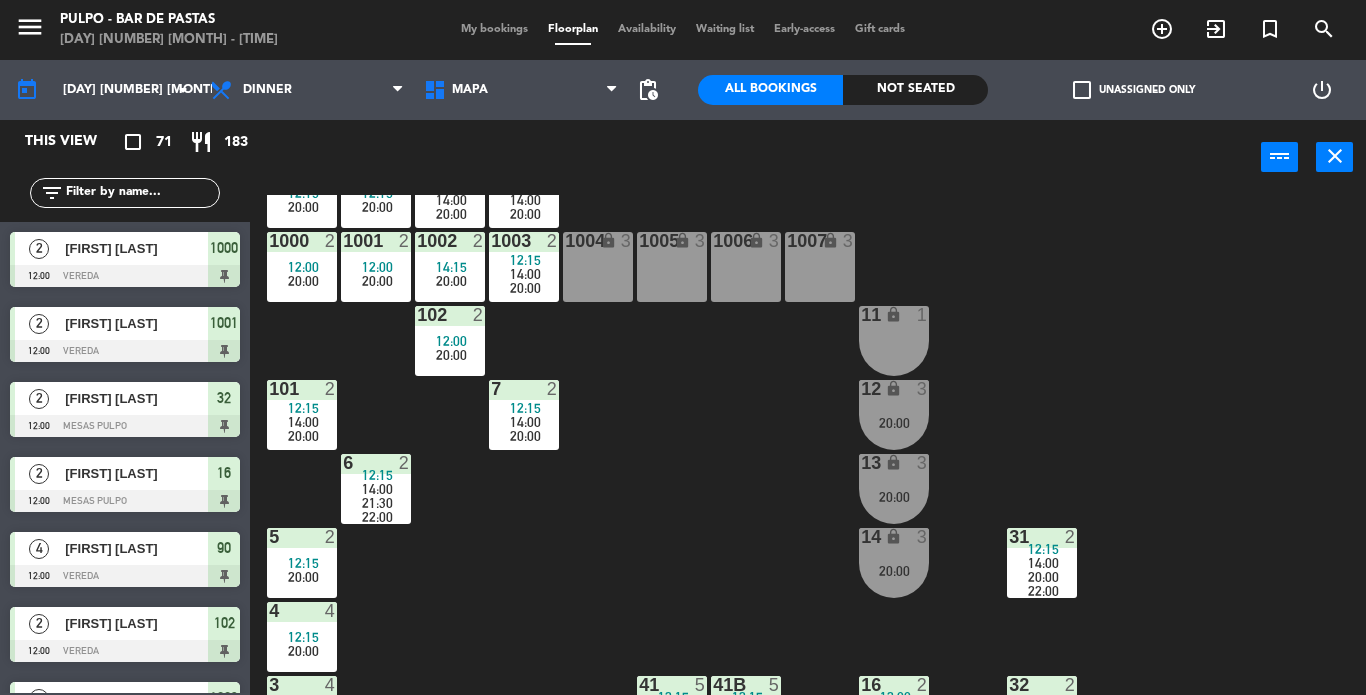 scroll, scrollTop: 272, scrollLeft: 0, axis: vertical 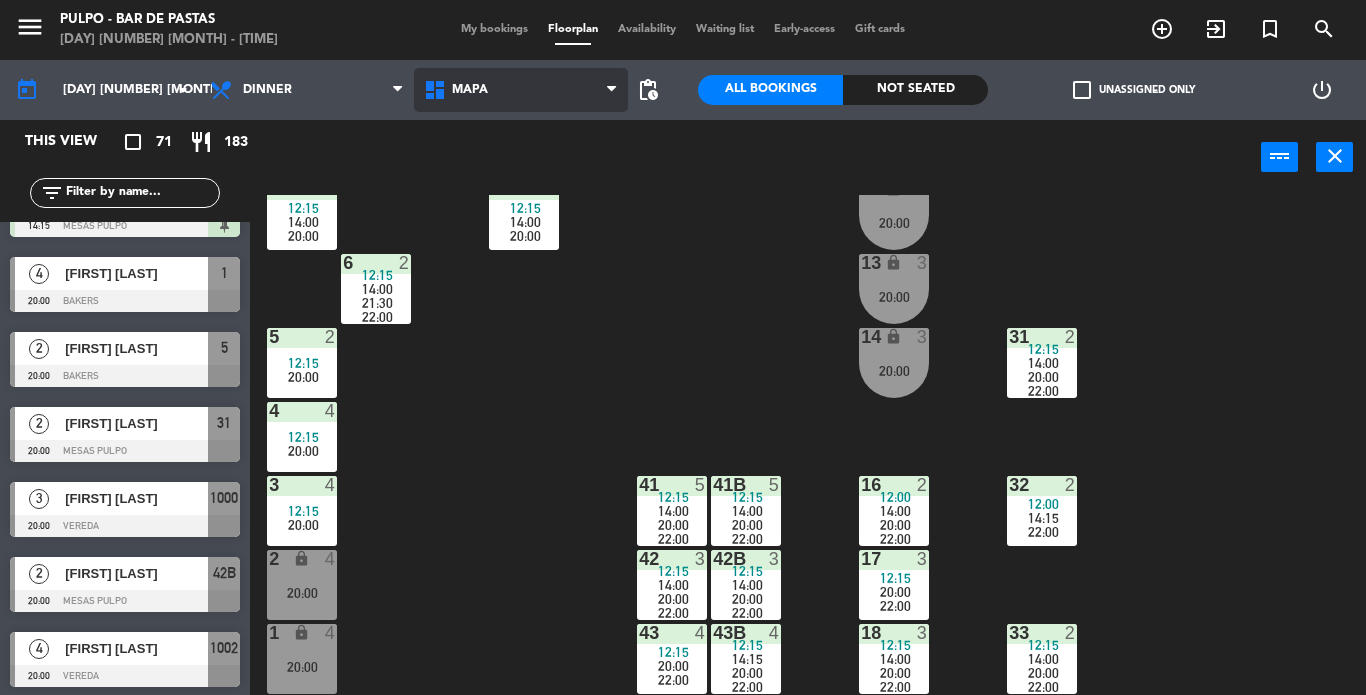 click on "MAPA" at bounding box center [521, 90] 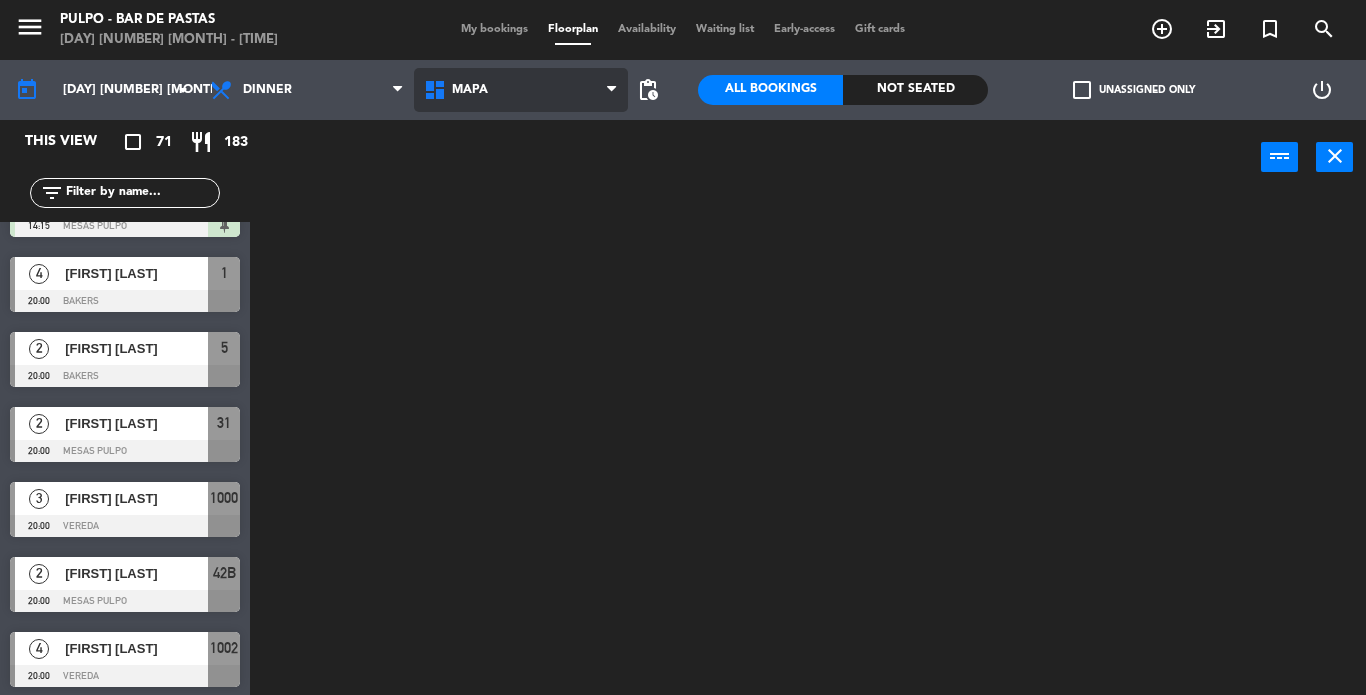 click on "menu  Pulpo - Bar de Pastas   [DAY] [NUMBER] [MONTH] - [TIME]   My bookings   Floorplan   Availability   Waiting list   Early-access   Gift cards  add_circle_outline exit_to_app turned_in_not search today    [DAY] [NUMBER] [MONTH]  arrow_drop_down  Lunch  Dinner  Dinner  Lunch  Dinner  MAPA   MAPA   MAPA  pending_actions  All Bookings  Not seated  check_box_outline_blank   Unassigned only   power_settings_new   This view   crop_square  [NUMBER]  restaurant  [NUMBER] filter_list  [NUMBER]   [FIRST] [LAST]   [TIME]   VEREDA  [NUMBER]  [NUMBER]   [FIRST] [LAST]   [TIME]   VEREDA  [NUMBER]  [NUMBER]   [FIRST] [LAST]   [TIME]   MESAS PULPO  [NUMBER]  [NUMBER]   [FIRST] [LAST]   [TIME]   MESAS PULPO  [NUMBER]  [NUMBER]   [FIRST] [LAST]   [TIME]   VEREDA  [NUMBER]  [NUMBER]   [FIRST] [LAST]   [TIME]   VEREDA  [NUMBER]  [NUMBER]   [FIRST] [LAST]   [TIME]   MESAS PULPO  [NUMBER]  [NUMBER]   [FIRST] [LAST]   [TIME]   MESAS PULPO  [NUMBER]  [NUMBER]   [FIRST] [LAST]   [TIME]   BAKERS  [NUMBER]  [NUMBER]   [FIRST] [LAST]   [TIME]   BAKERS  [NUMBER]  [NUMBER]   [FIRST] [LAST]   [TIME]   MESAS PULPO  [NUMBER]  [NUMBER]   [FIRST] [LAST]   [TIME]   VEREDA  [NUMBER]  [NUMBER]   [FIRST] [LAST]   [TIME]   MESAS PULPO" 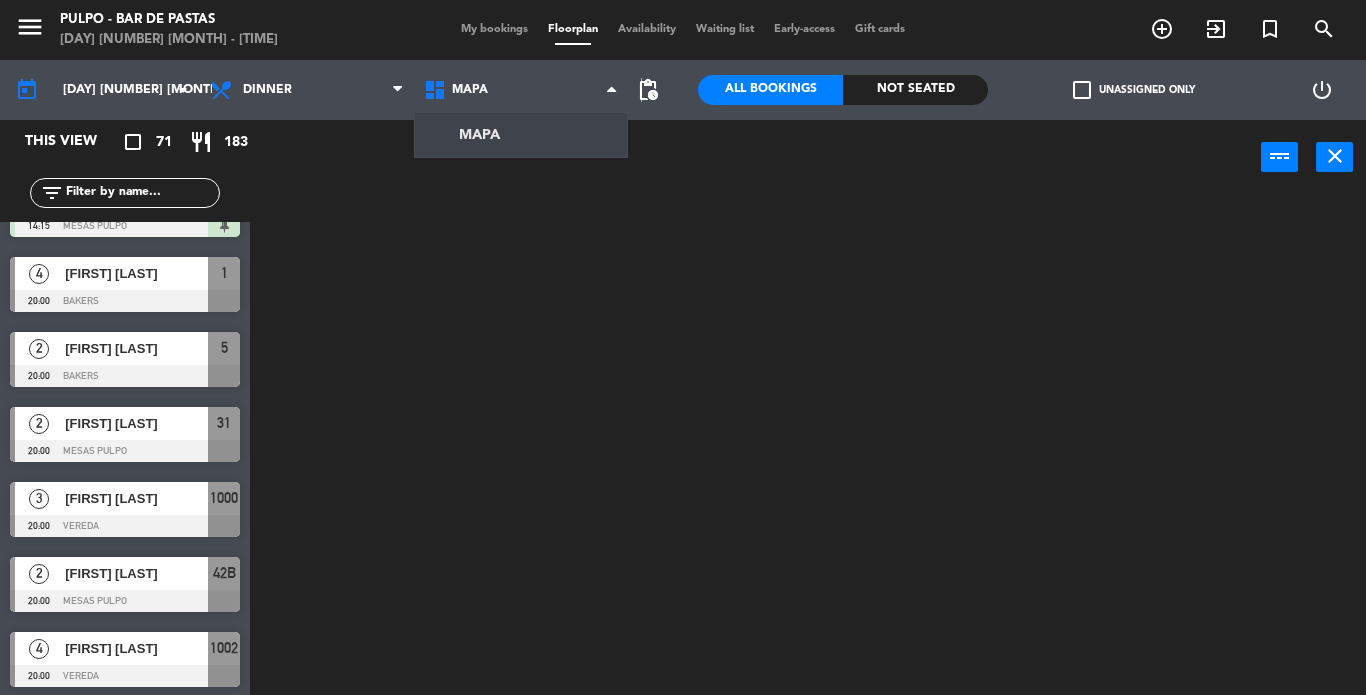 drag, startPoint x: 642, startPoint y: 115, endPoint x: 661, endPoint y: 111, distance: 19.416489 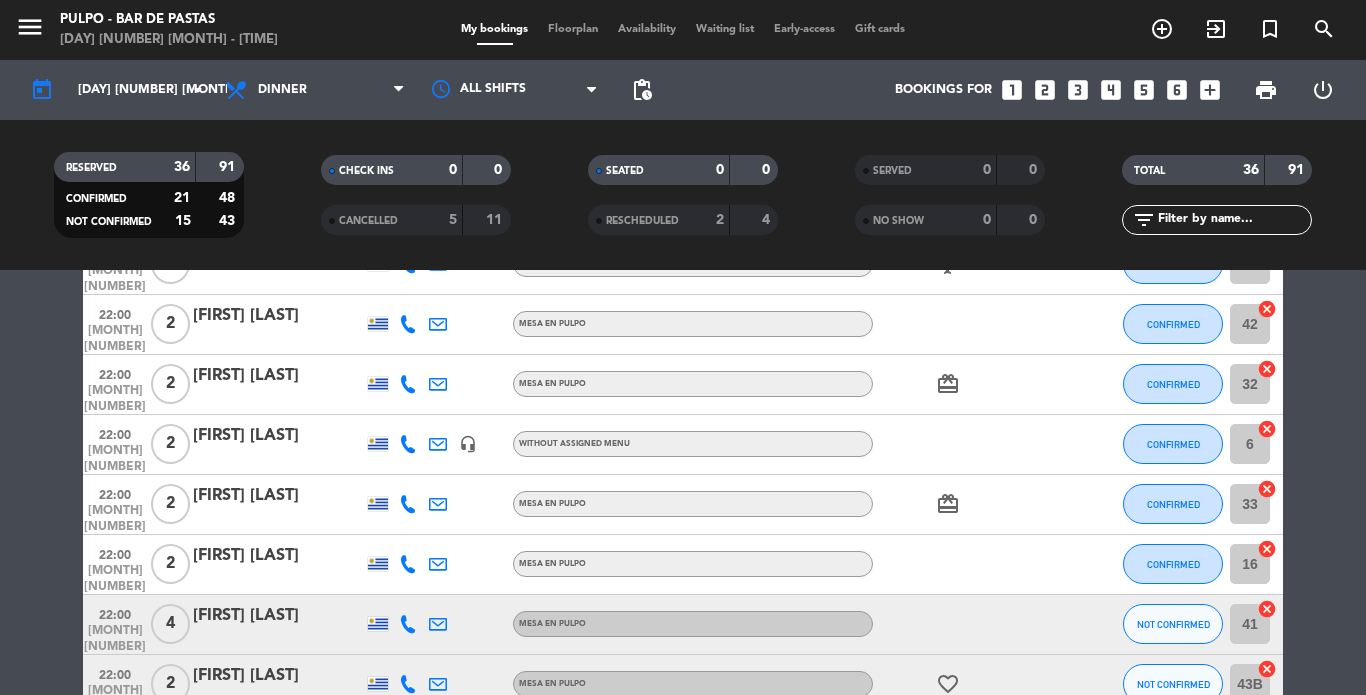 scroll, scrollTop: 1661, scrollLeft: 0, axis: vertical 